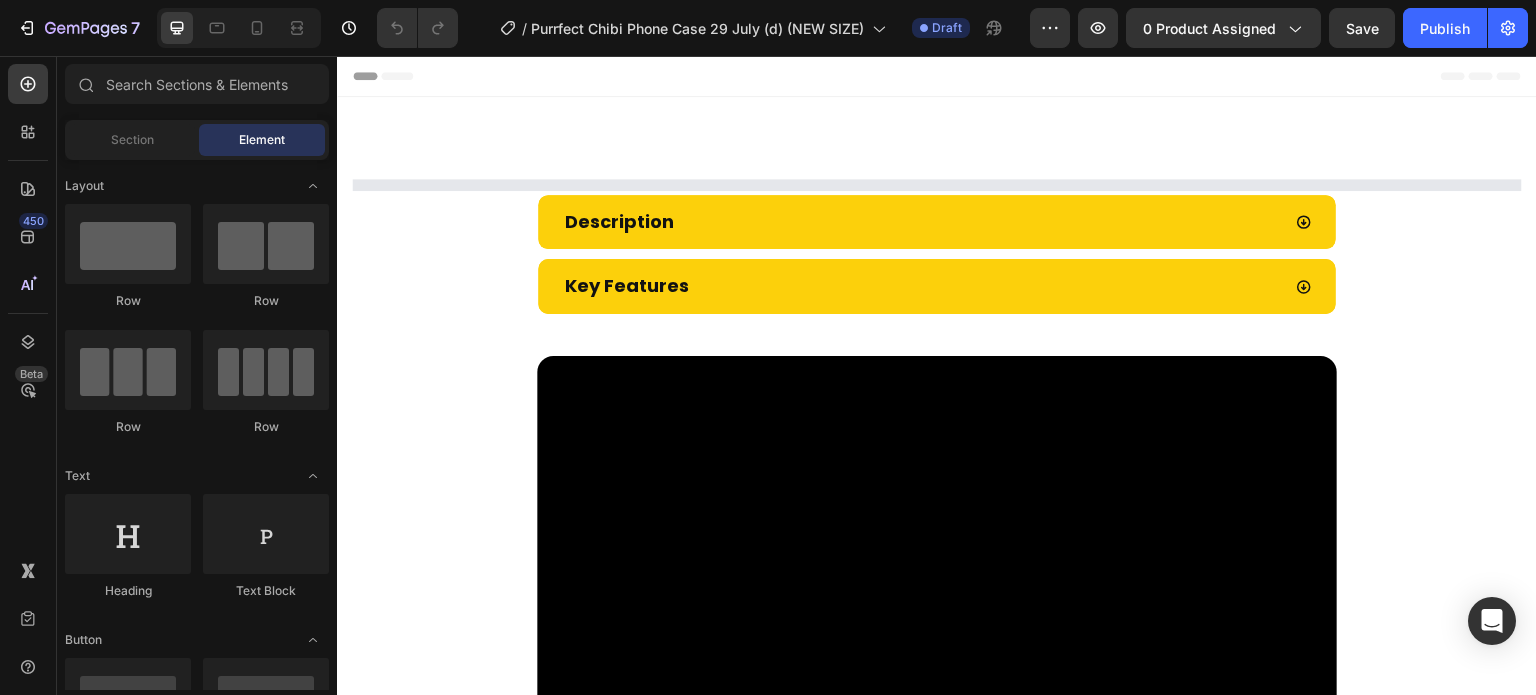 scroll, scrollTop: 0, scrollLeft: 0, axis: both 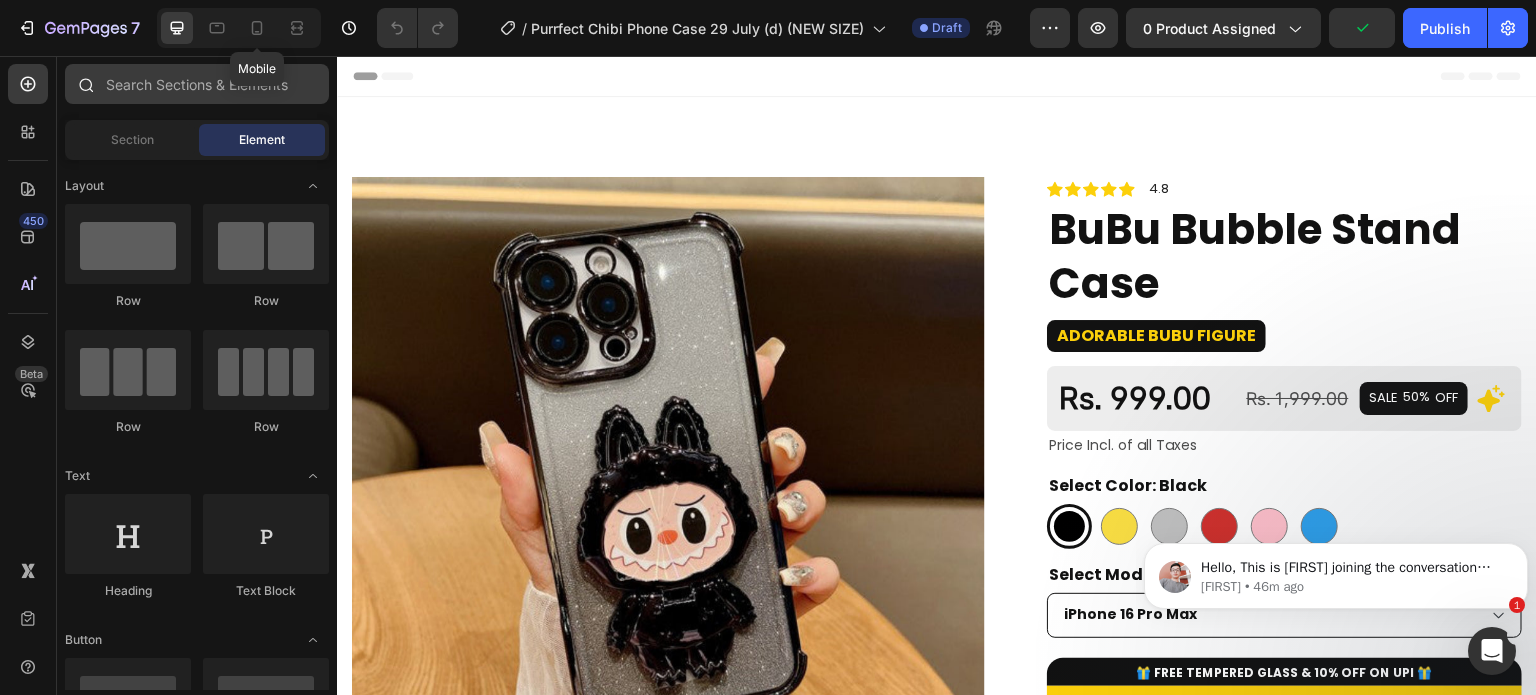drag, startPoint x: 252, startPoint y: 32, endPoint x: 267, endPoint y: 77, distance: 47.434166 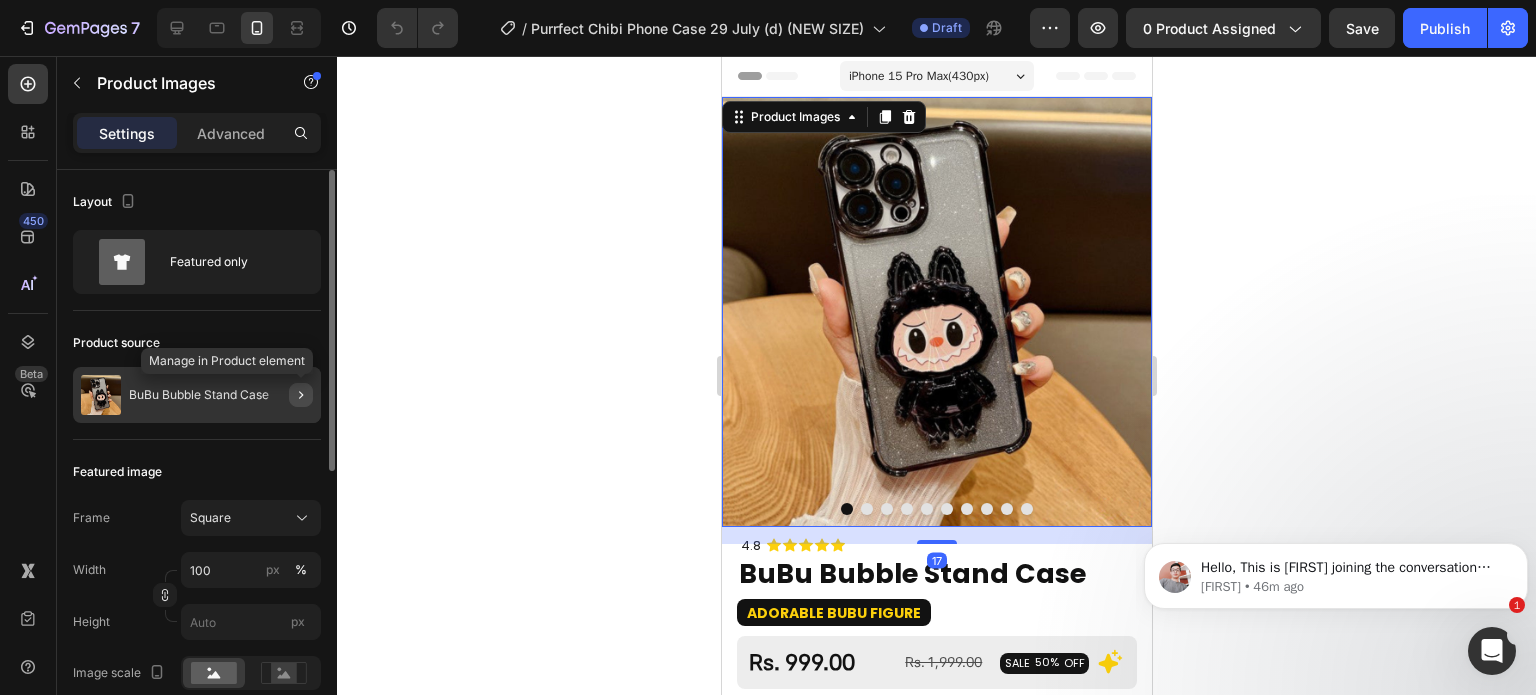 click 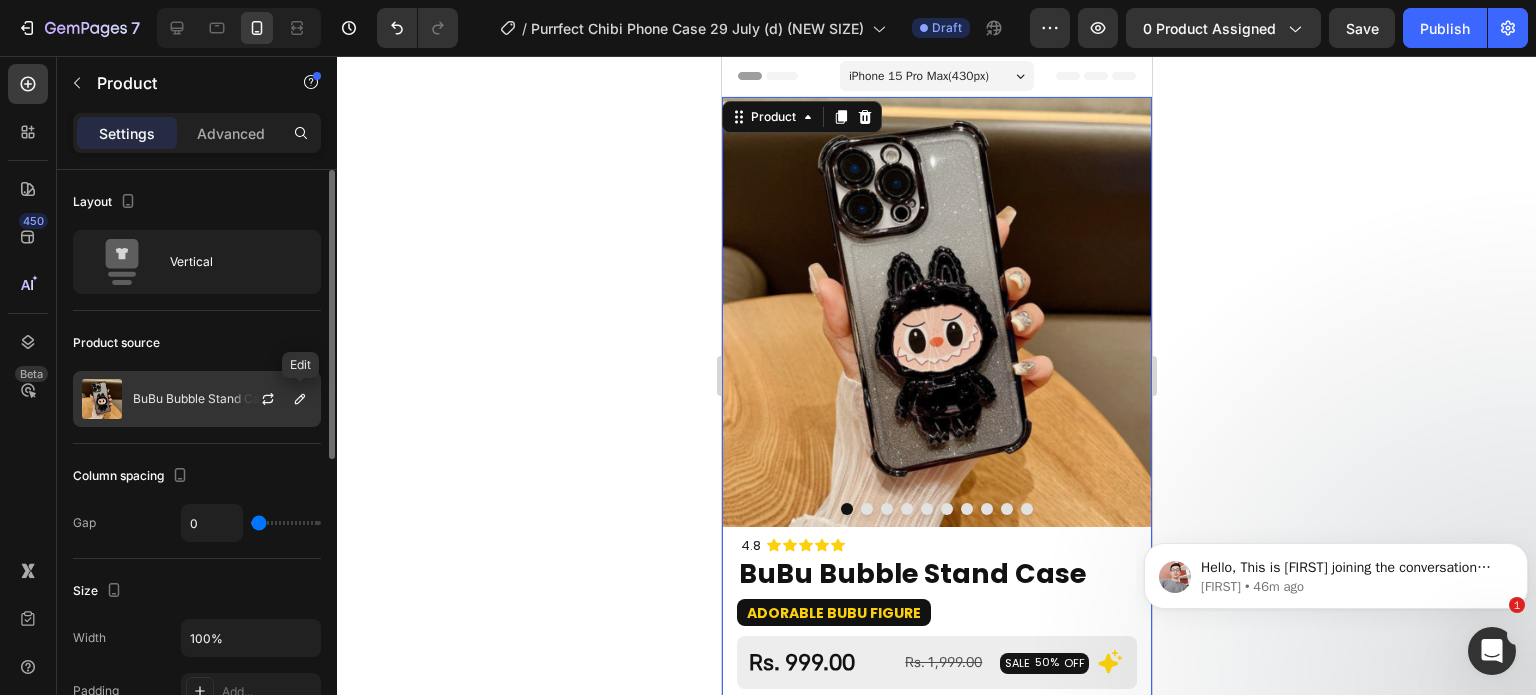 drag, startPoint x: 300, startPoint y: 388, endPoint x: 312, endPoint y: 386, distance: 12.165525 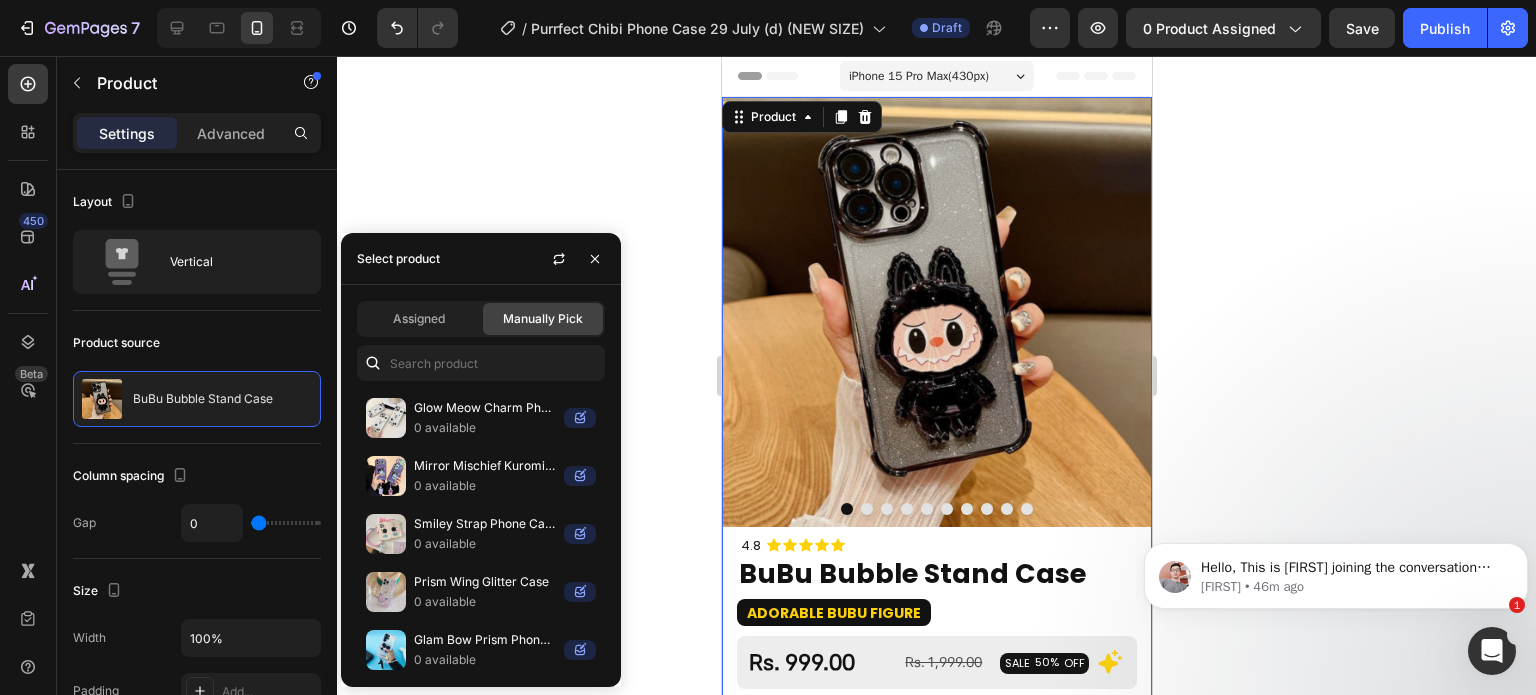click on "Assigned Manually Pick Glow Meow Charm Phone Case 0 available Mirror Mischief Kuromi Case 0 available Smiley Strap Phone Case 0 available Prism Wing Glitter Case 0 available Glam Bow Prism Phone Case 0 available Polka Dot Phone Case 0 available Fuzzy Paw Charm Phone Case 0 available Butterfly Baroque Bloom Phone Case 0 available Butterfly Dream Wing Phone Case 0 available Blossom Grip Phone Case 0 available" at bounding box center [481, 486] 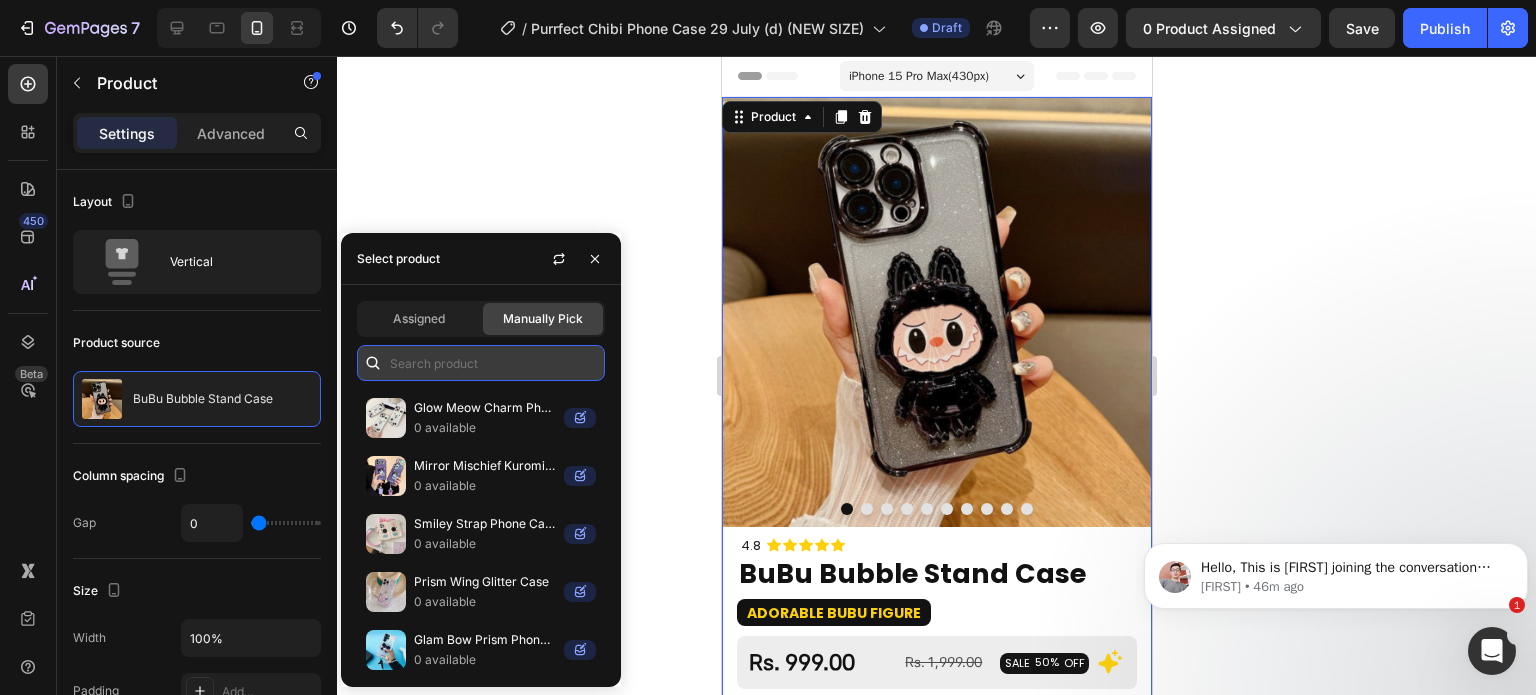 click at bounding box center (481, 363) 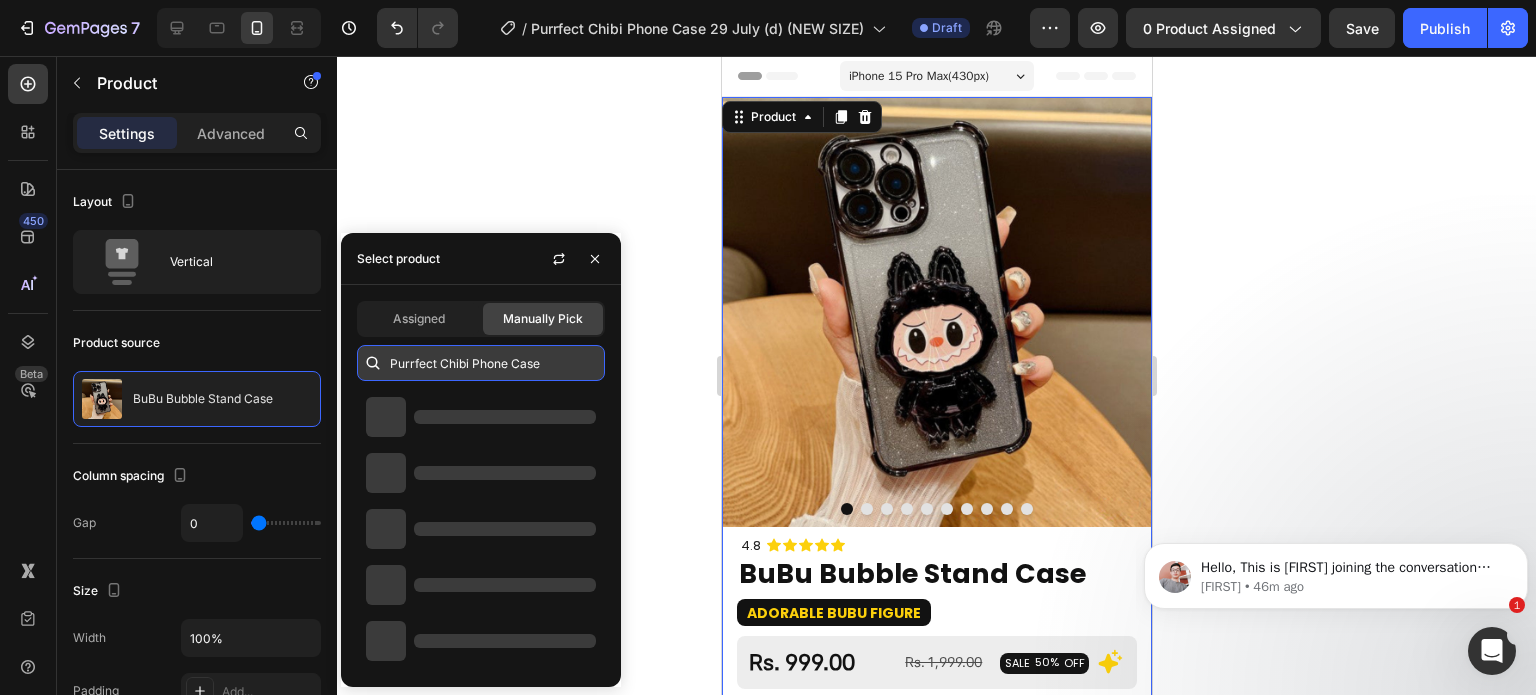 click on "Purrfect Chibi Phone Case" at bounding box center [481, 363] 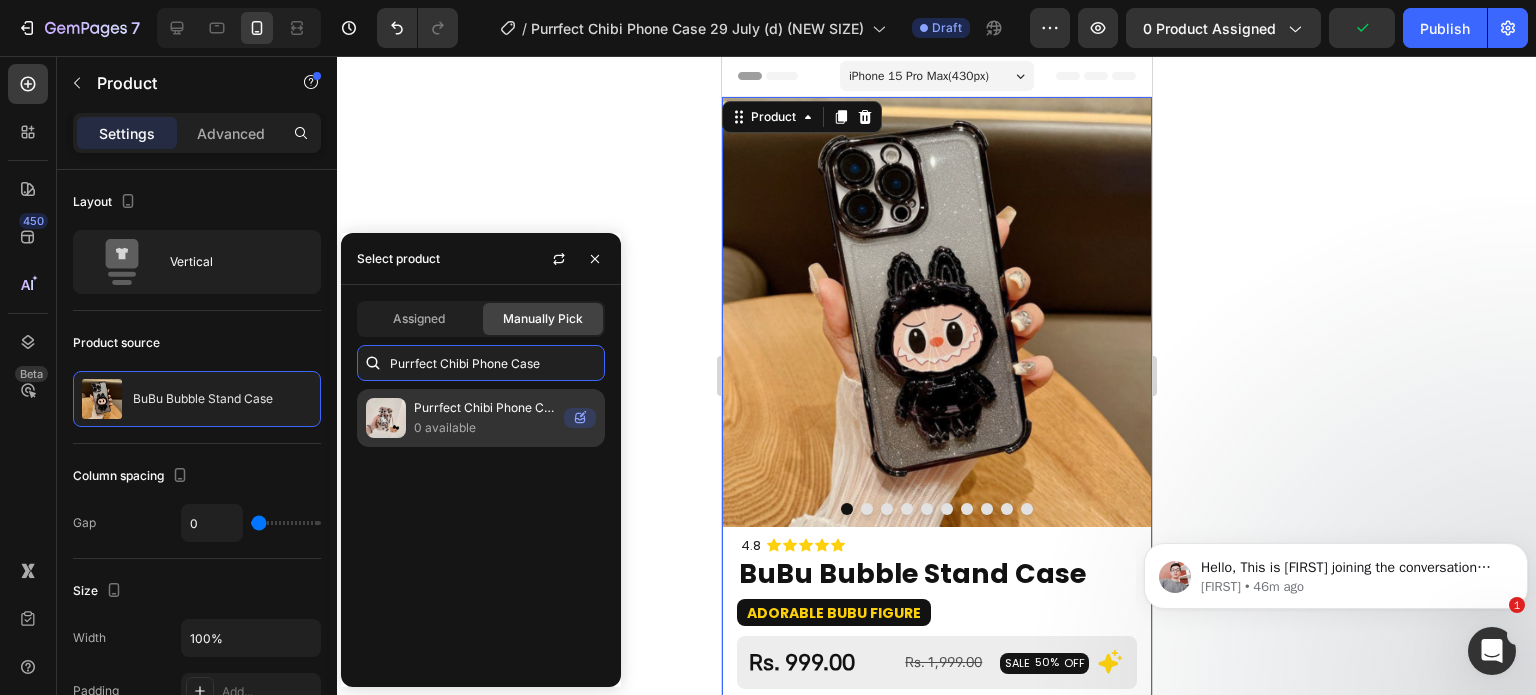 type on "Purrfect Chibi Phone Case" 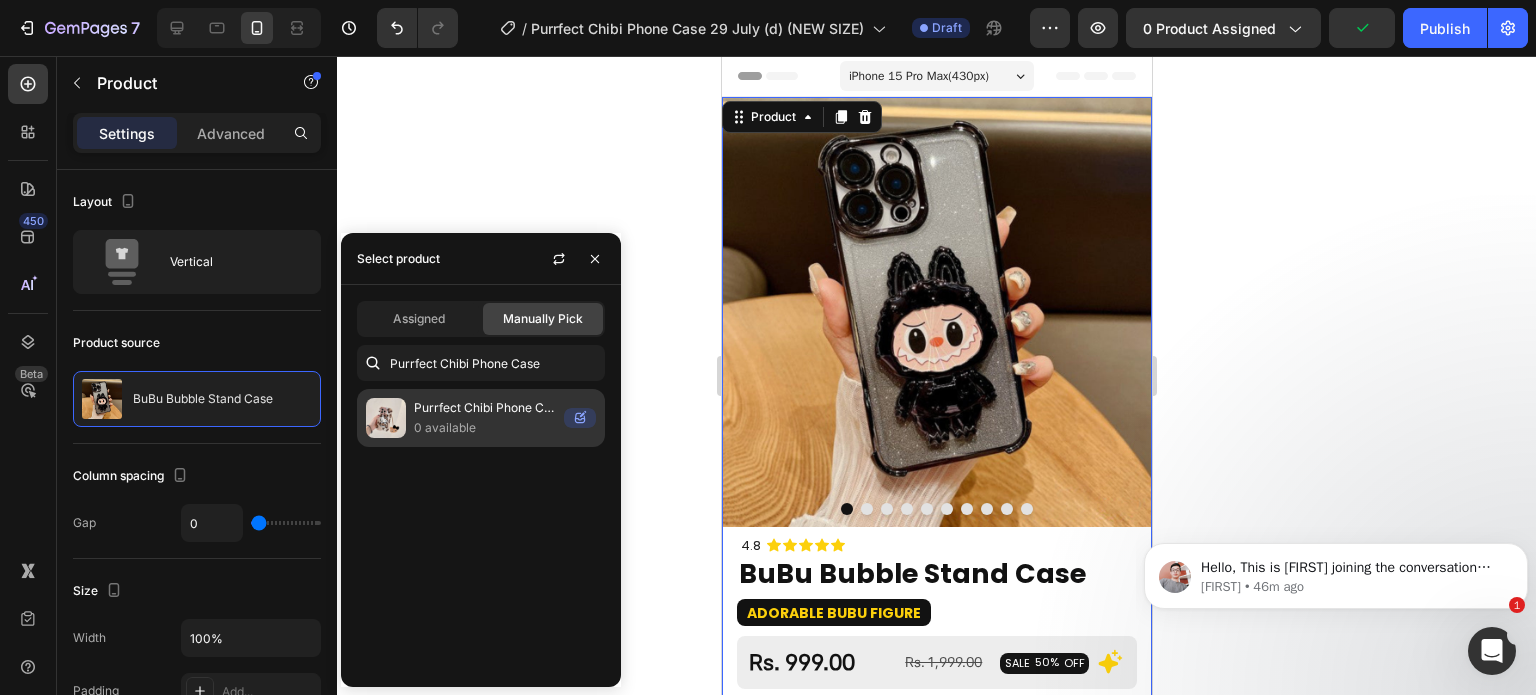 click on "0 available" at bounding box center (485, 428) 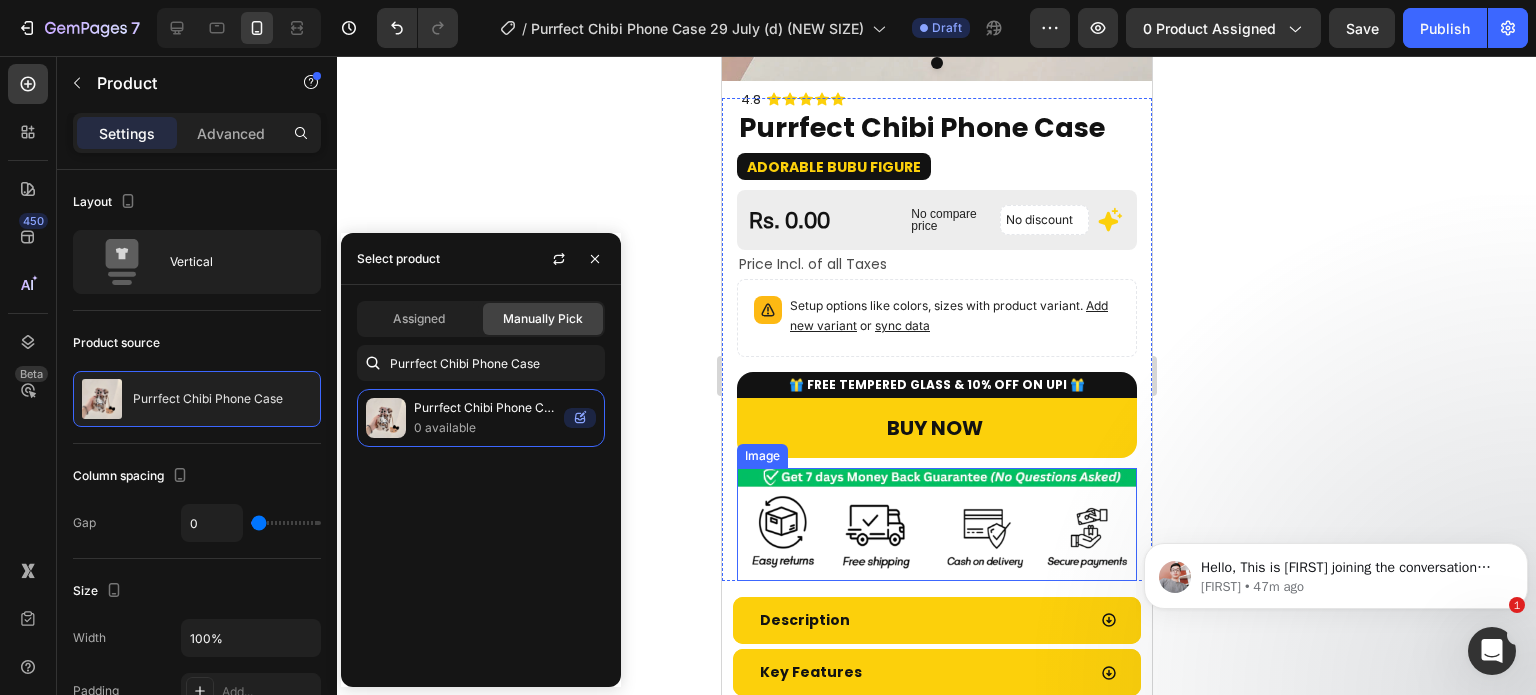 scroll, scrollTop: 500, scrollLeft: 0, axis: vertical 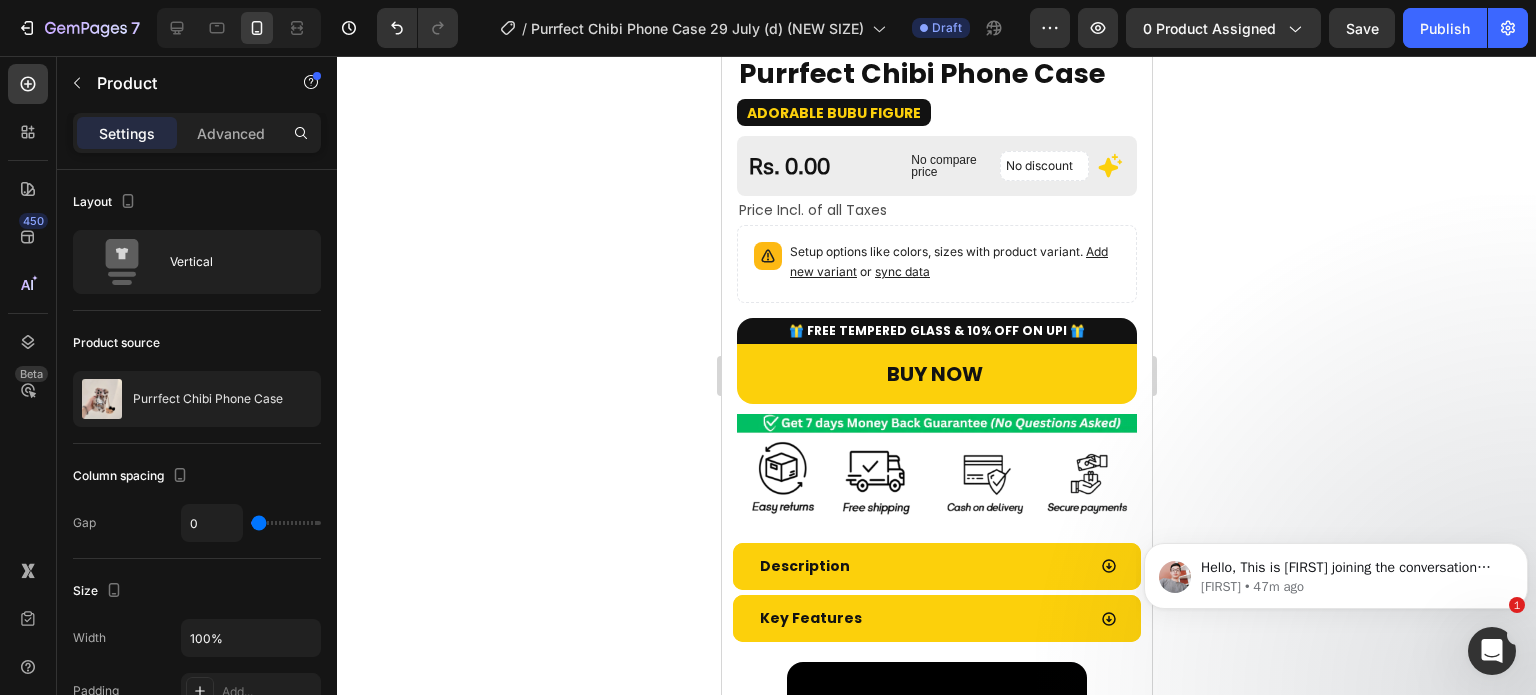 click 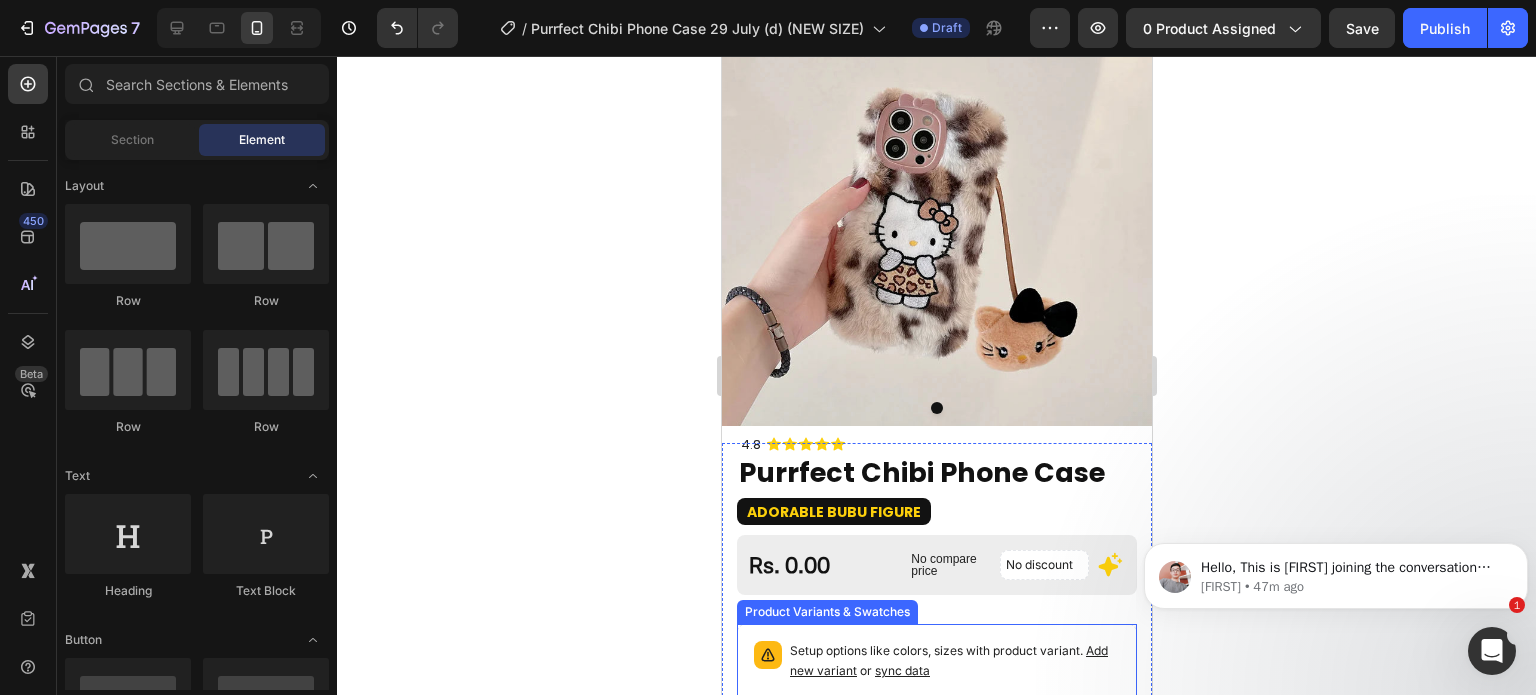 scroll, scrollTop: 100, scrollLeft: 0, axis: vertical 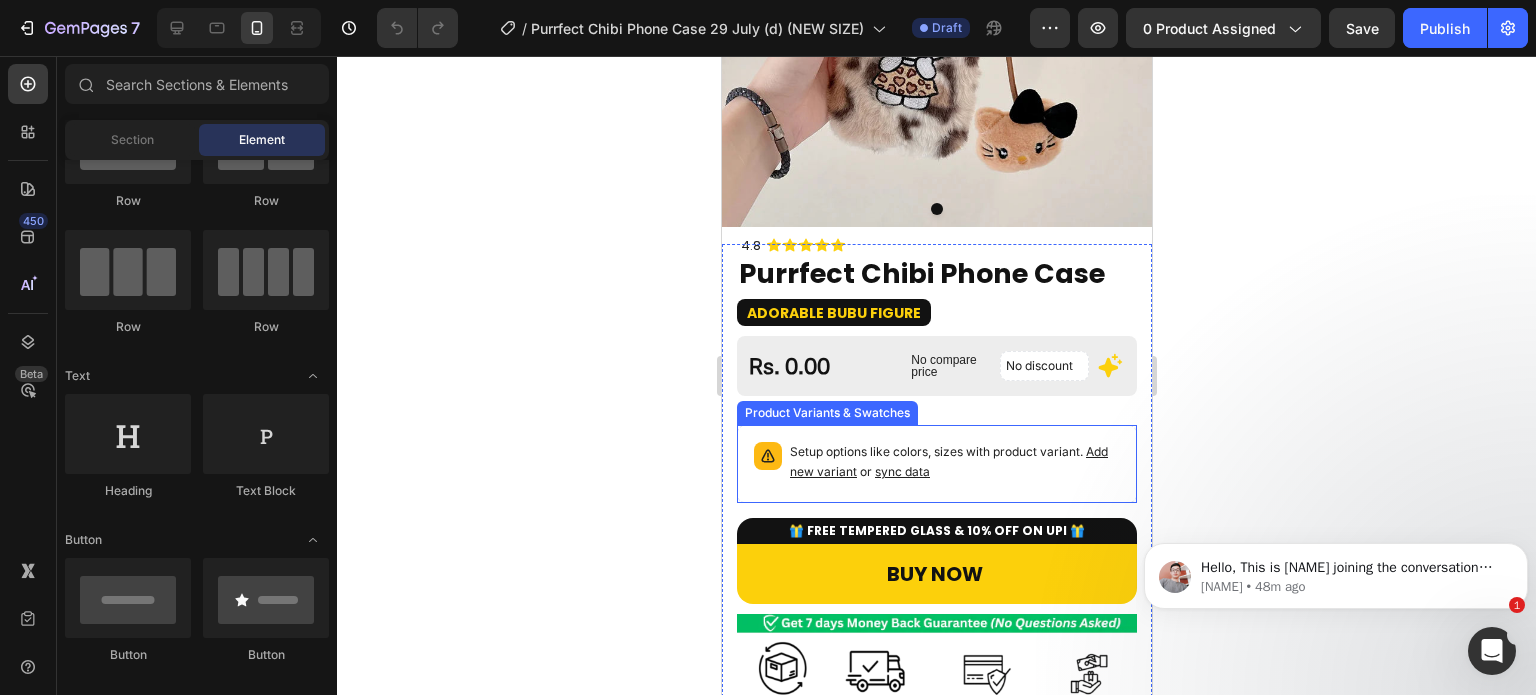 click on "sync data" at bounding box center [901, 471] 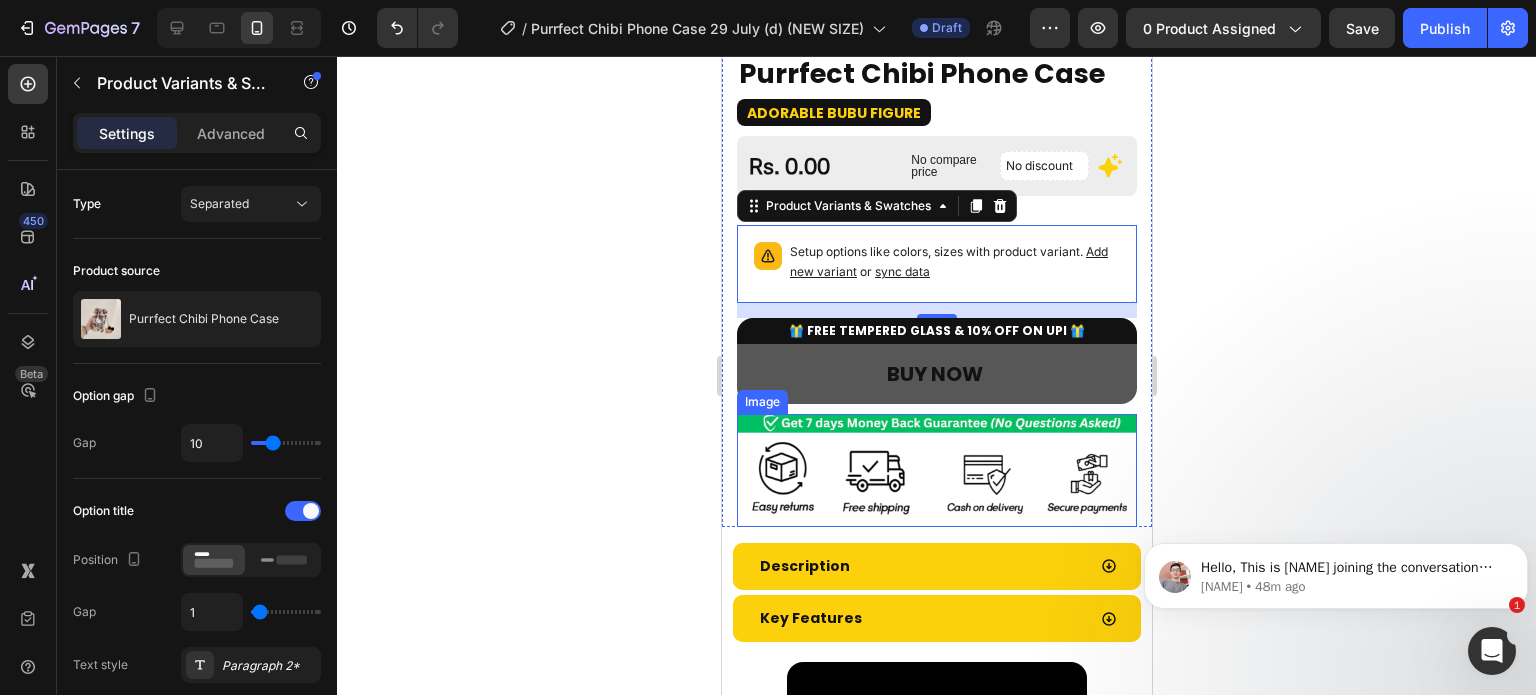 scroll, scrollTop: 300, scrollLeft: 0, axis: vertical 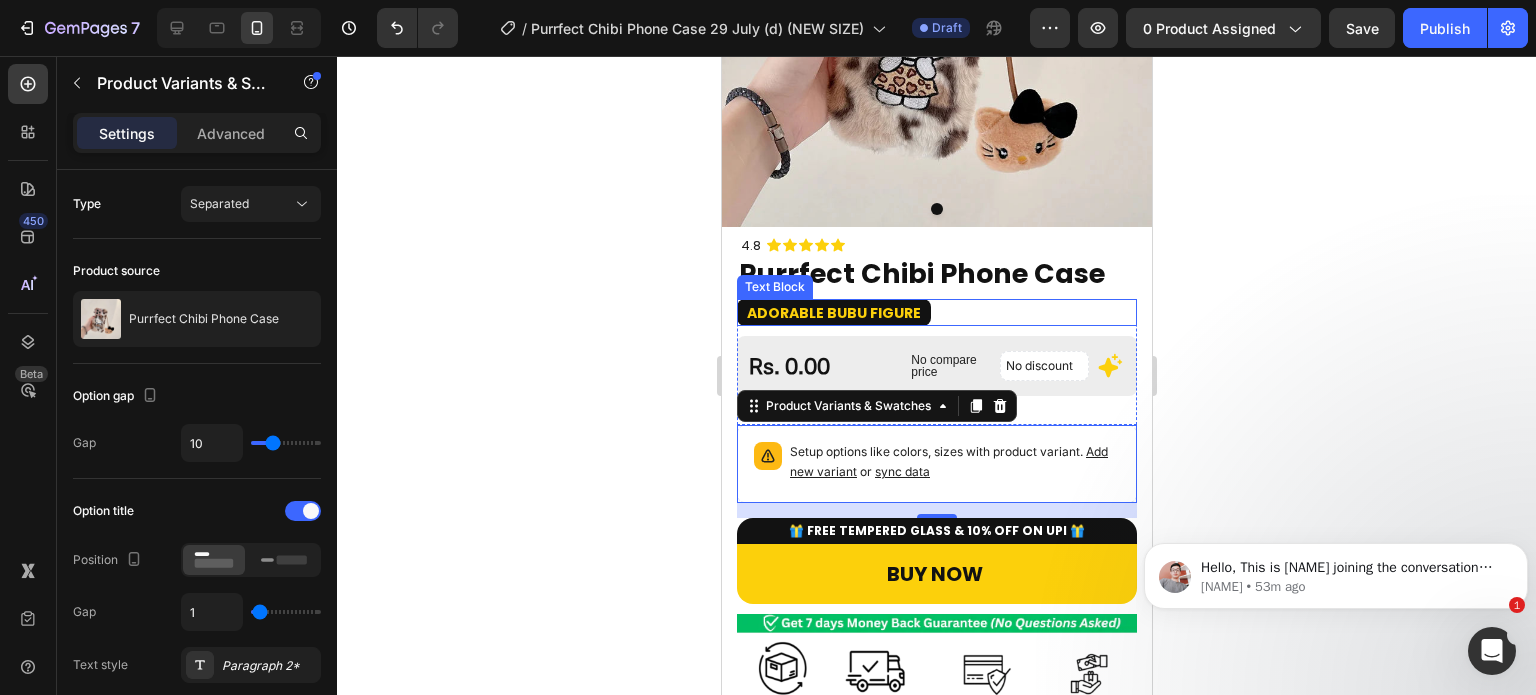 click on "Adorable BuBu Figure" at bounding box center [833, 313] 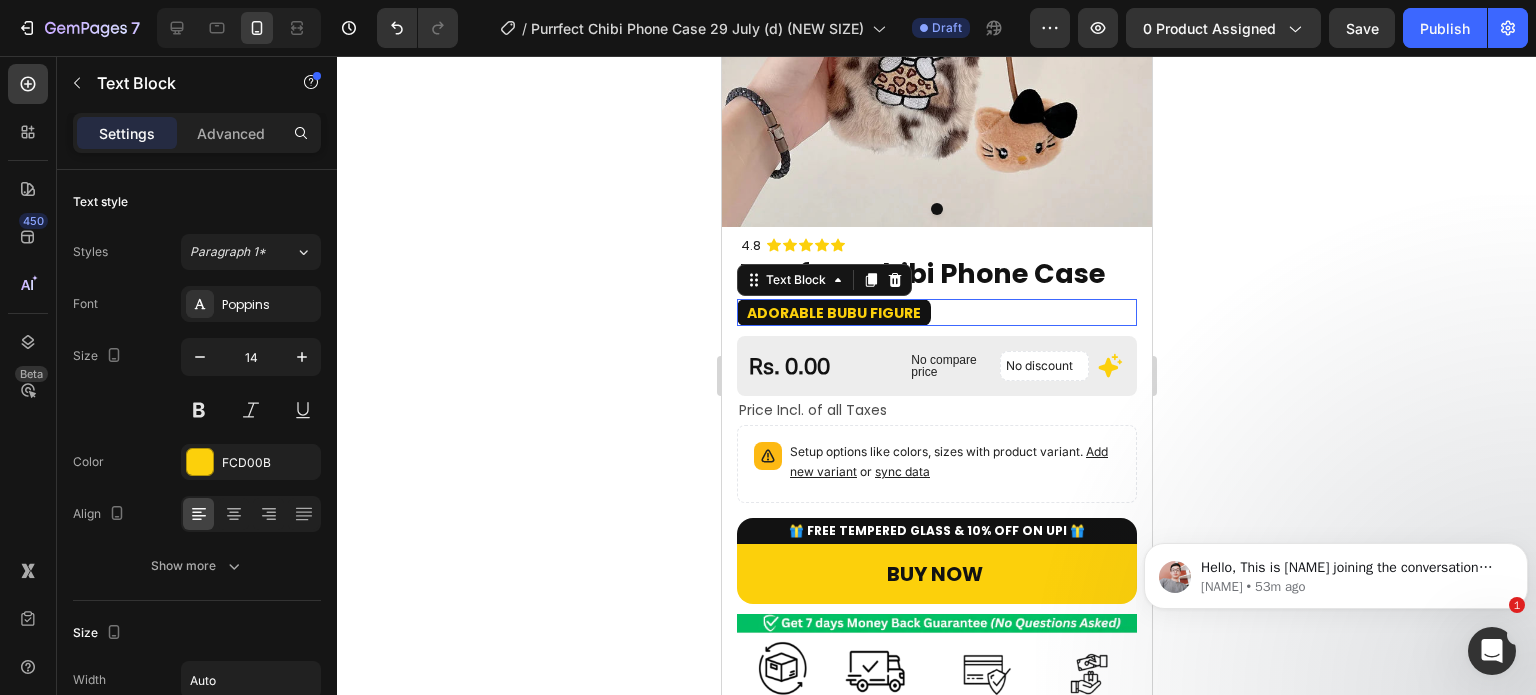 click on "Adorable BuBu Figure" at bounding box center (833, 313) 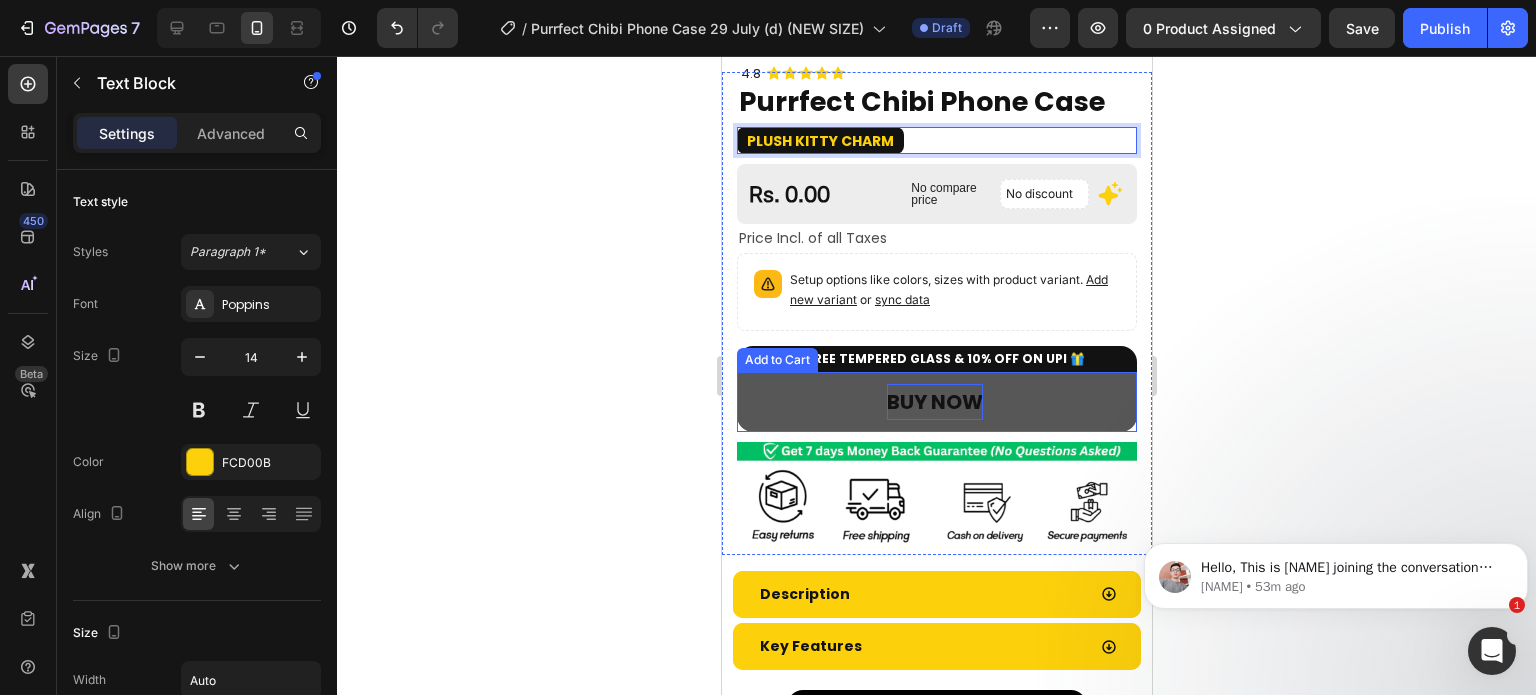 scroll, scrollTop: 500, scrollLeft: 0, axis: vertical 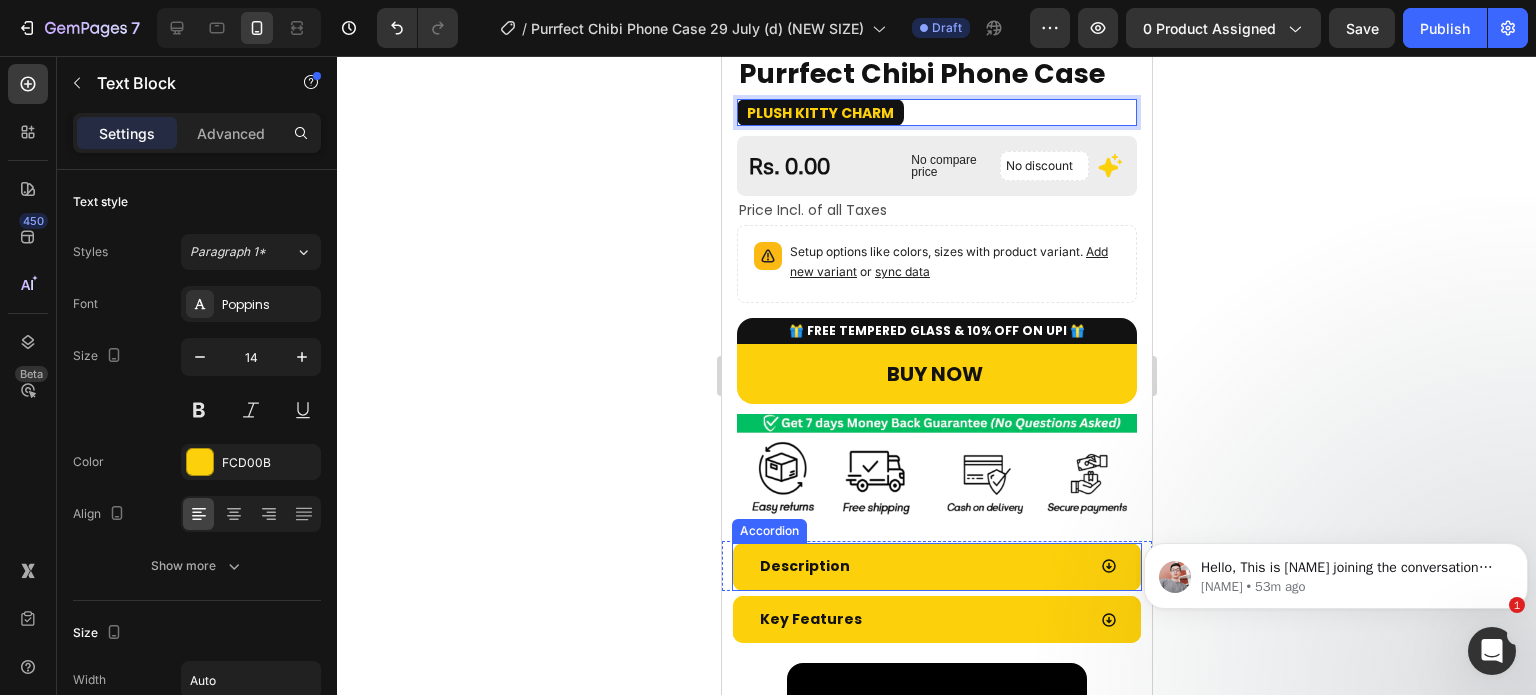 click on "Description" at bounding box center [920, 566] 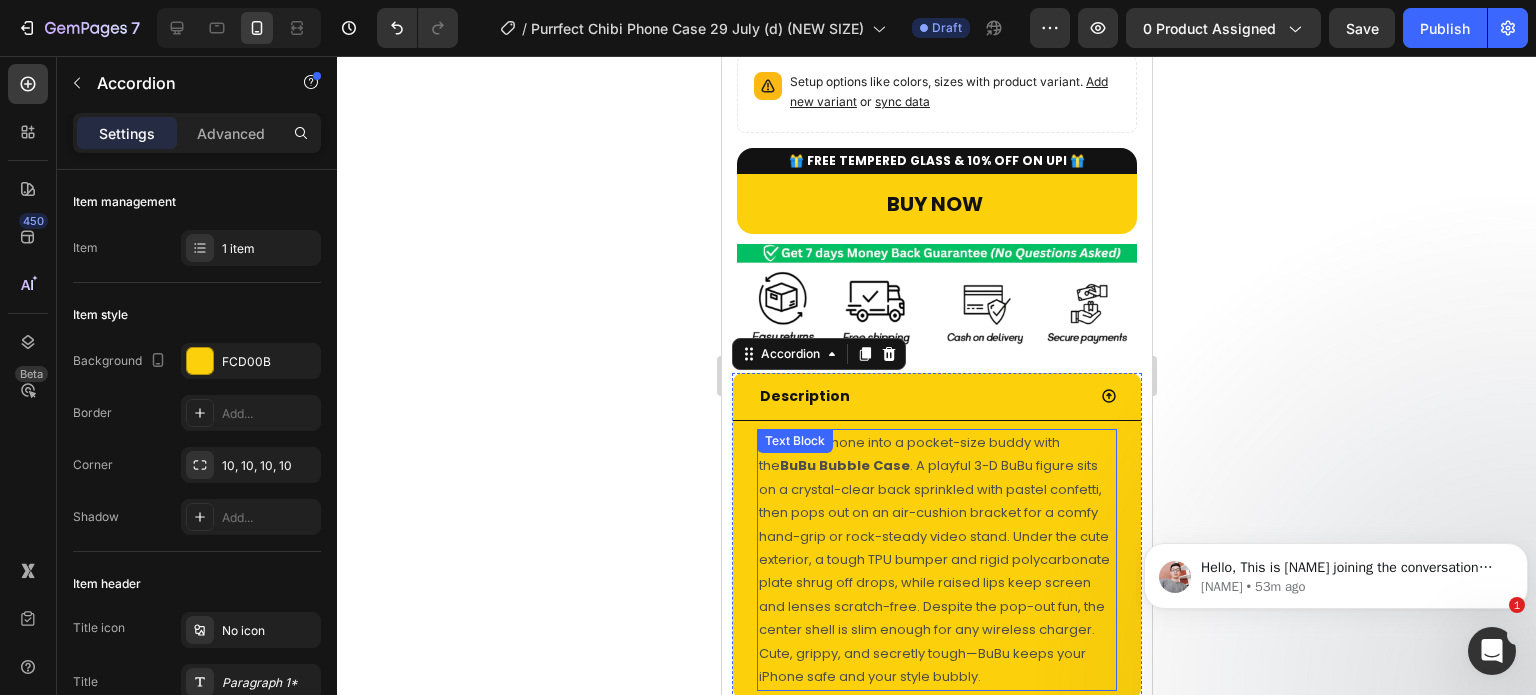 scroll, scrollTop: 700, scrollLeft: 0, axis: vertical 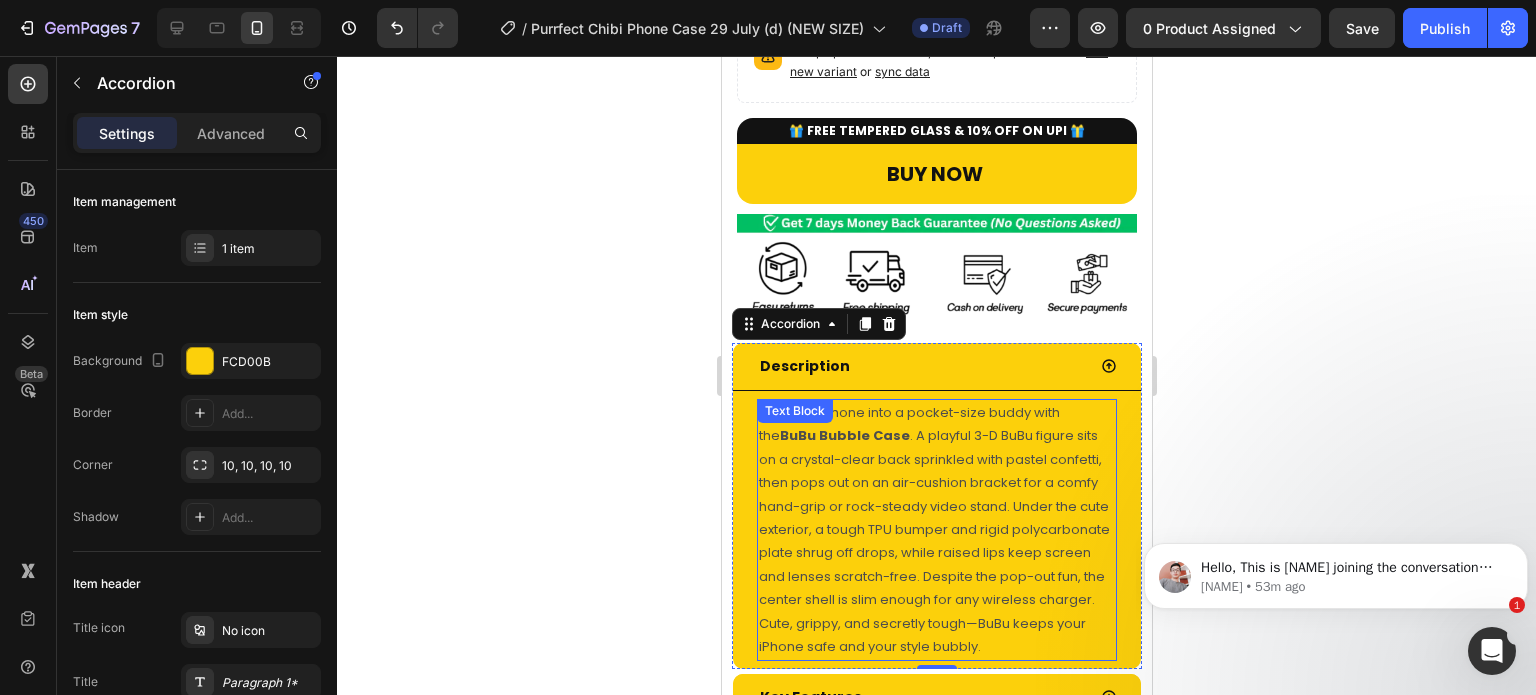 click on "Turn your phone into a pocket-size buddy with the BuBu Bubble Case. A playful 3-D BuBu figure sits on a crystal-clear back sprinkled with pastel confetti, then pops out on an air-cushion bracket for a comfy hand-grip or rock-steady video stand. Under the cute exterior, a tough TPU bumper and rigid polycarbonate plate shrug off drops, while raised lips keep screen and lenses scratch-free. Despite the pop-out fun, the center shell is slim enough for any wireless charger. Cute, grippy, and secretly tough—BuBu keeps your iPhone safe and your style bubbly." at bounding box center [936, 529] 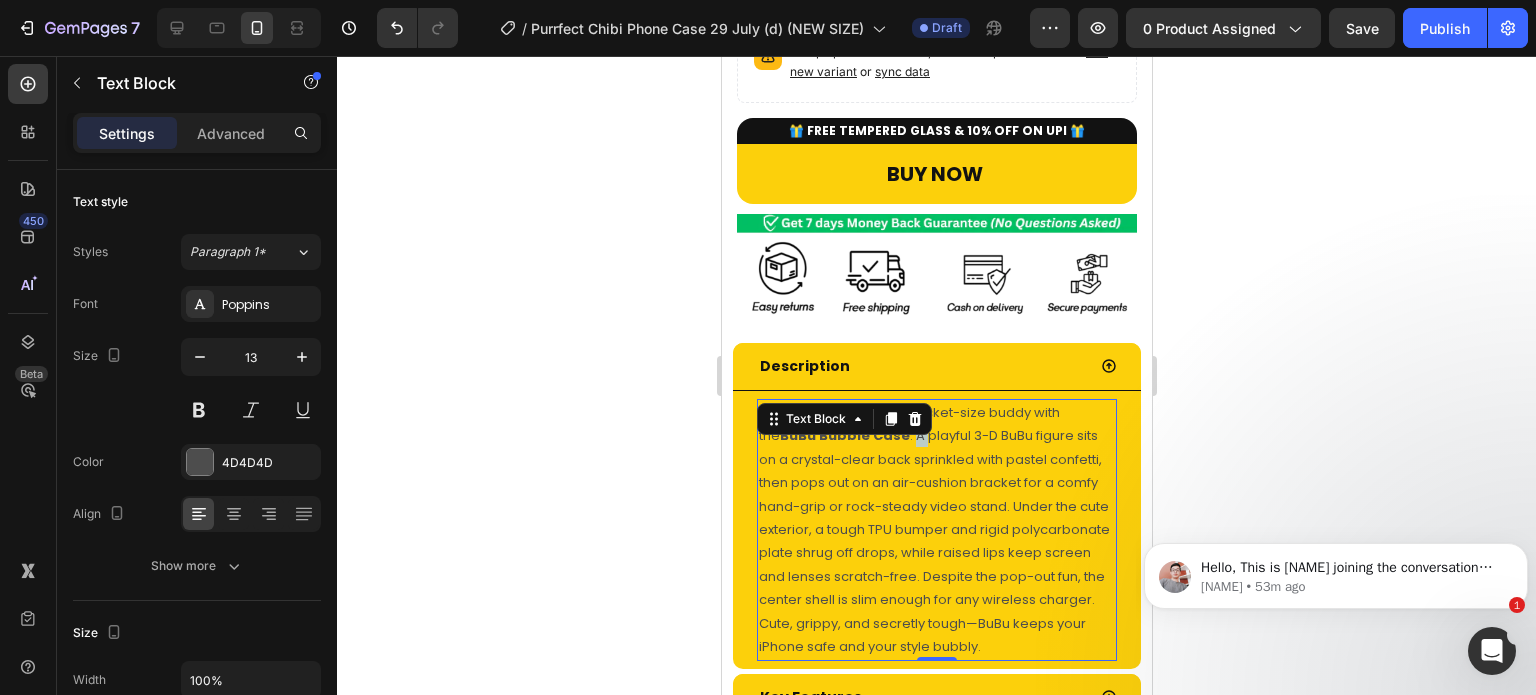 click on "Turn your phone into a pocket-size buddy with the BuBu Bubble Case. A playful 3-D BuBu figure sits on a crystal-clear back sprinkled with pastel confetti, then pops out on an air-cushion bracket for a comfy hand-grip or rock-steady video stand. Under the cute exterior, a tough TPU bumper and rigid polycarbonate plate shrug off drops, while raised lips keep screen and lenses scratch-free. Despite the pop-out fun, the center shell is slim enough for any wireless charger. Cute, grippy, and secretly tough—BuBu keeps your iPhone safe and your style bubbly." at bounding box center (936, 529) 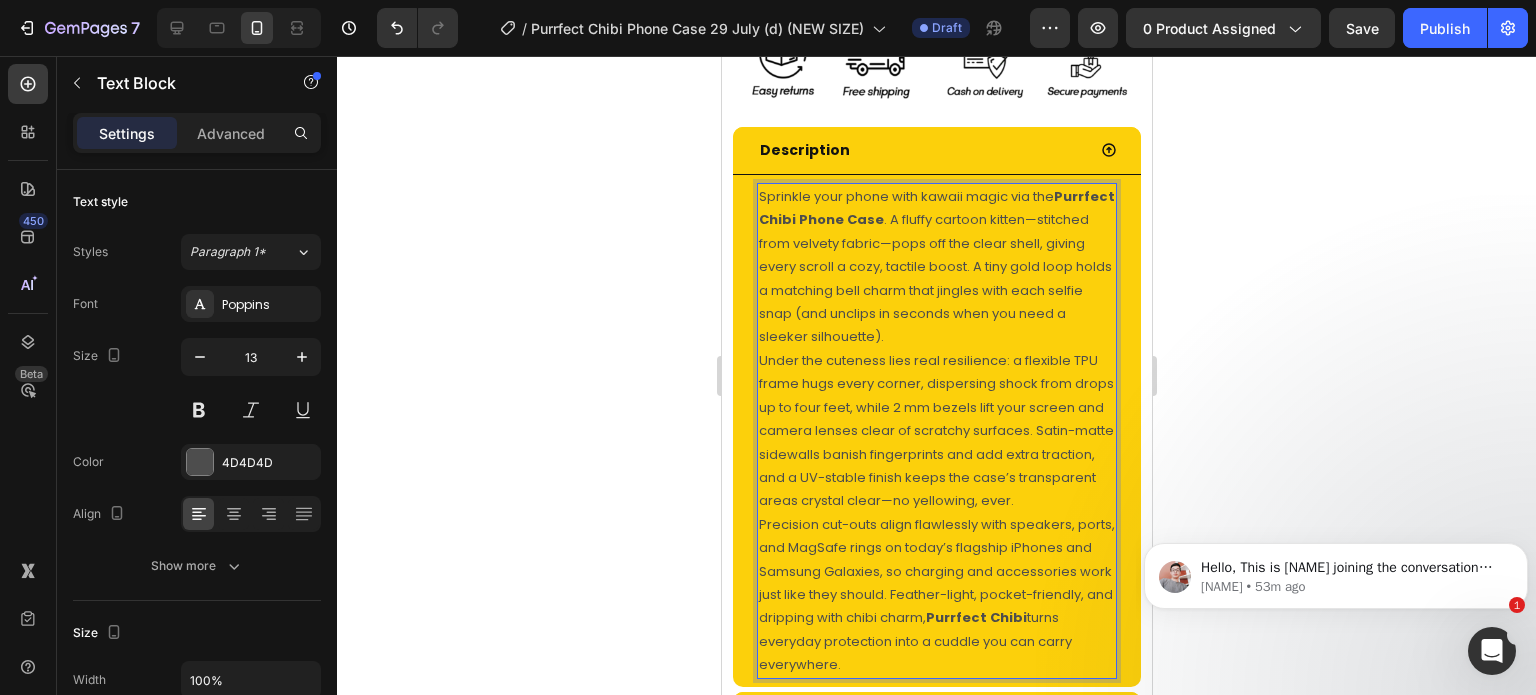 scroll, scrollTop: 1016, scrollLeft: 0, axis: vertical 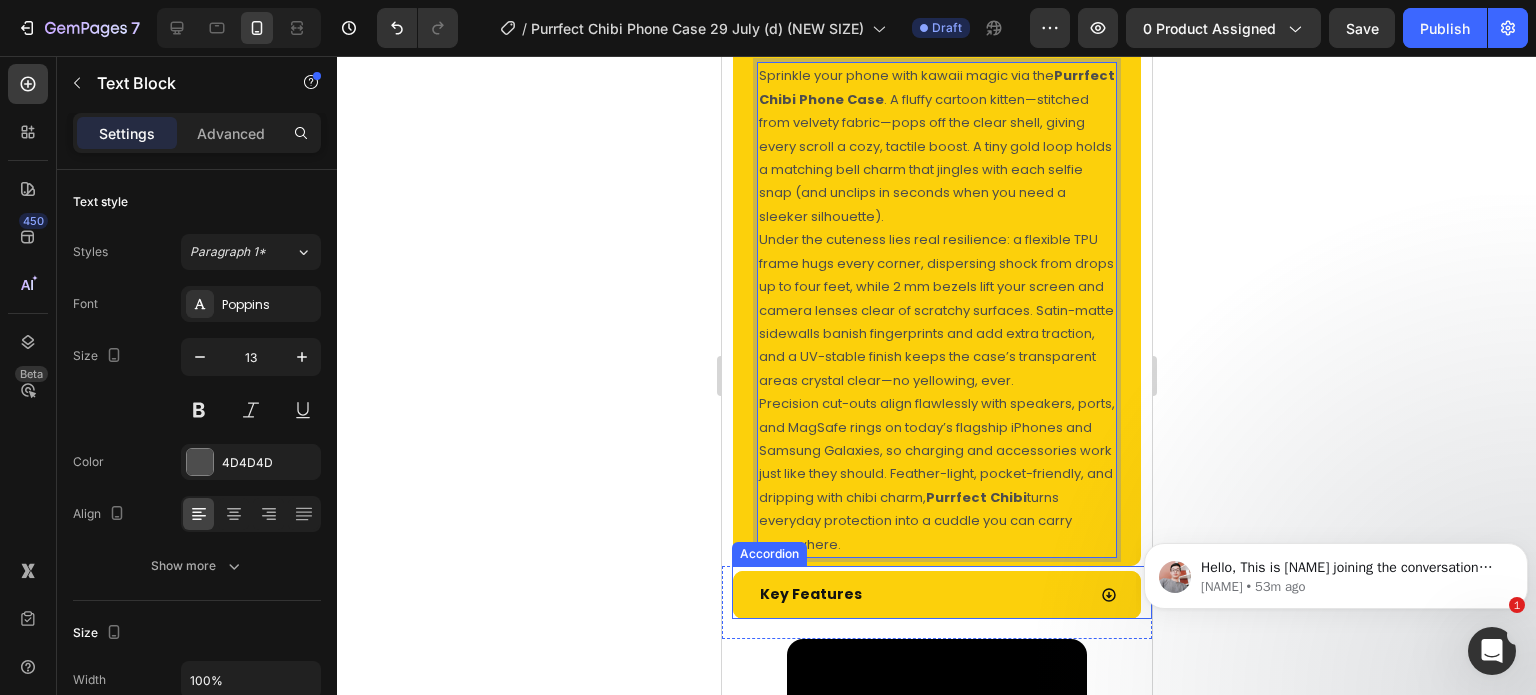 click on "Key Features" at bounding box center [920, 594] 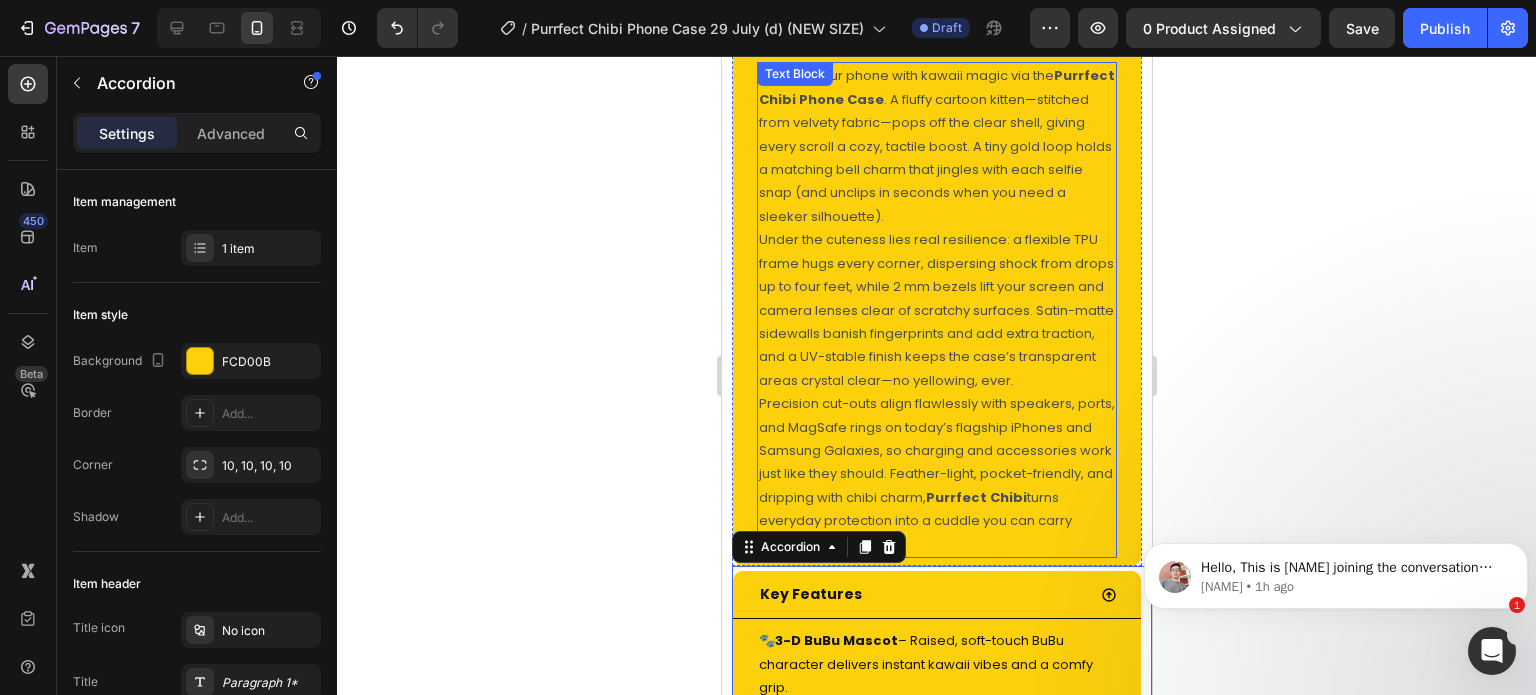 scroll, scrollTop: 1416, scrollLeft: 0, axis: vertical 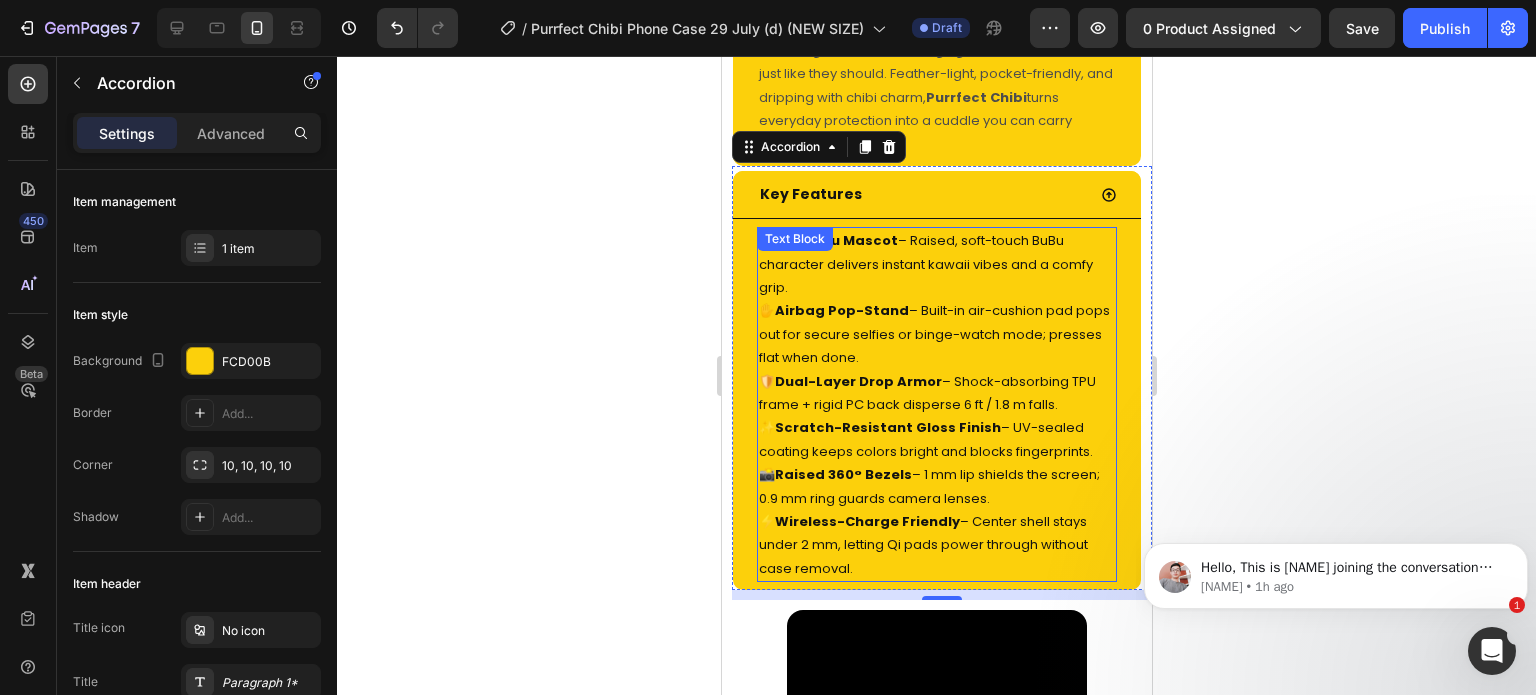 click on "🐾  3-D BuBu Mascot  – Raised, soft-touch BuBu character delivers instant kawaii vibes and a comfy grip." at bounding box center [936, 264] 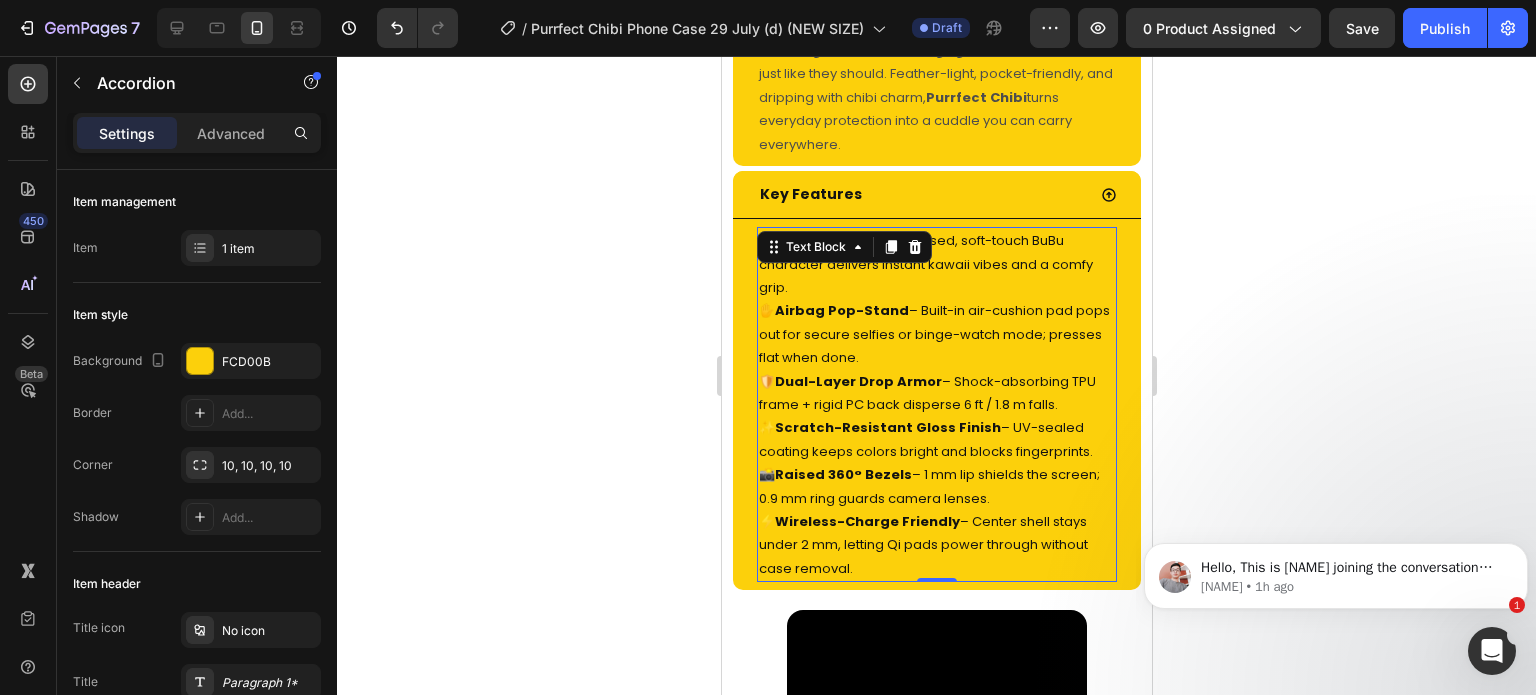 click at bounding box center [890, 247] 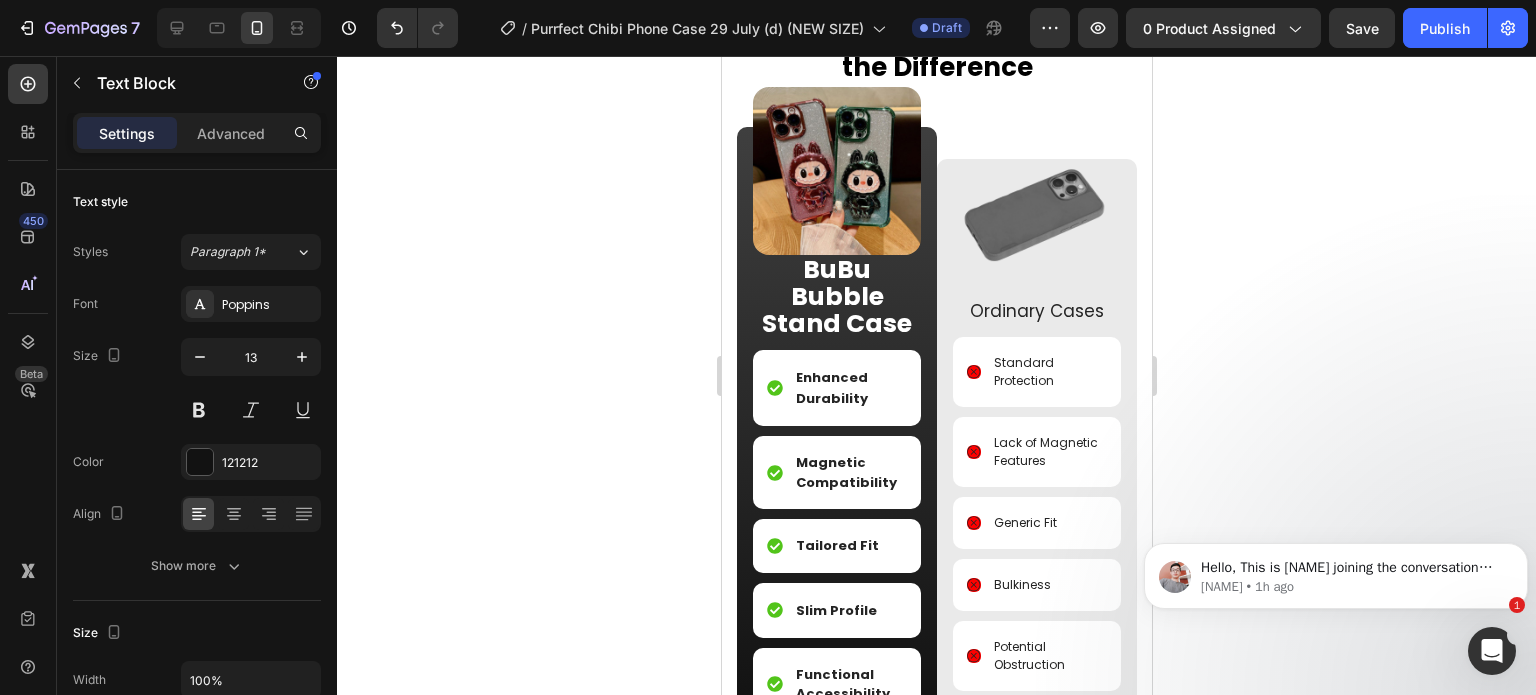 scroll, scrollTop: 3094, scrollLeft: 0, axis: vertical 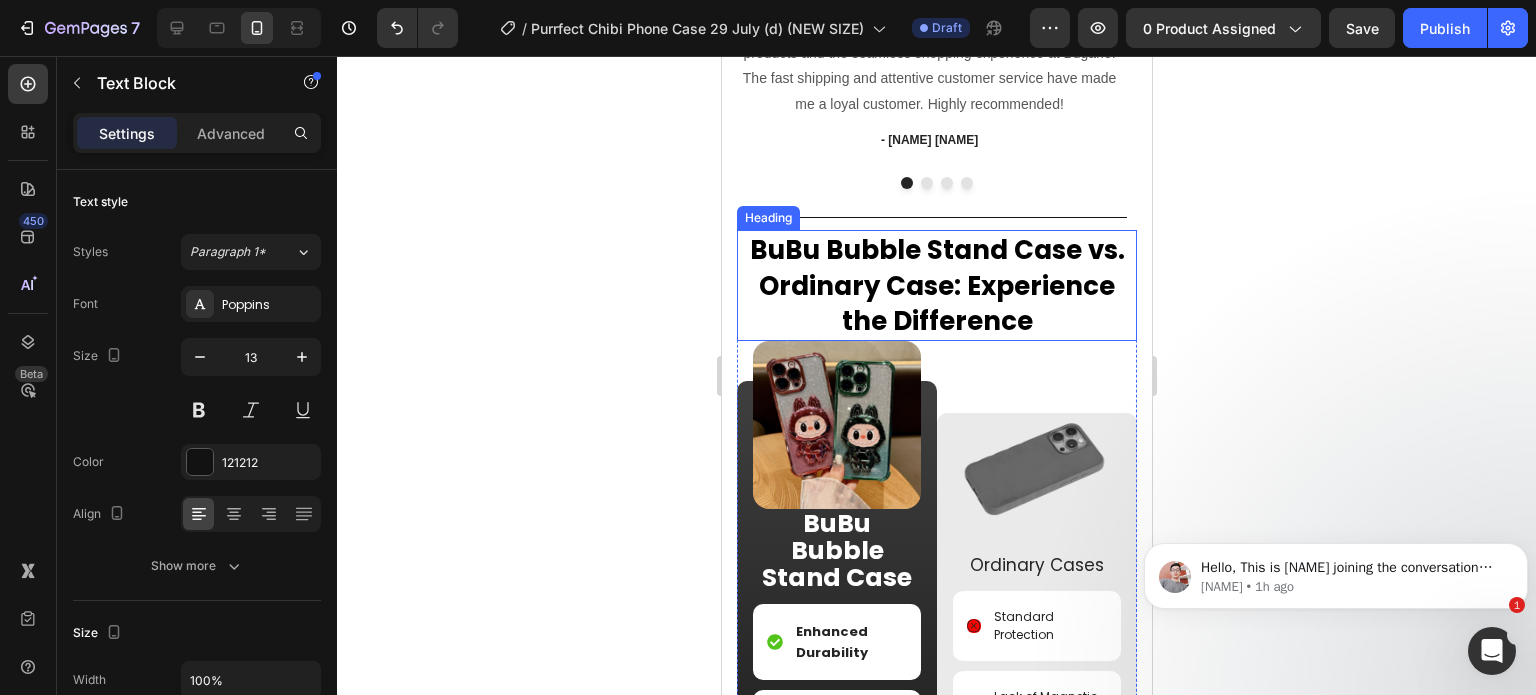 click on "BuBu Bubble Stand Case vs. Ordinary Case" at bounding box center [936, 268] 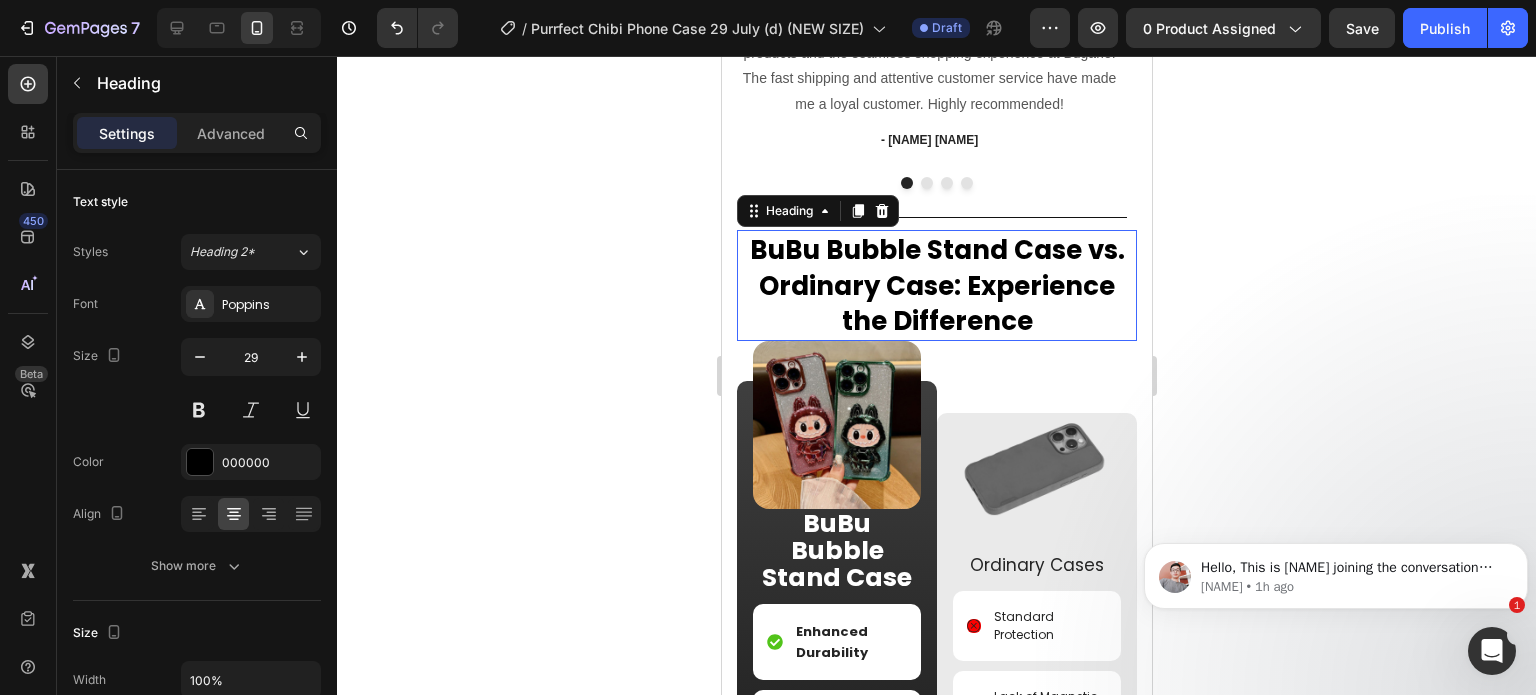 click on "BuBu Bubble Stand Case vs. Ordinary Case" at bounding box center (936, 268) 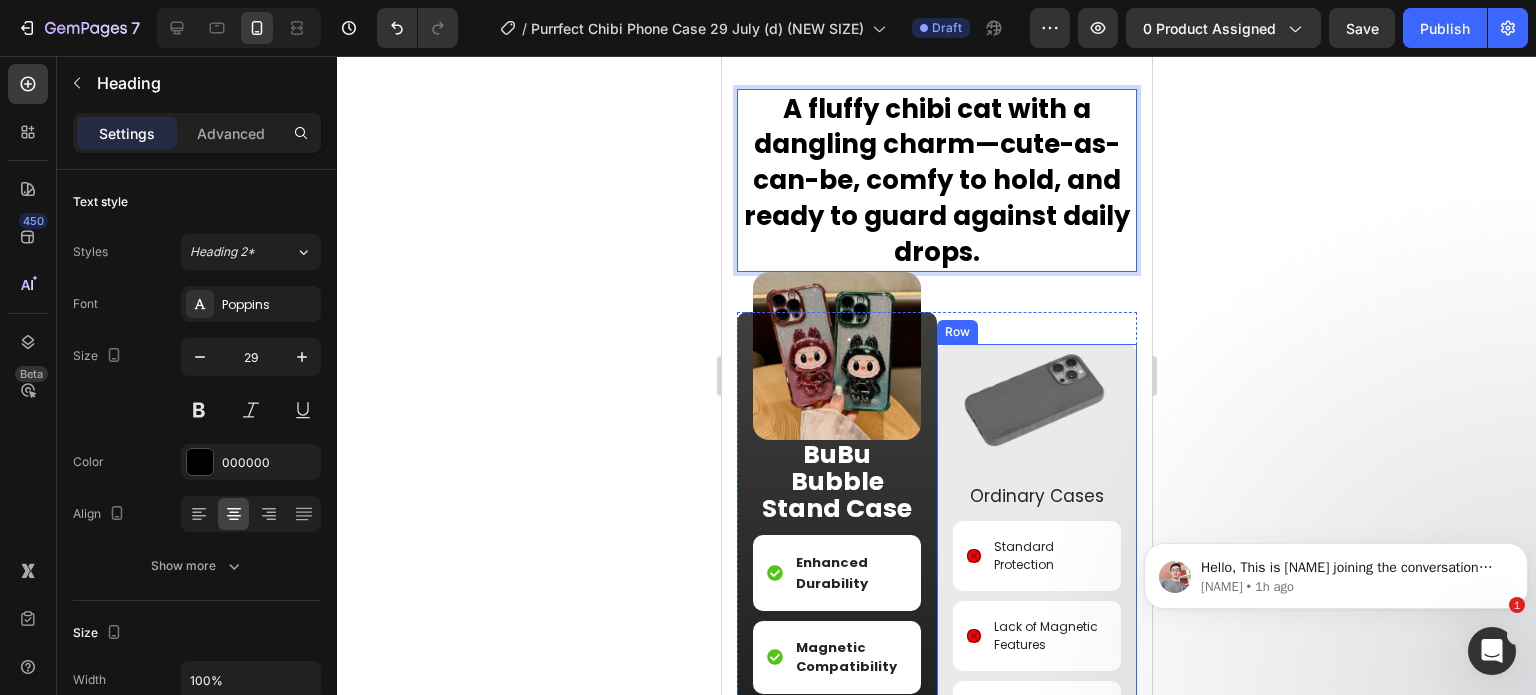scroll, scrollTop: 3394, scrollLeft: 0, axis: vertical 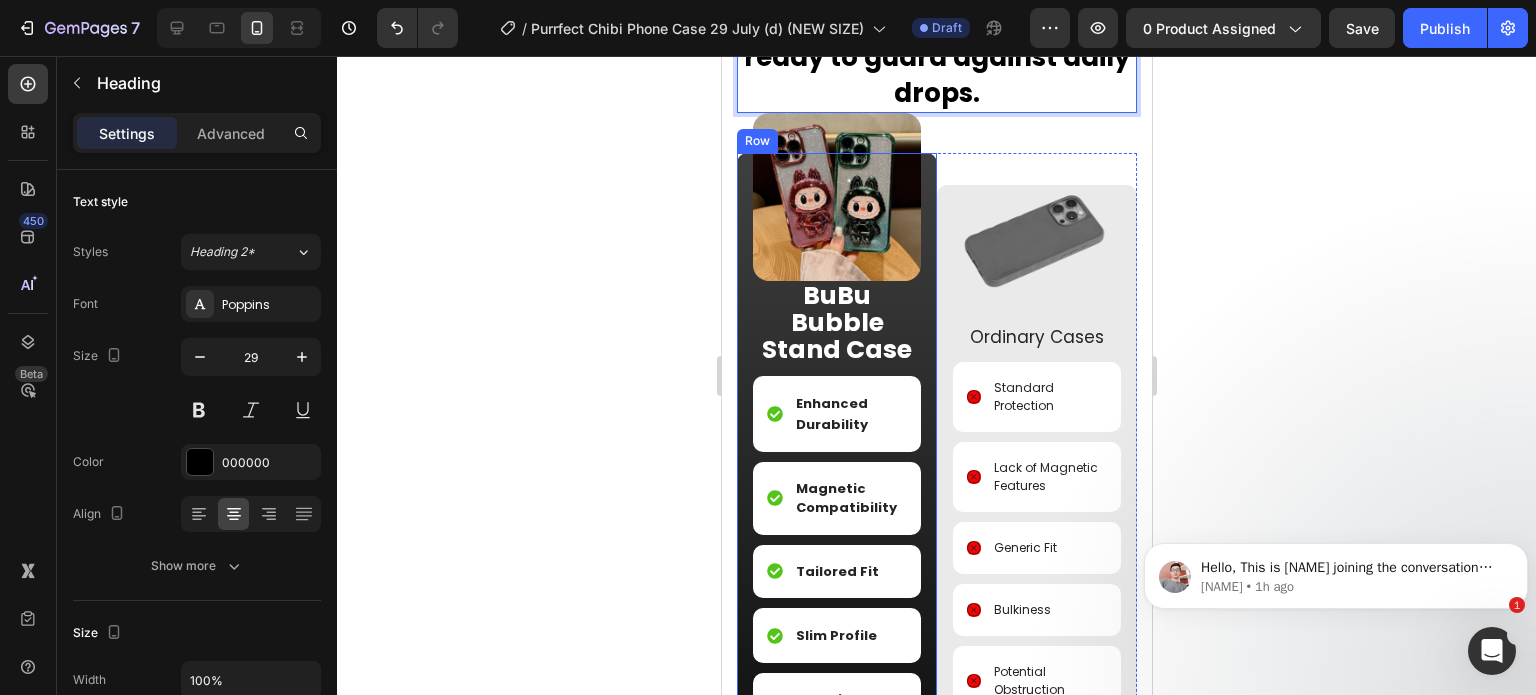 click at bounding box center [836, 197] 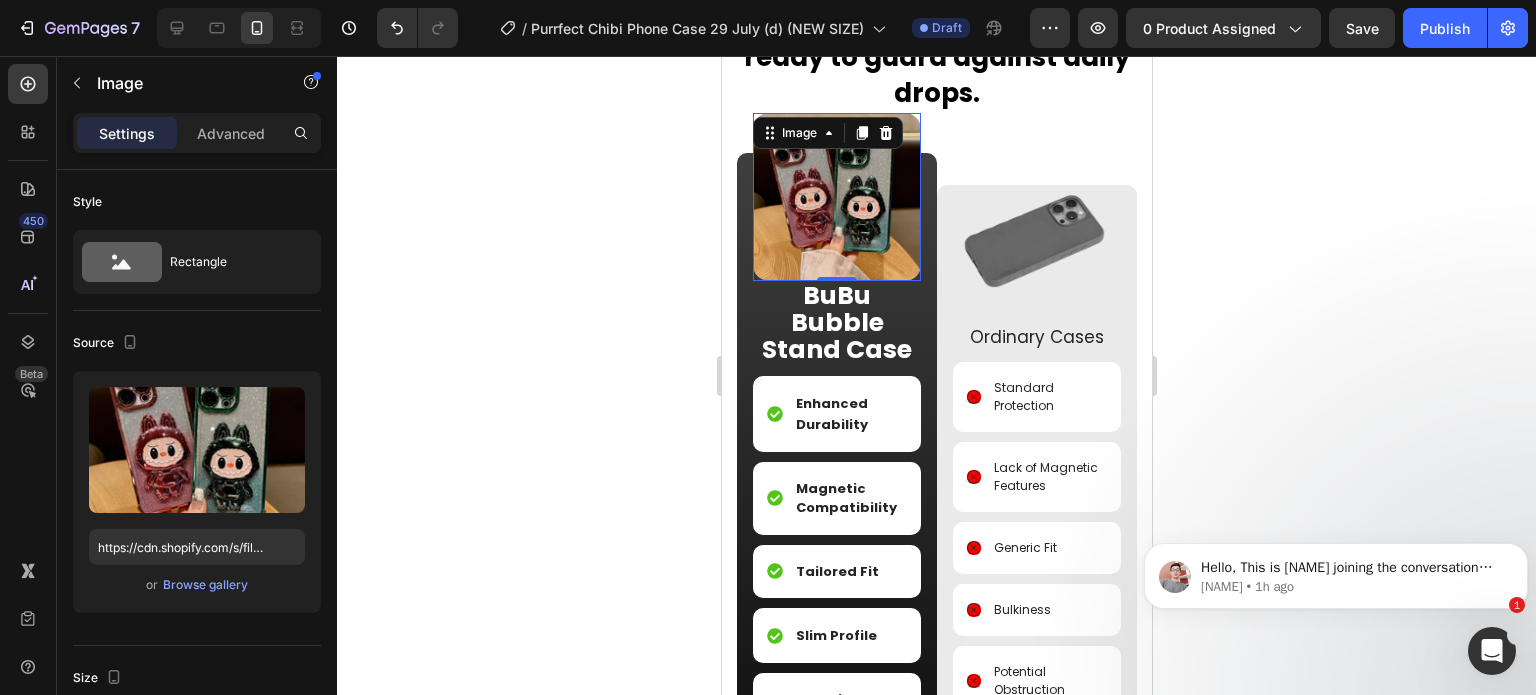 click at bounding box center [836, 197] 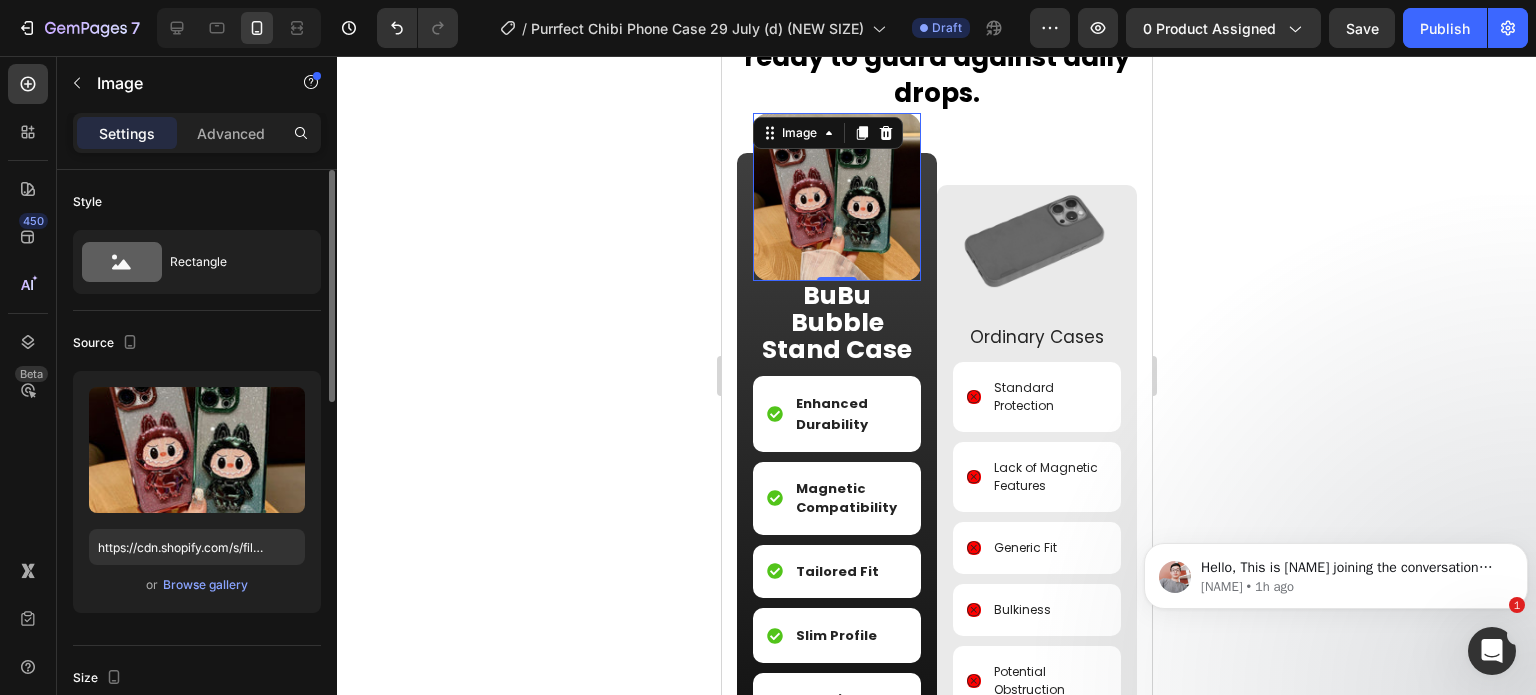 click on "or  Browse gallery" at bounding box center (197, 585) 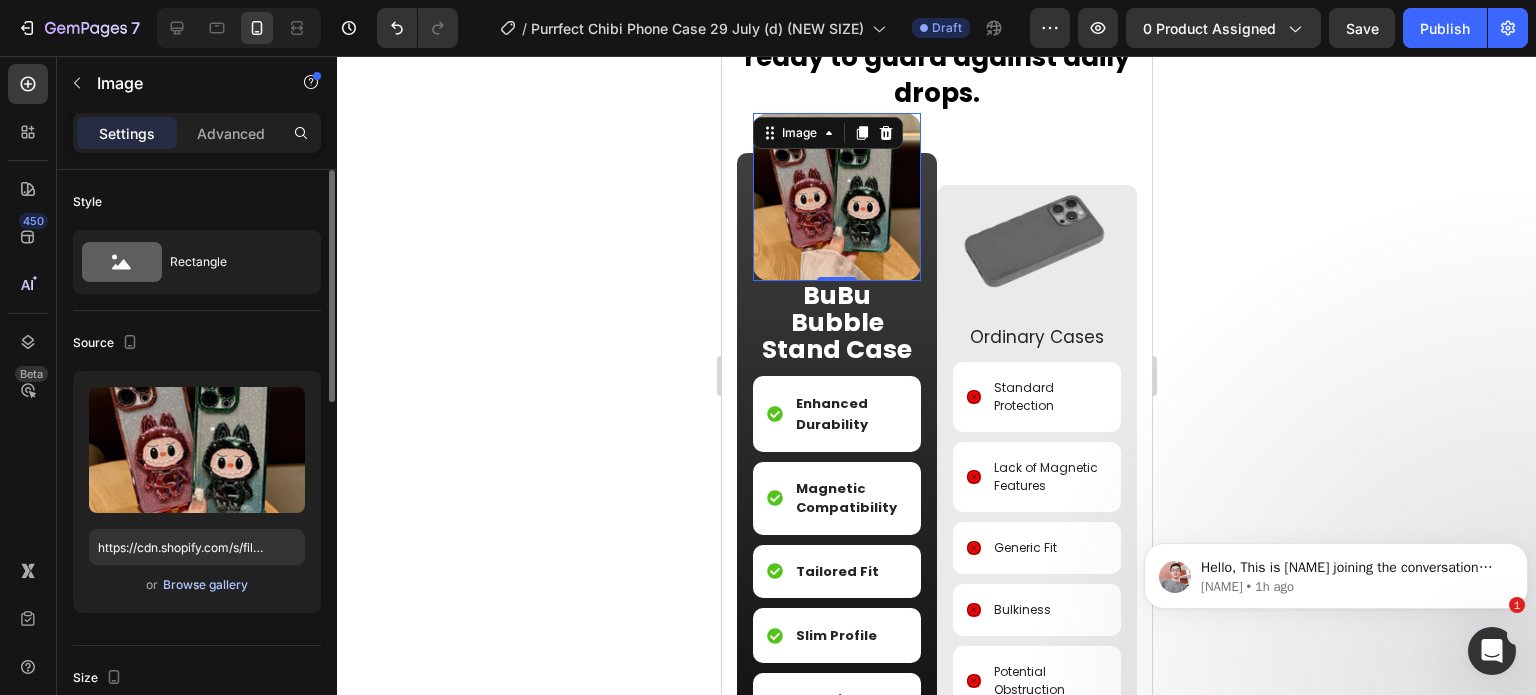 click on "Browse gallery" at bounding box center (205, 585) 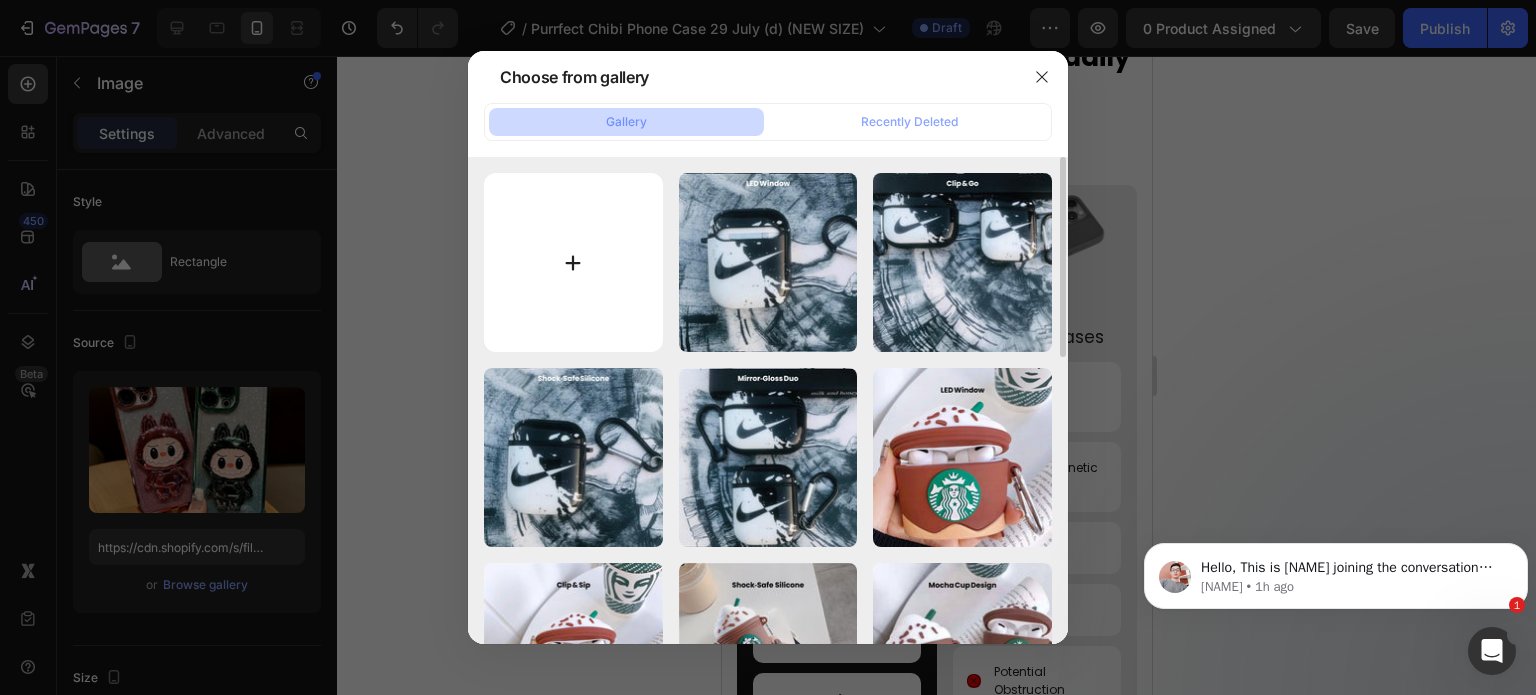 click at bounding box center (573, 262) 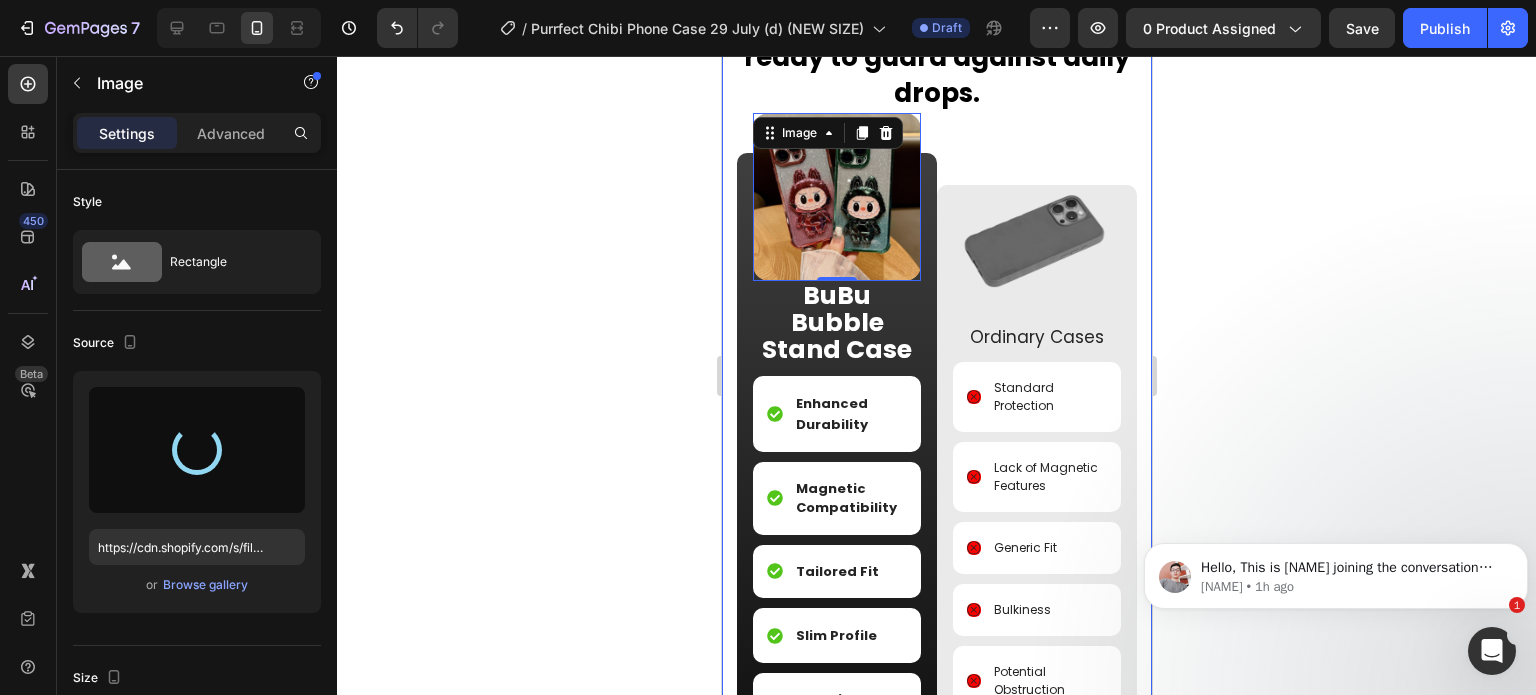 type on "https://cdn.shopify.com/s/files/1/0835/5119/1341/files/gempages_553512382287054019-7dd6e7cc-38b6-4282-a3ff-f5b82ad39294.jpg" 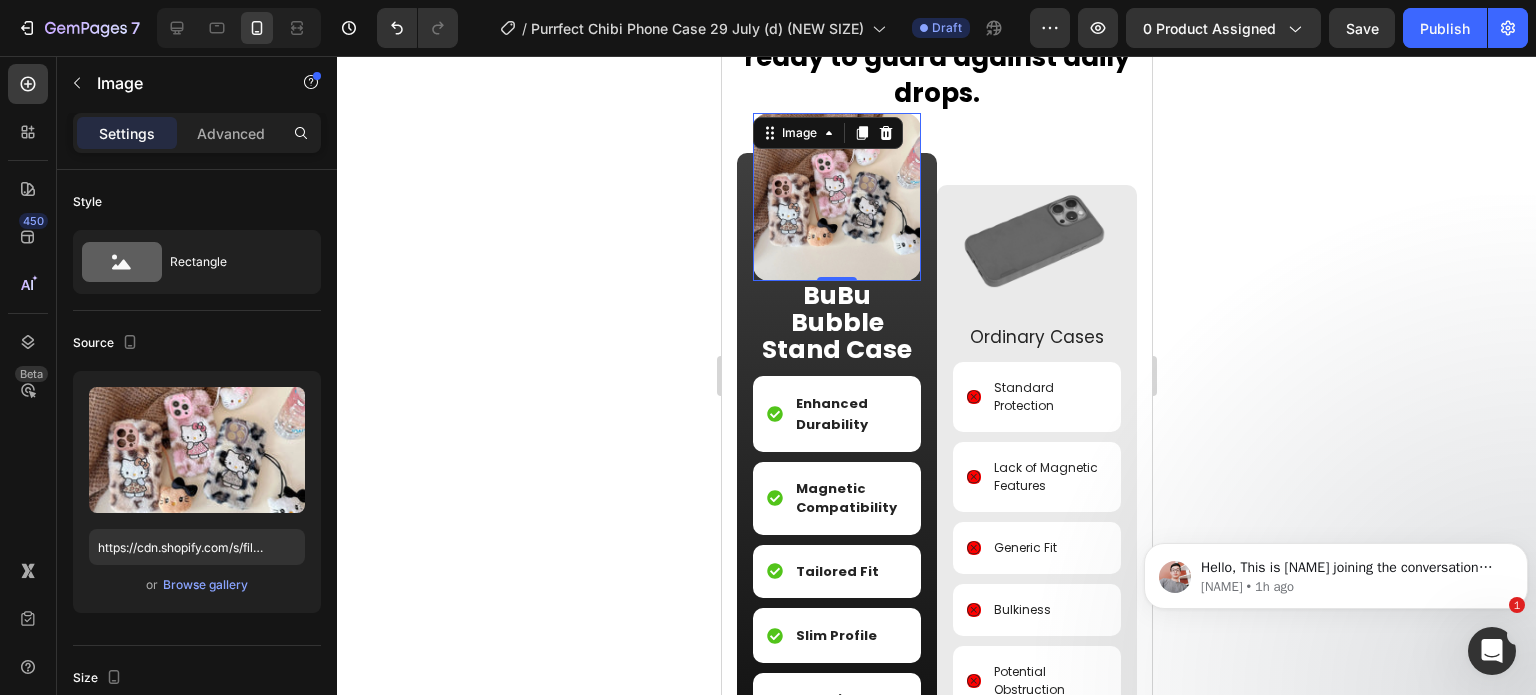click on "0" at bounding box center [836, 297] 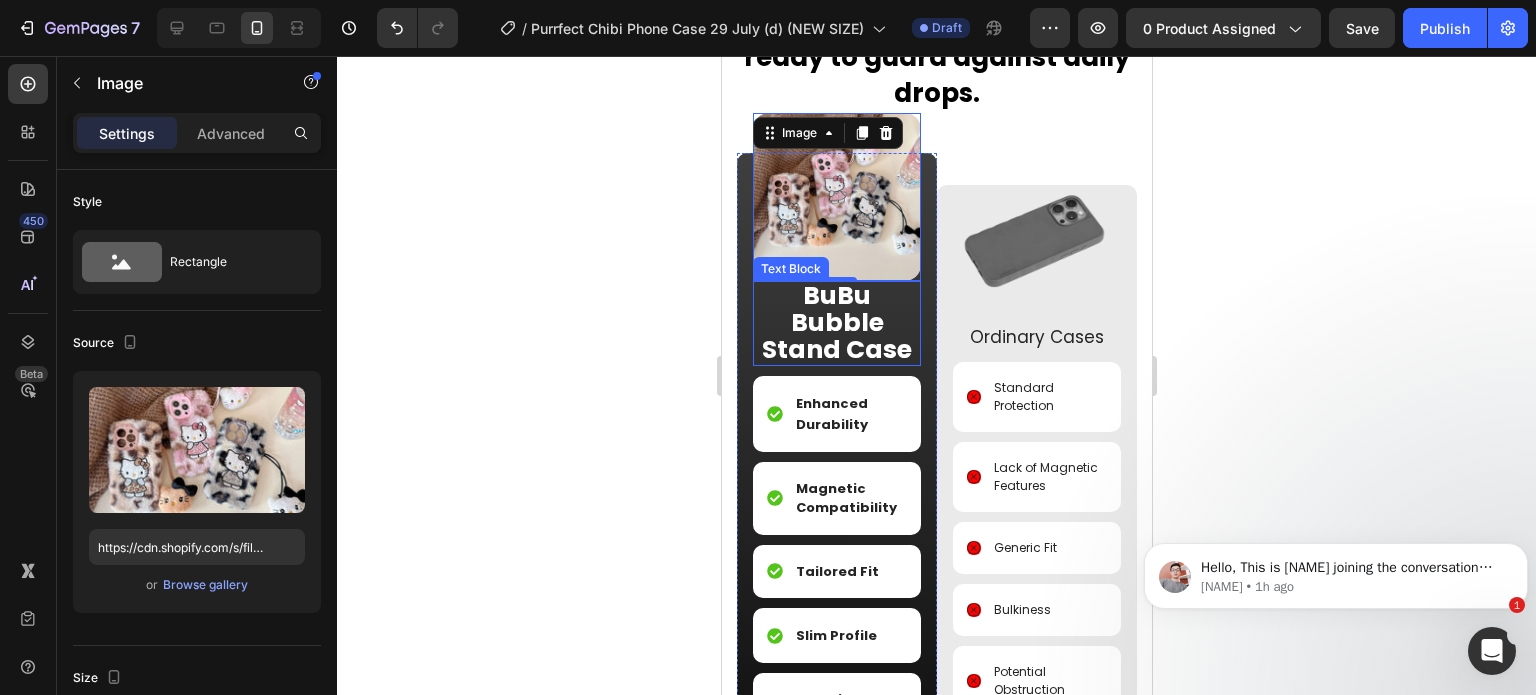 click on "BuBu Bubble Stand Case" at bounding box center (836, 322) 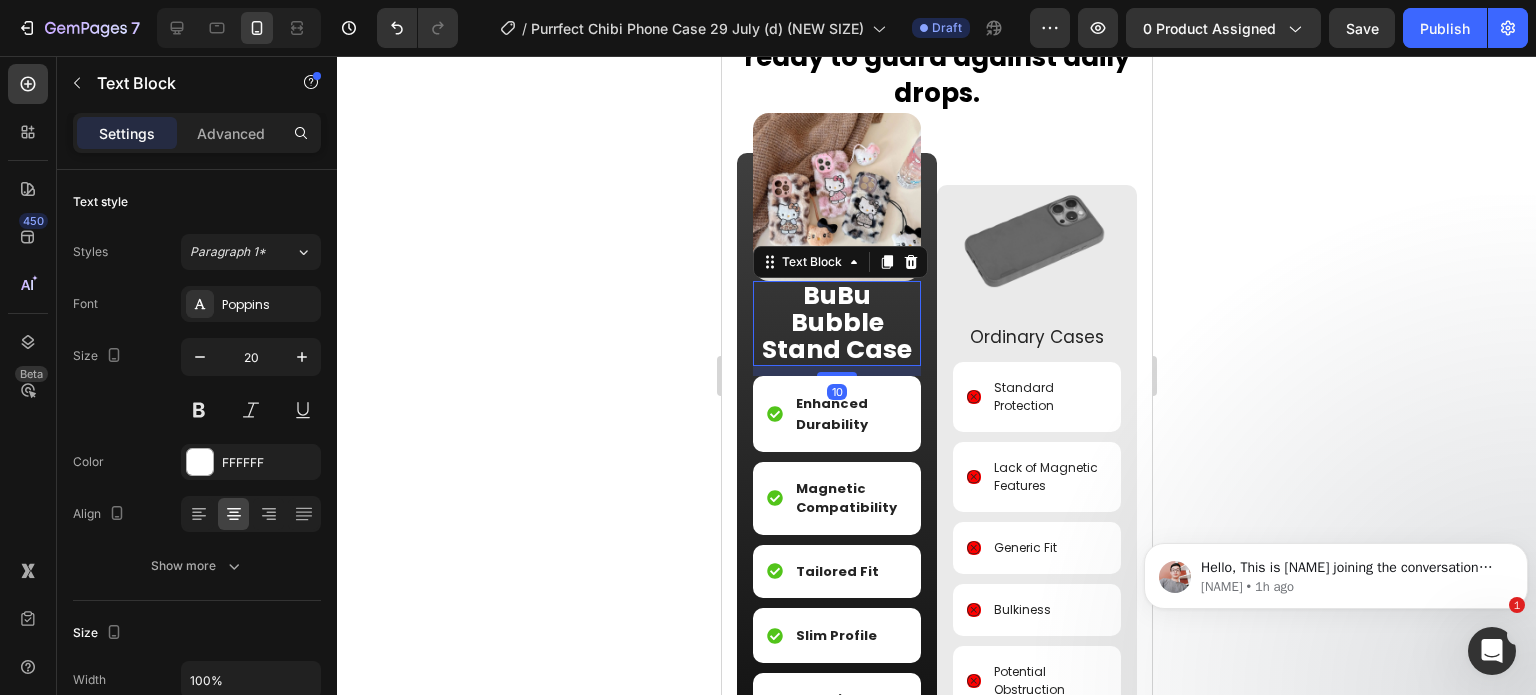 click on "BuBu Bubble Stand Case" at bounding box center [836, 322] 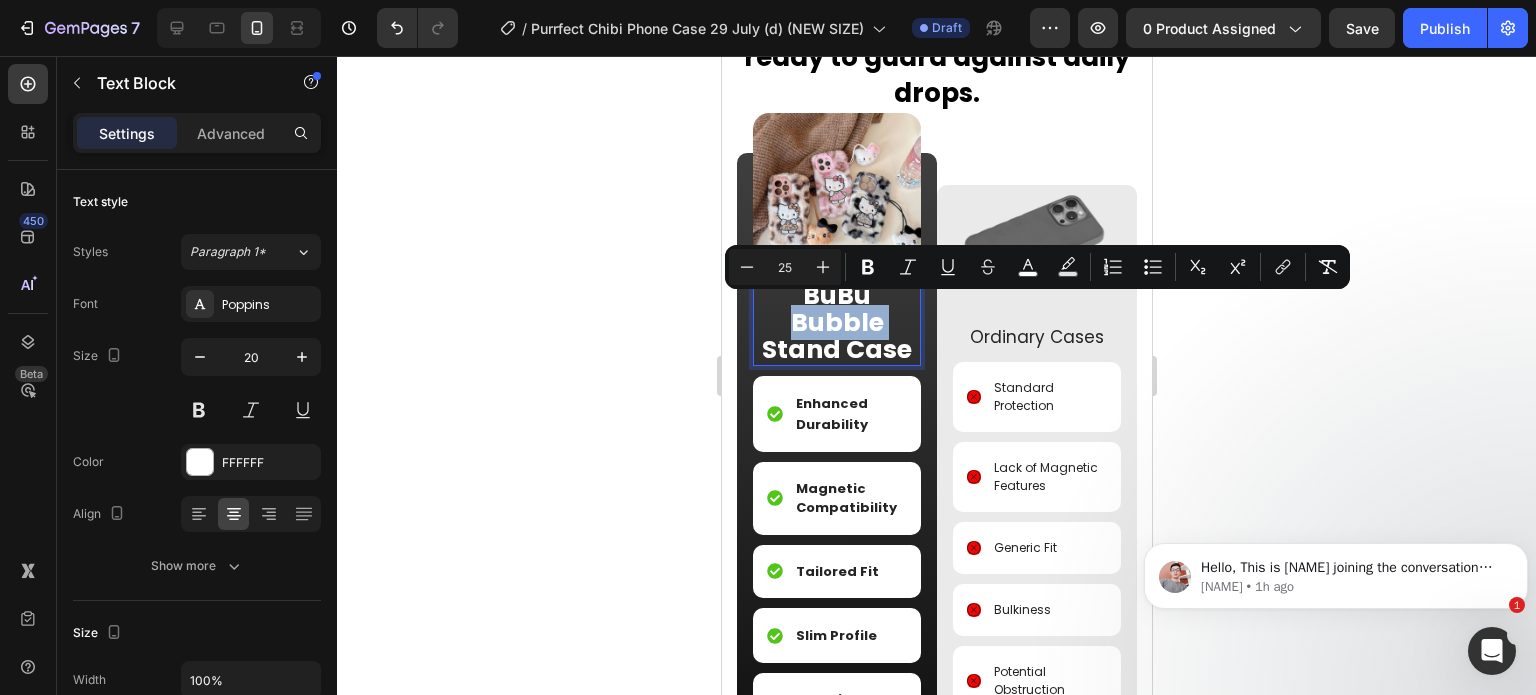 click on "BuBu Bubble Stand Case" at bounding box center (836, 322) 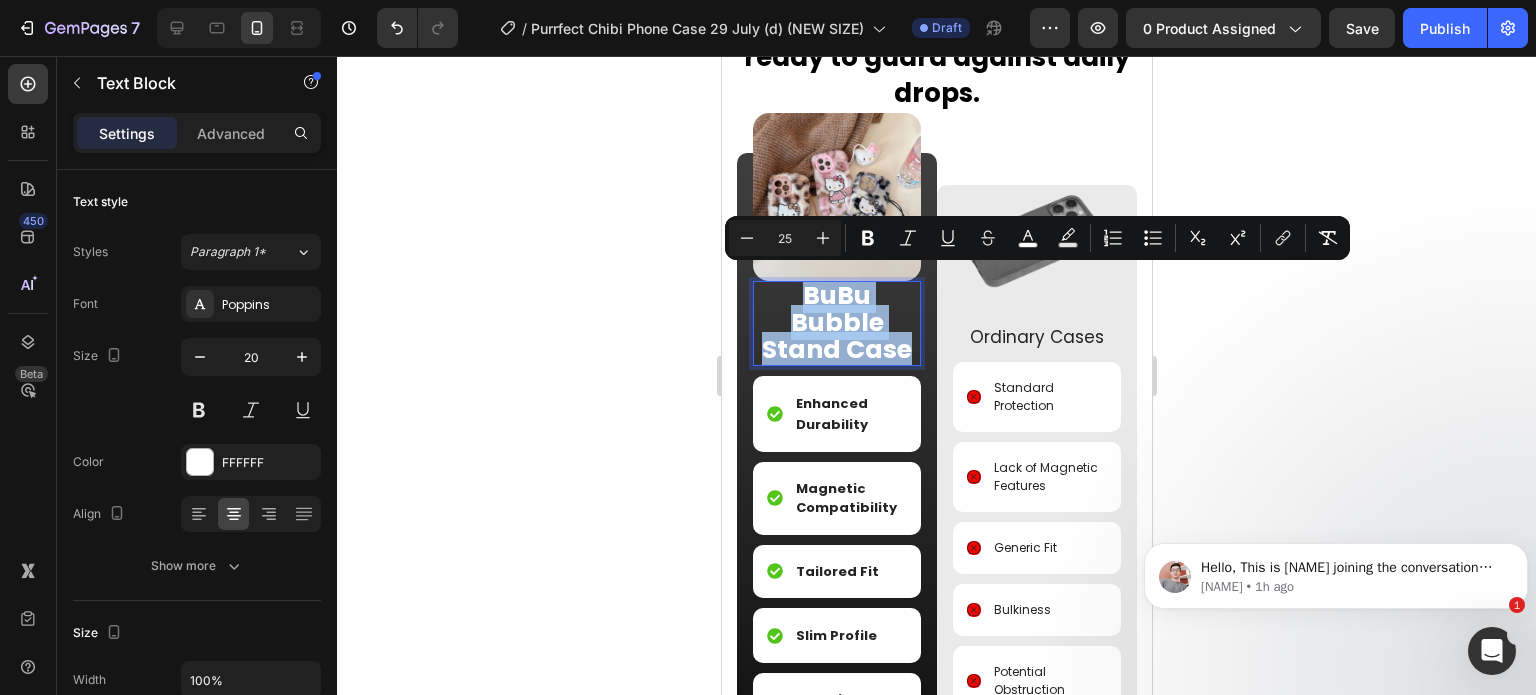 drag, startPoint x: 804, startPoint y: 287, endPoint x: 901, endPoint y: 340, distance: 110.535065 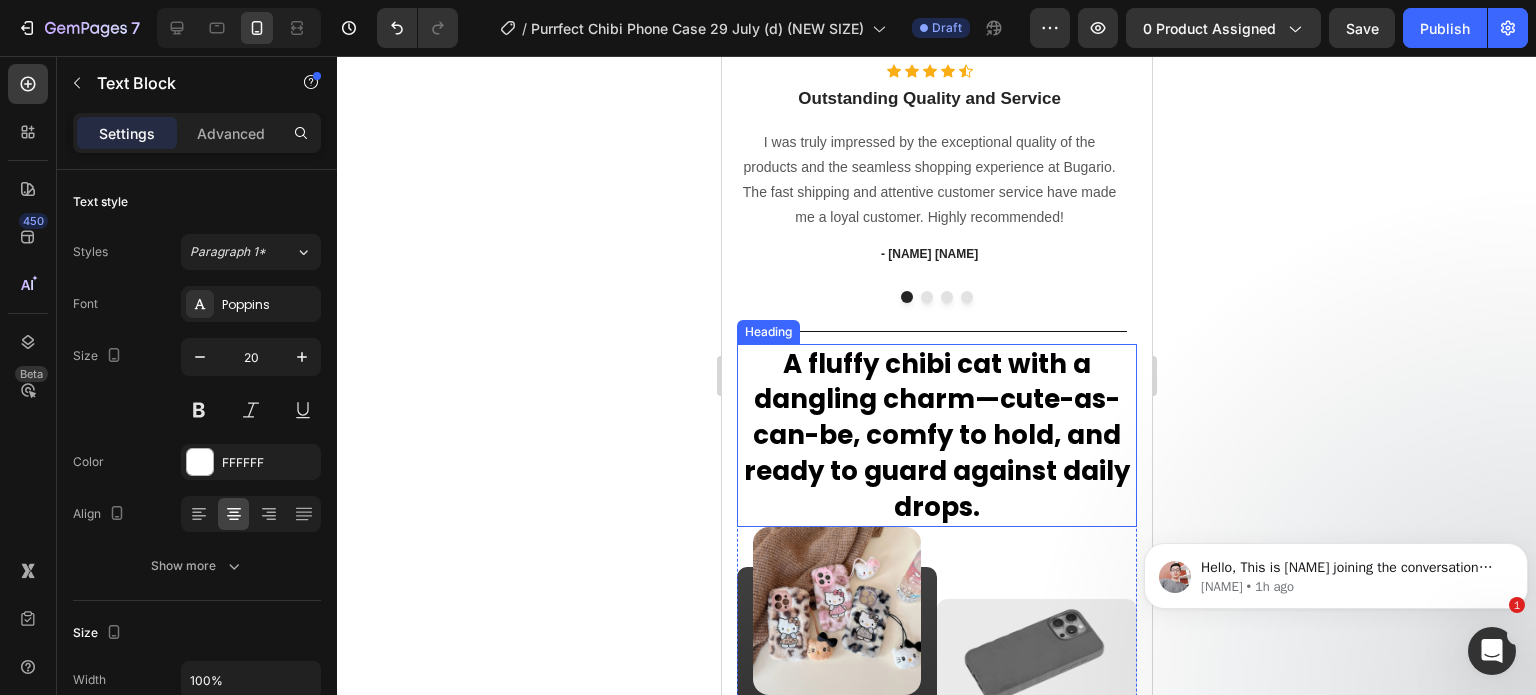 scroll, scrollTop: 2994, scrollLeft: 0, axis: vertical 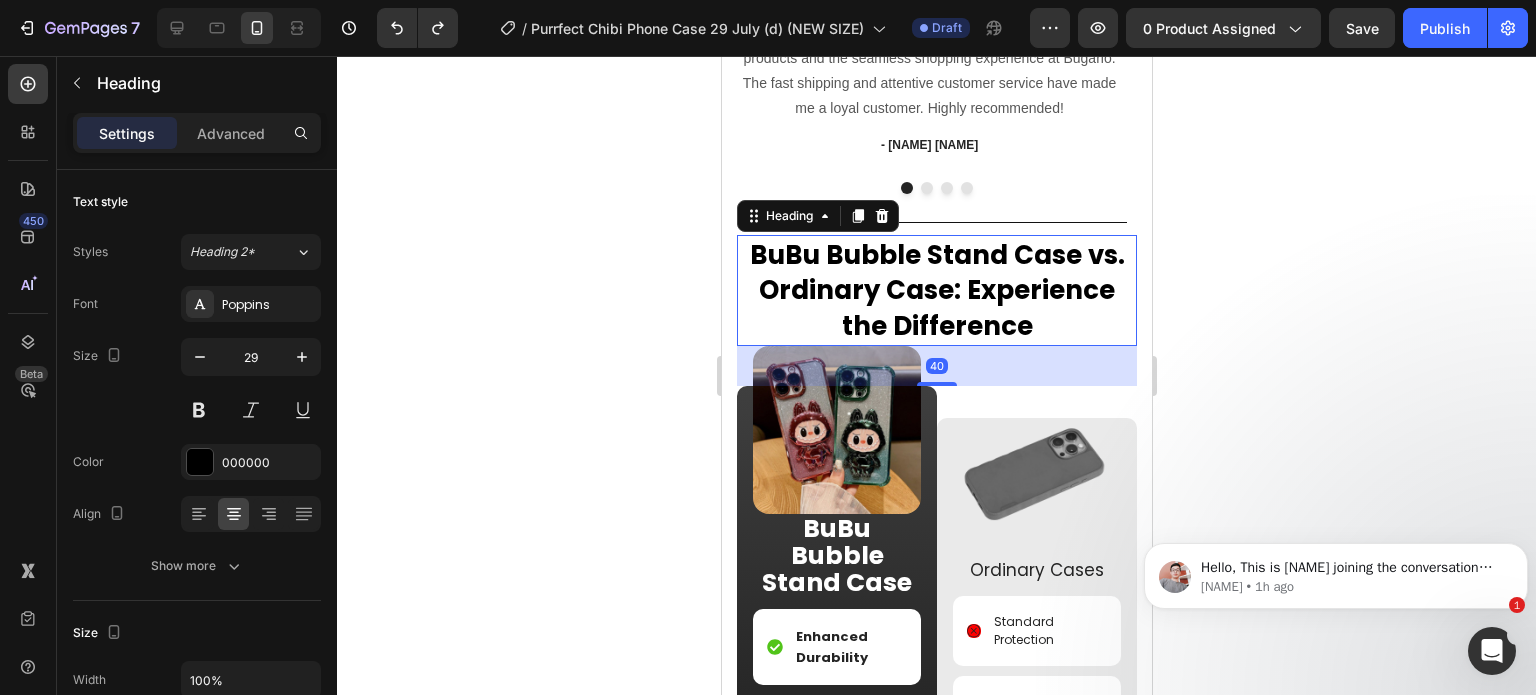 click on "BuBu Bubble Stand Case vs. Ordinary Case" at bounding box center (936, 273) 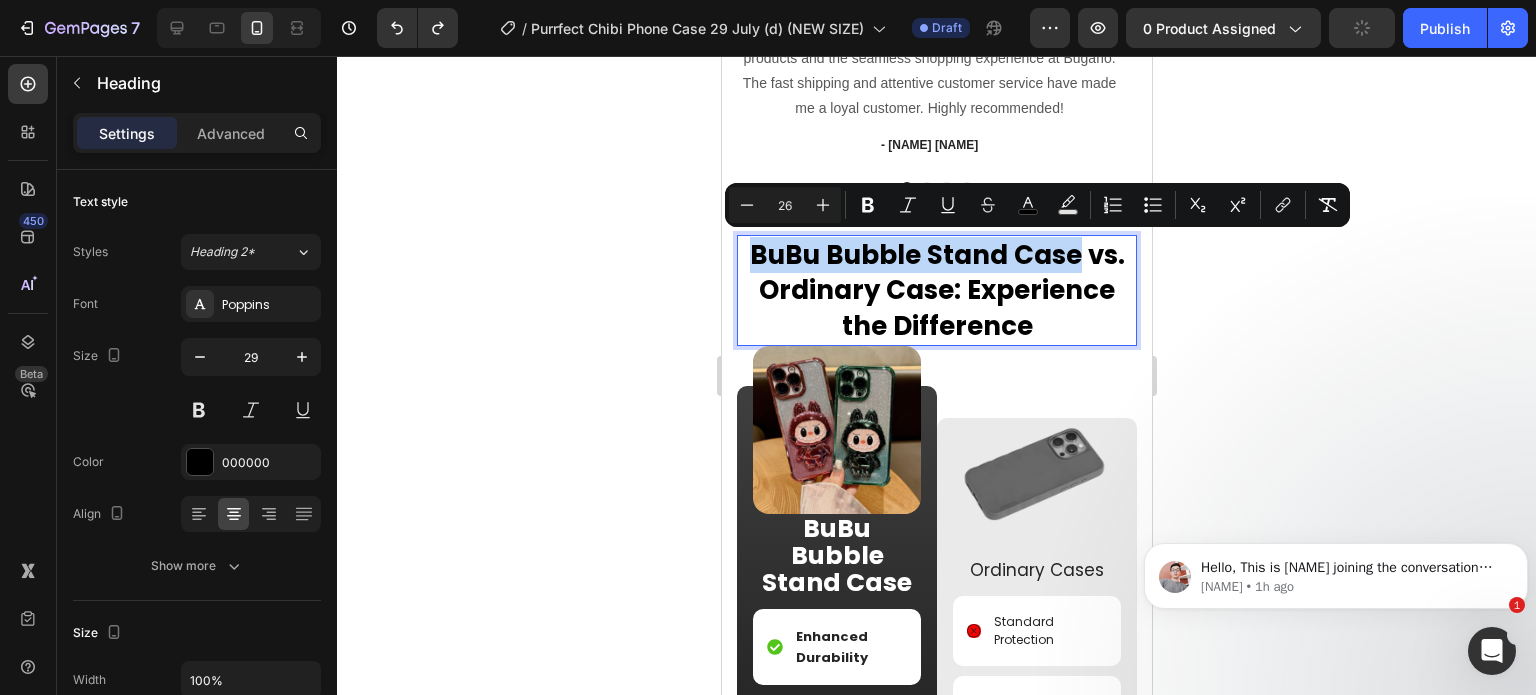 drag, startPoint x: 1069, startPoint y: 255, endPoint x: 750, endPoint y: 243, distance: 319.22562 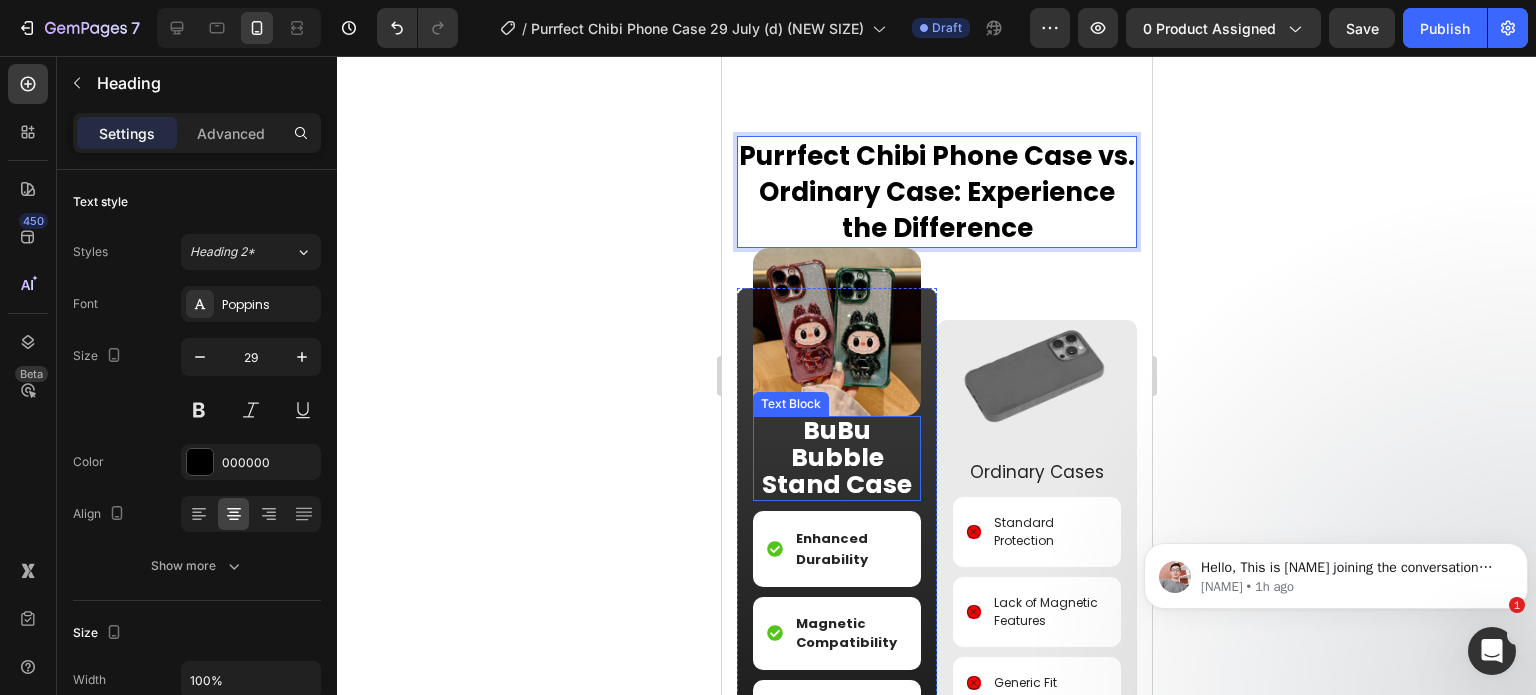 scroll, scrollTop: 3194, scrollLeft: 0, axis: vertical 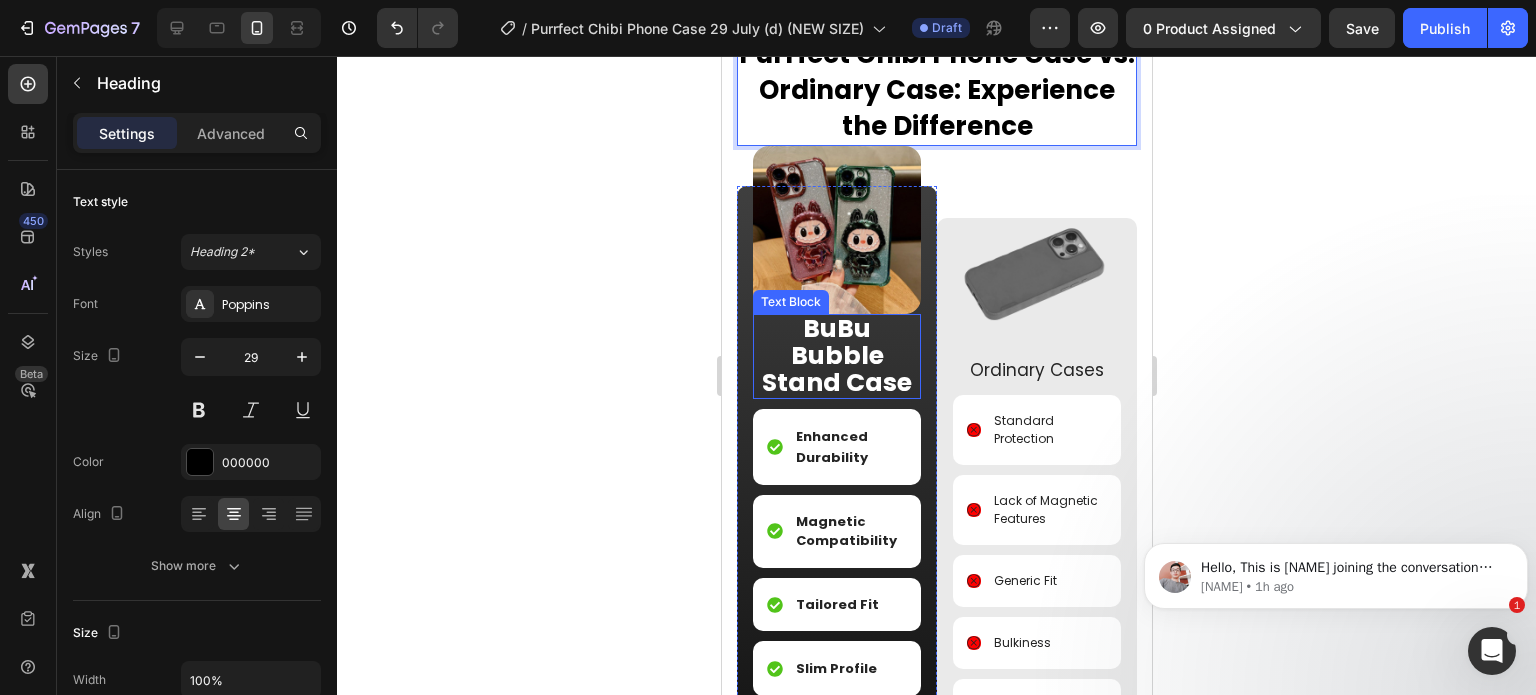 click on "BuBu Bubble Stand Case" at bounding box center [836, 355] 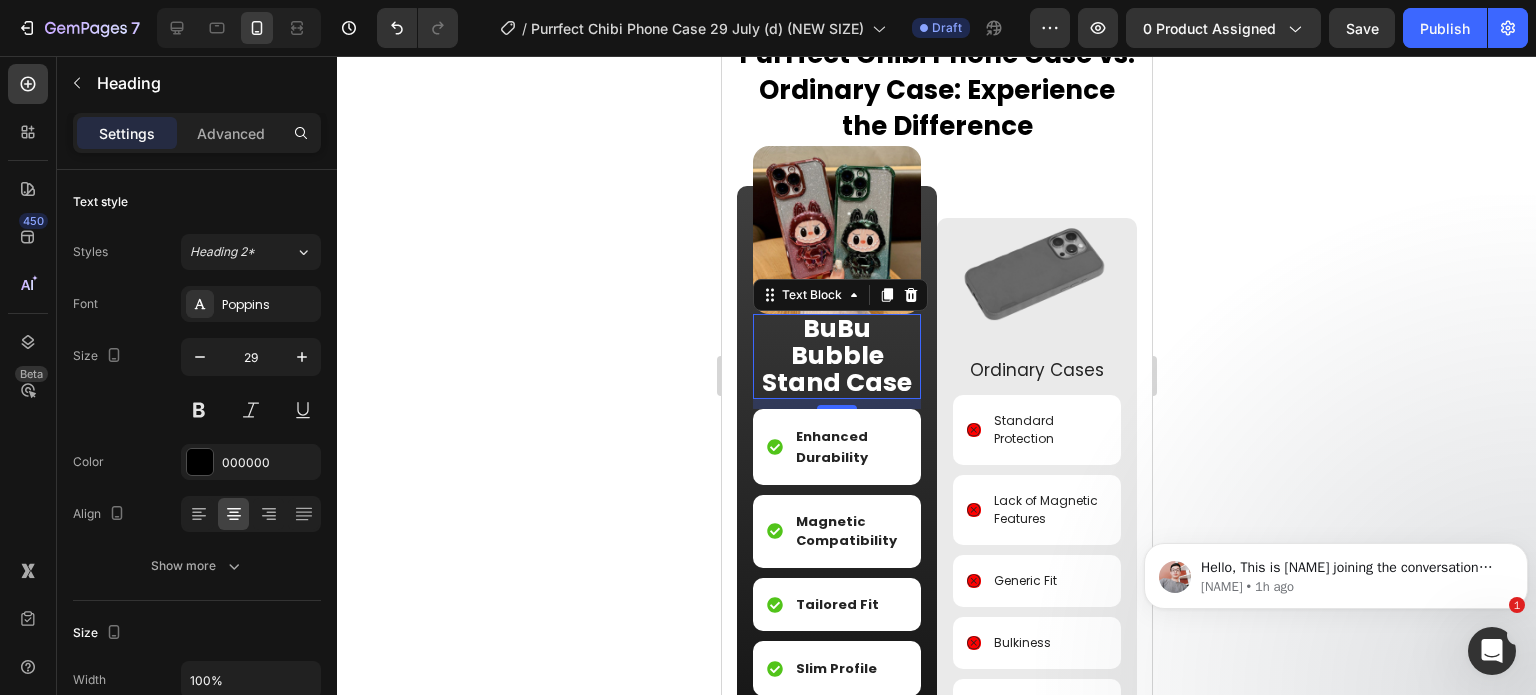 click on "BuBu Bubble Stand Case" at bounding box center (836, 355) 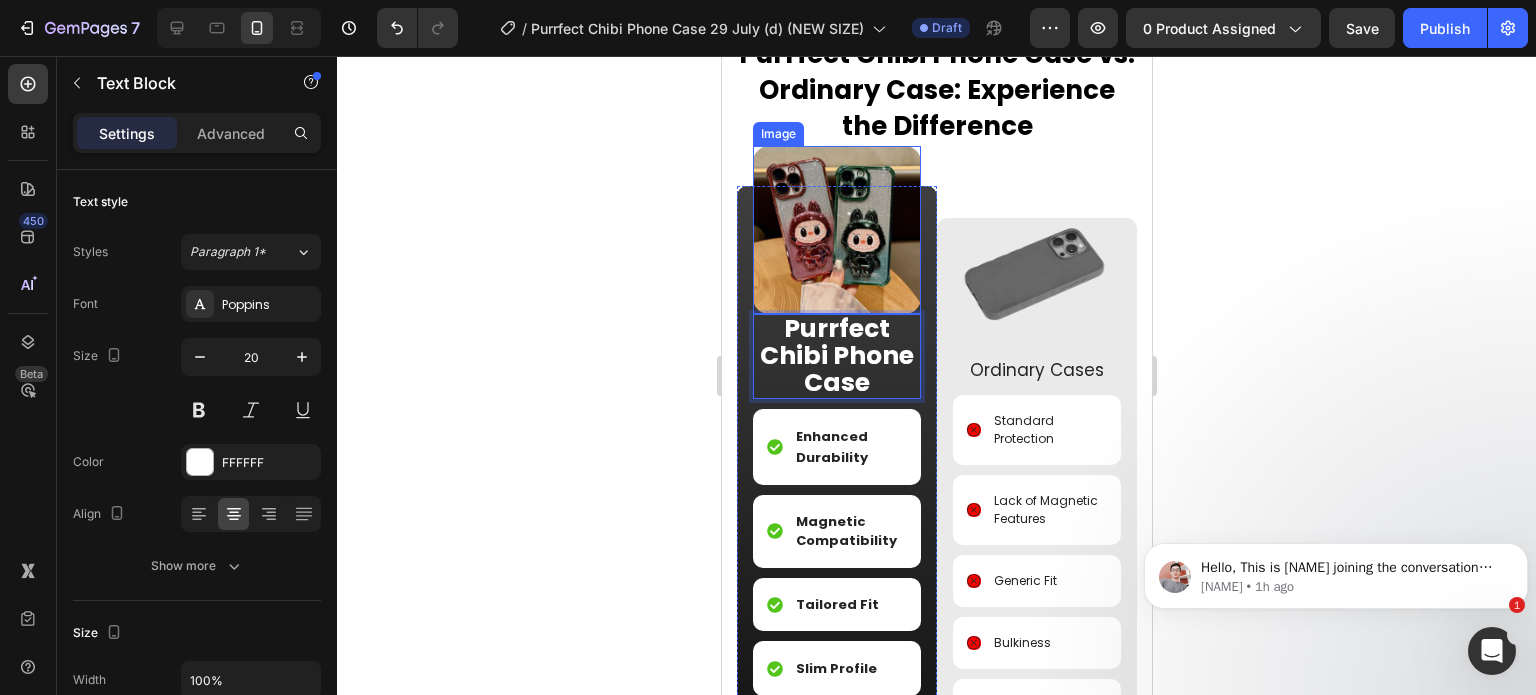 click at bounding box center [836, 230] 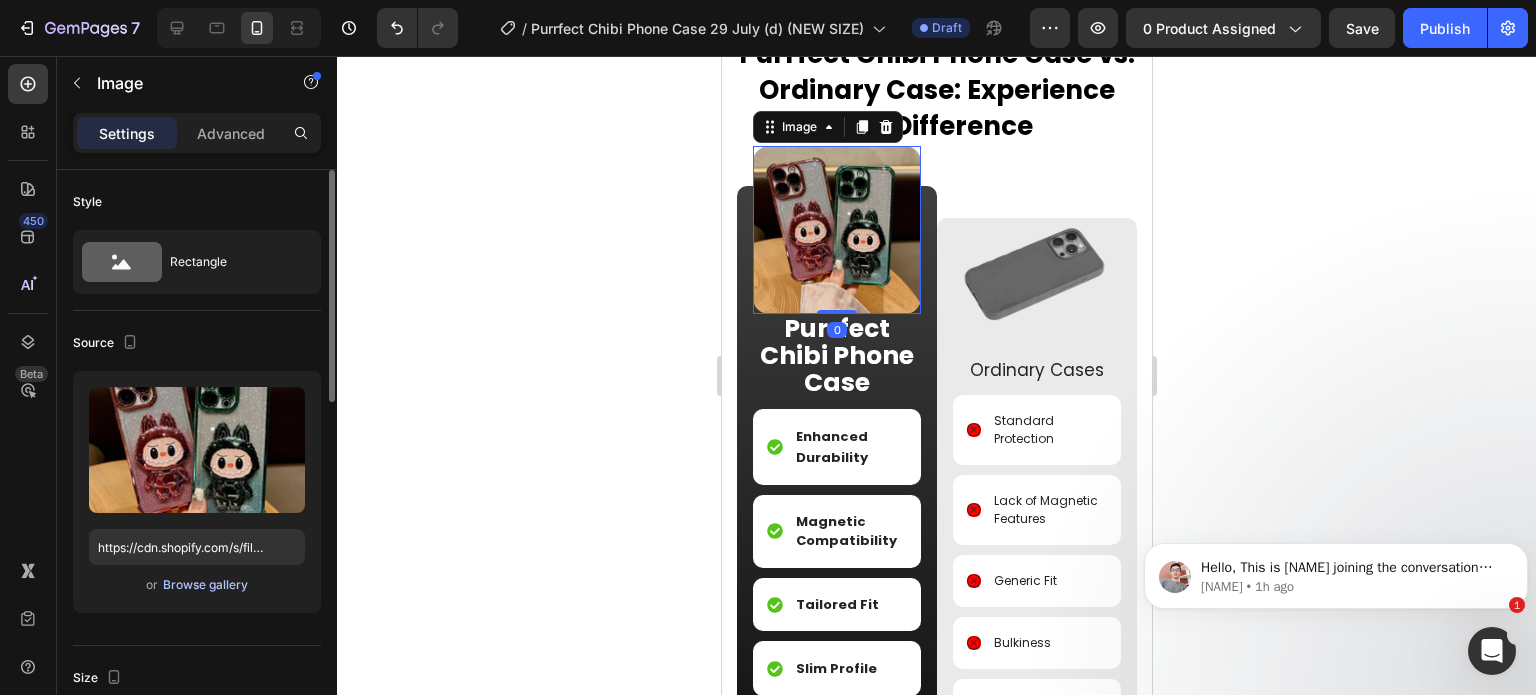 click on "Browse gallery" at bounding box center [205, 585] 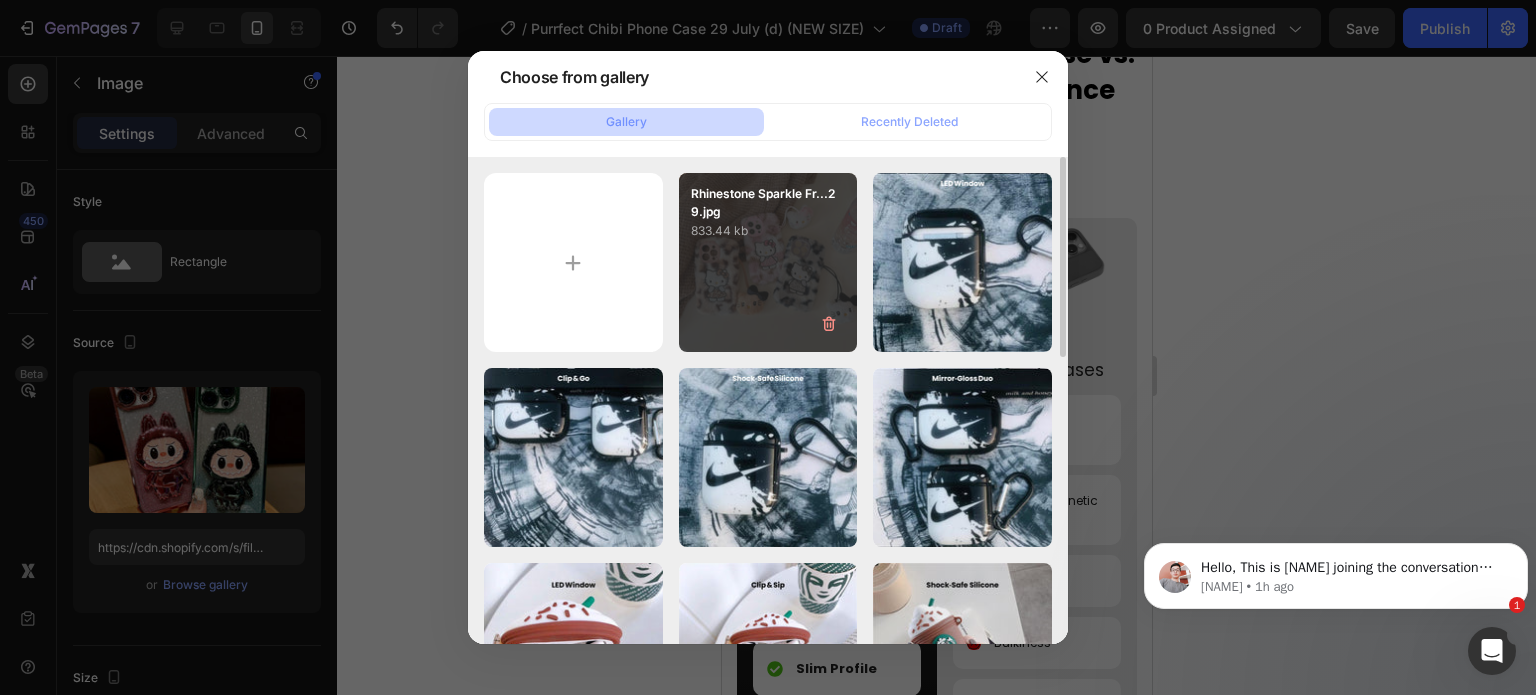 click on "Rhinestone Sparkle Fr...29.jpg 833.44 kb" at bounding box center (768, 262) 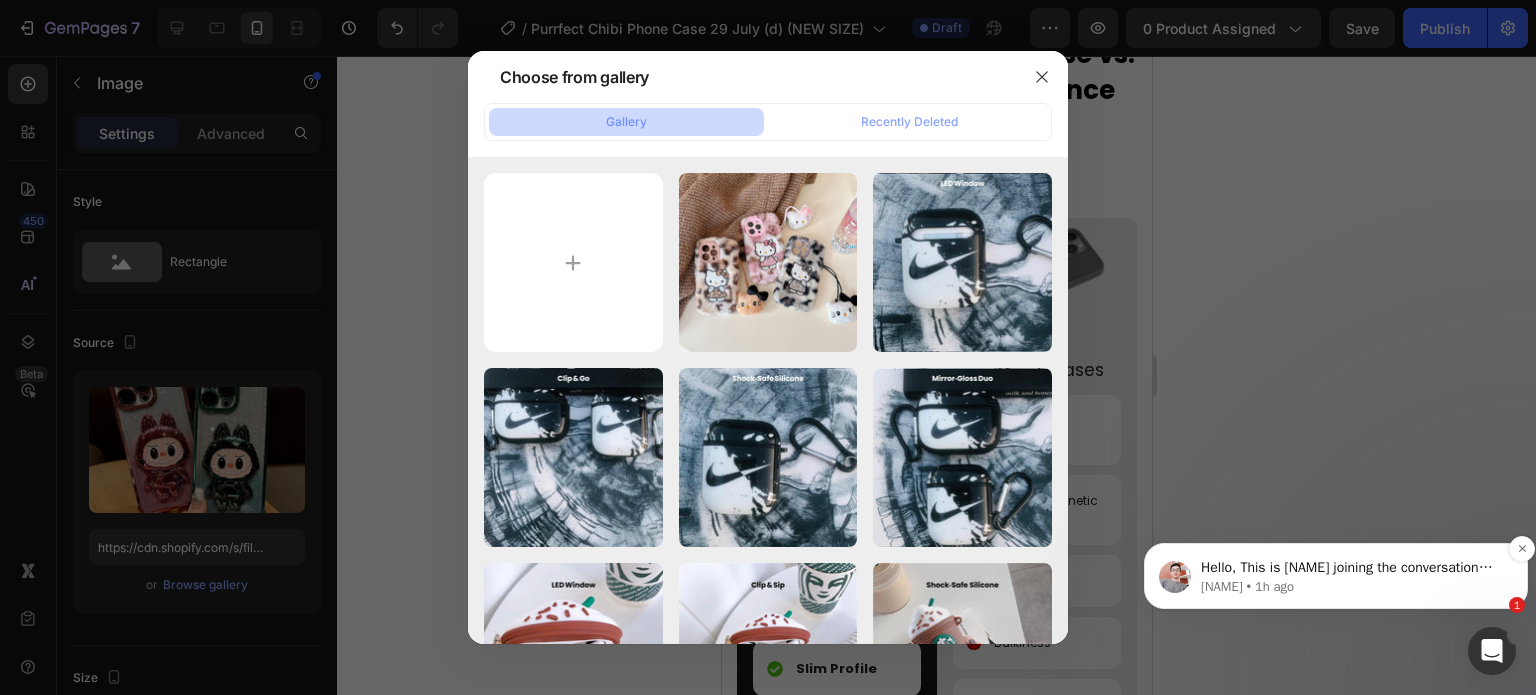 type on "https://cdn.shopify.com/s/files/1/0835/5119/1341/files/gempages_553512382287054019-7dd6e7cc-38b6-4282-a3ff-f5b82ad39294.jpg" 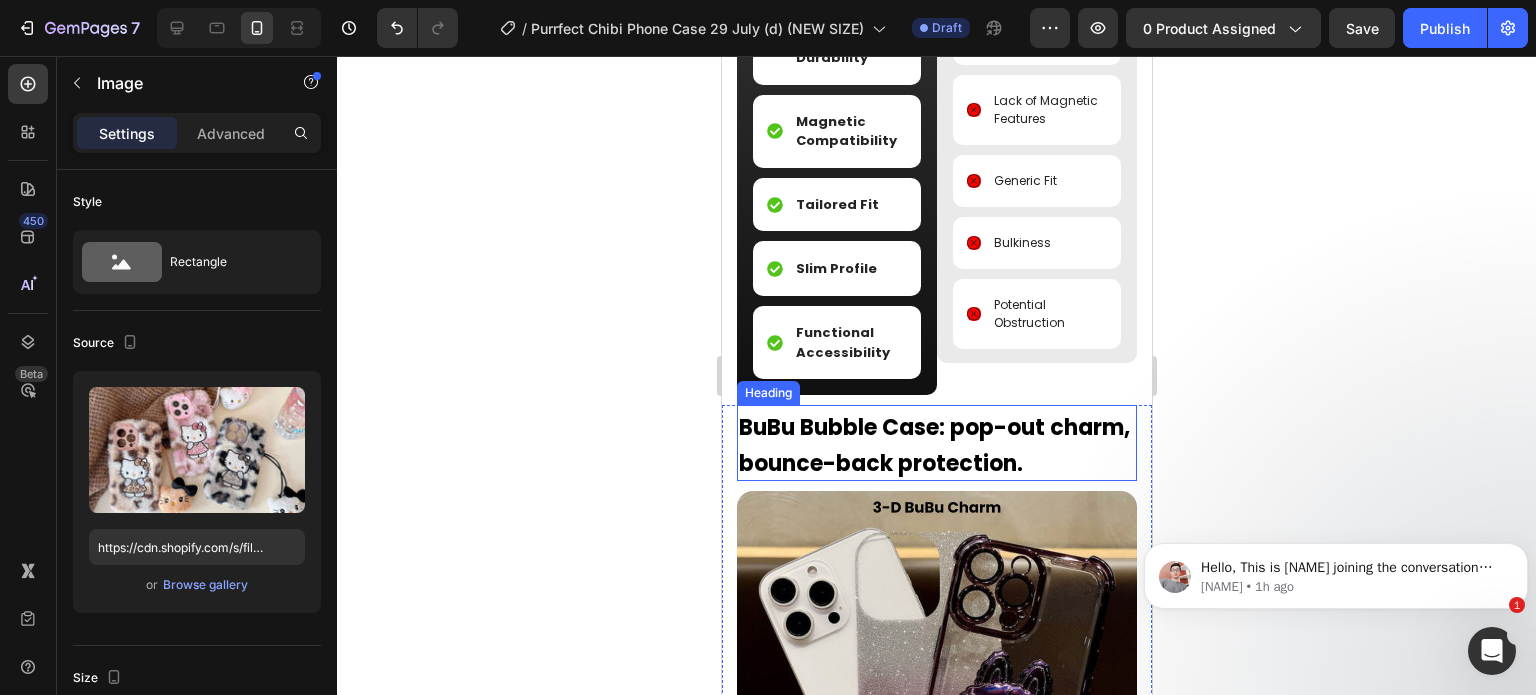 scroll, scrollTop: 3894, scrollLeft: 0, axis: vertical 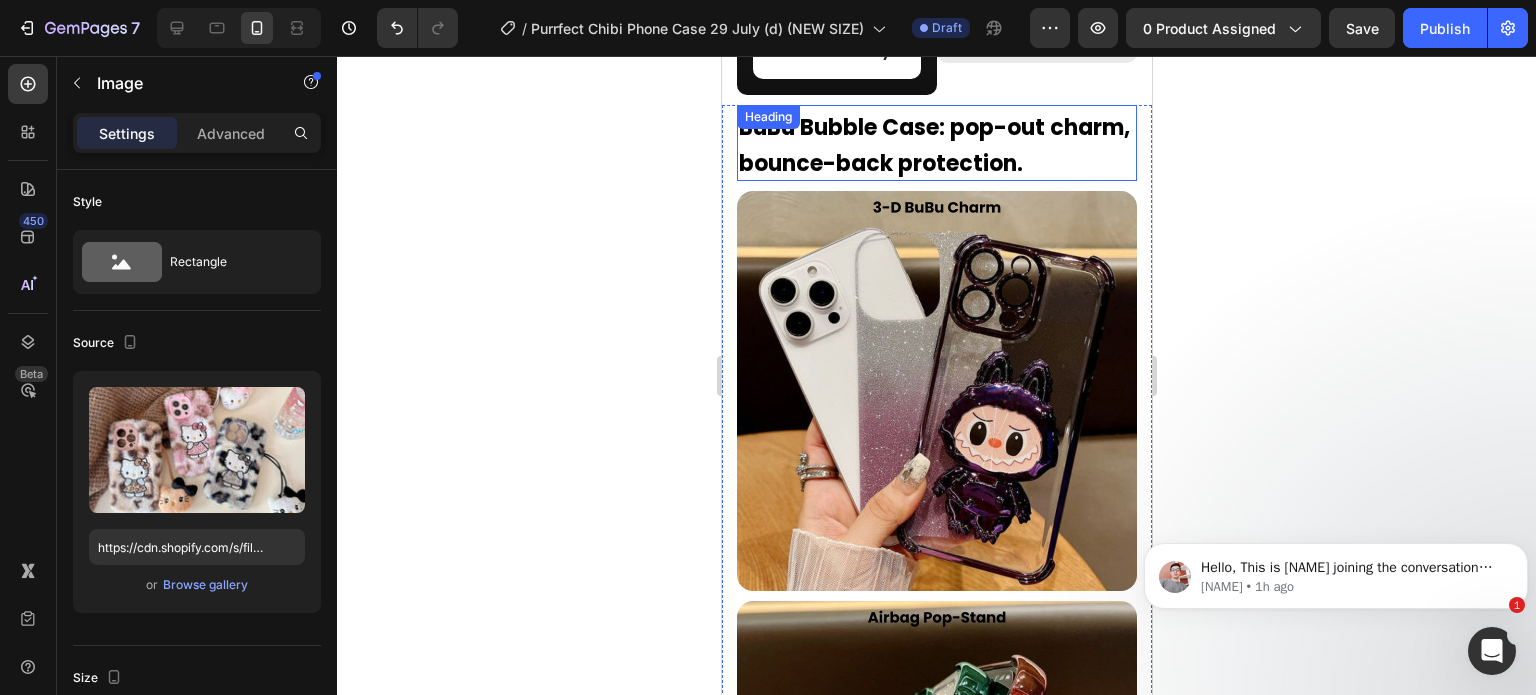 click on "BuBu Bubble Case: pop-out charm, bounce-back protection. Heading" at bounding box center (936, 142) 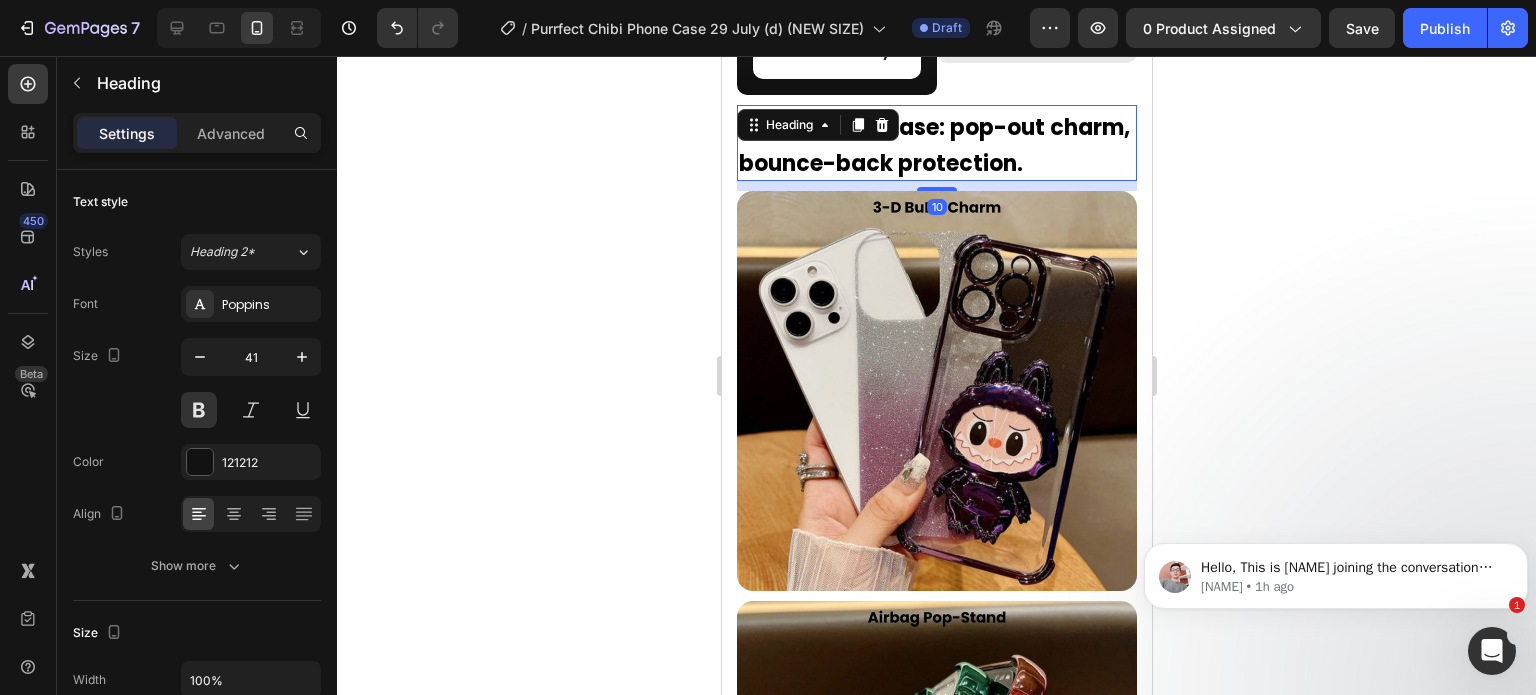 click on "Heading" at bounding box center [788, 125] 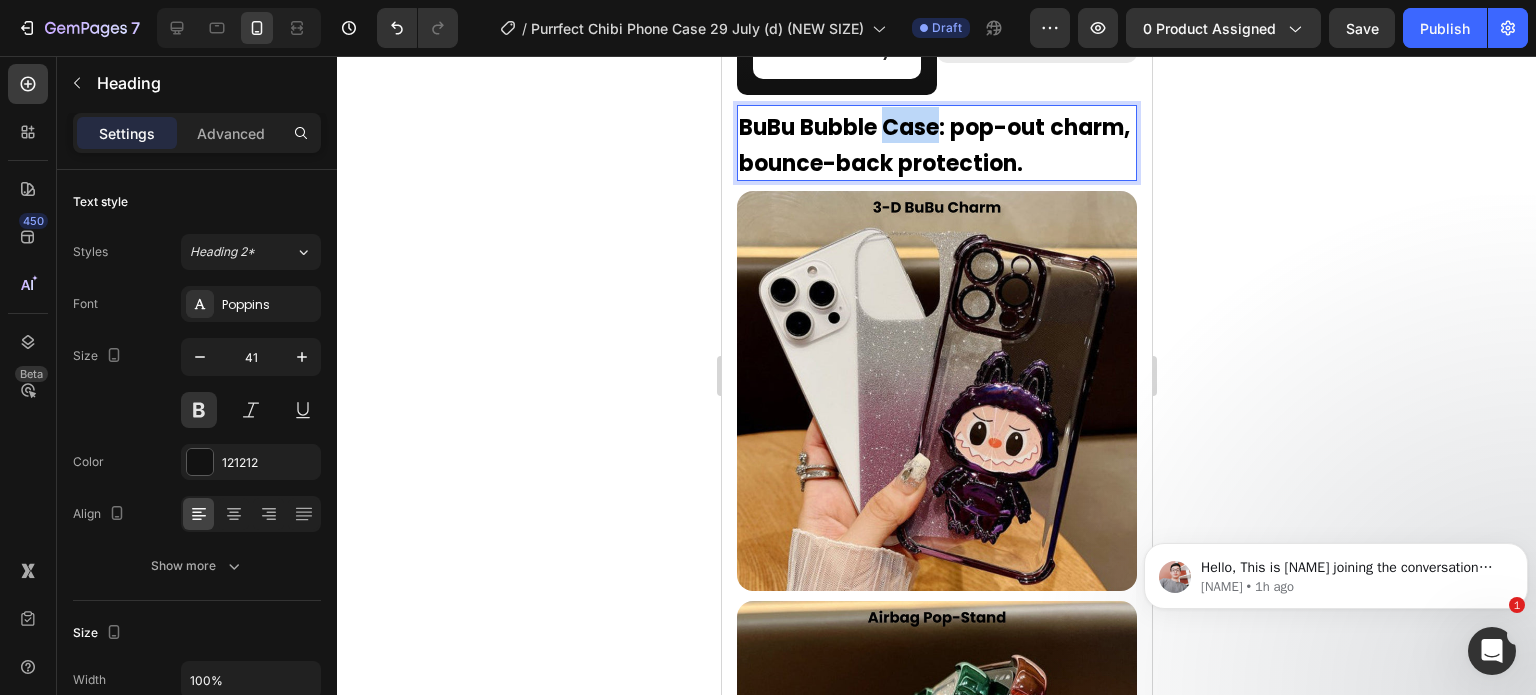 click on "BuBu Bubble Case: pop-out charm, bounce-back protection." at bounding box center (933, 145) 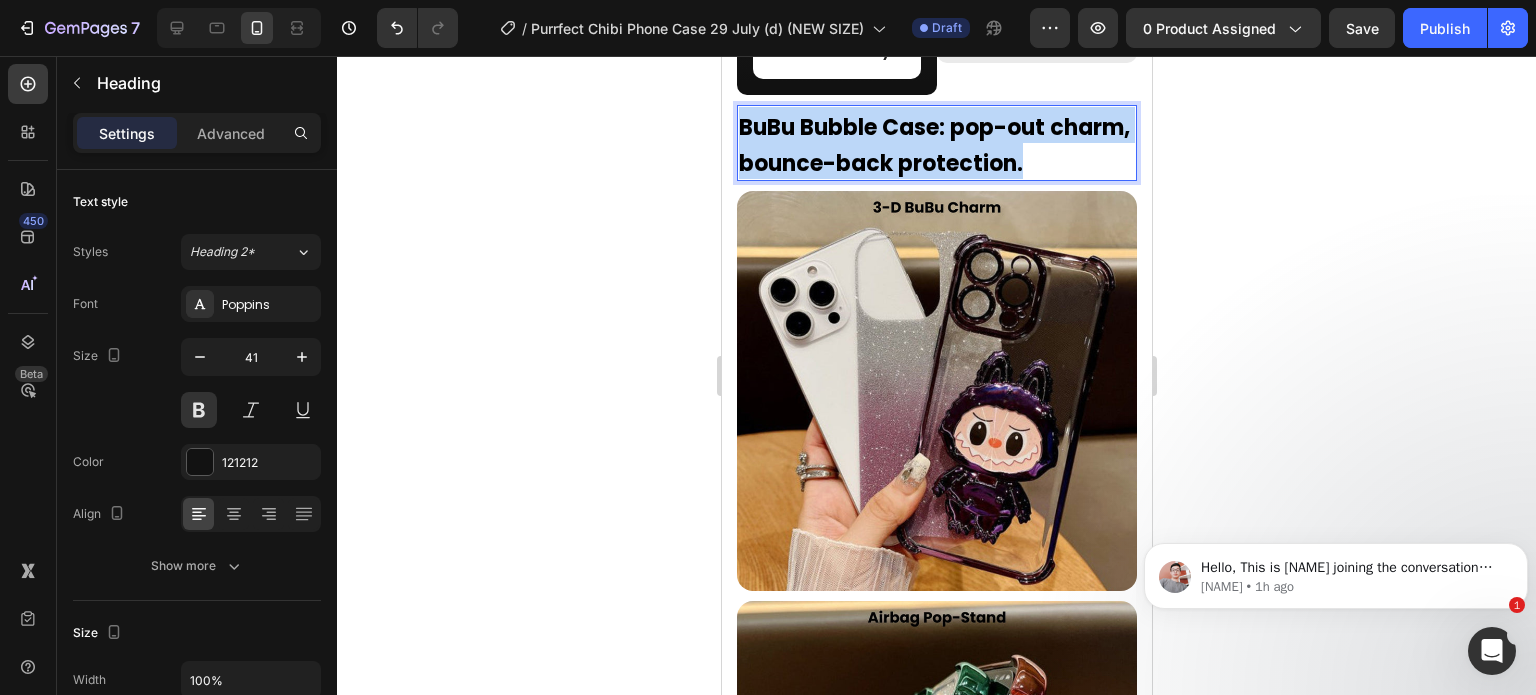 click on "BuBu Bubble Case: pop-out charm, bounce-back protection." at bounding box center (933, 145) 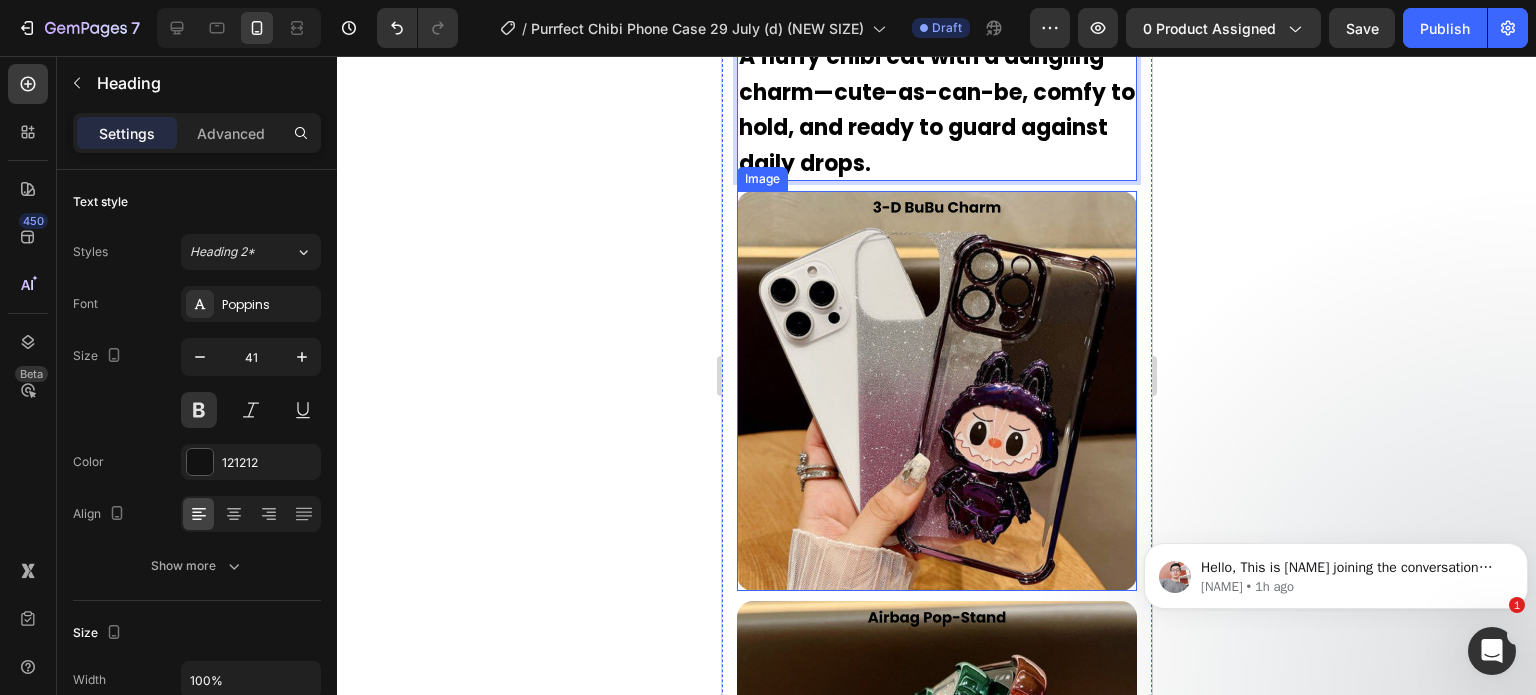 scroll, scrollTop: 4094, scrollLeft: 0, axis: vertical 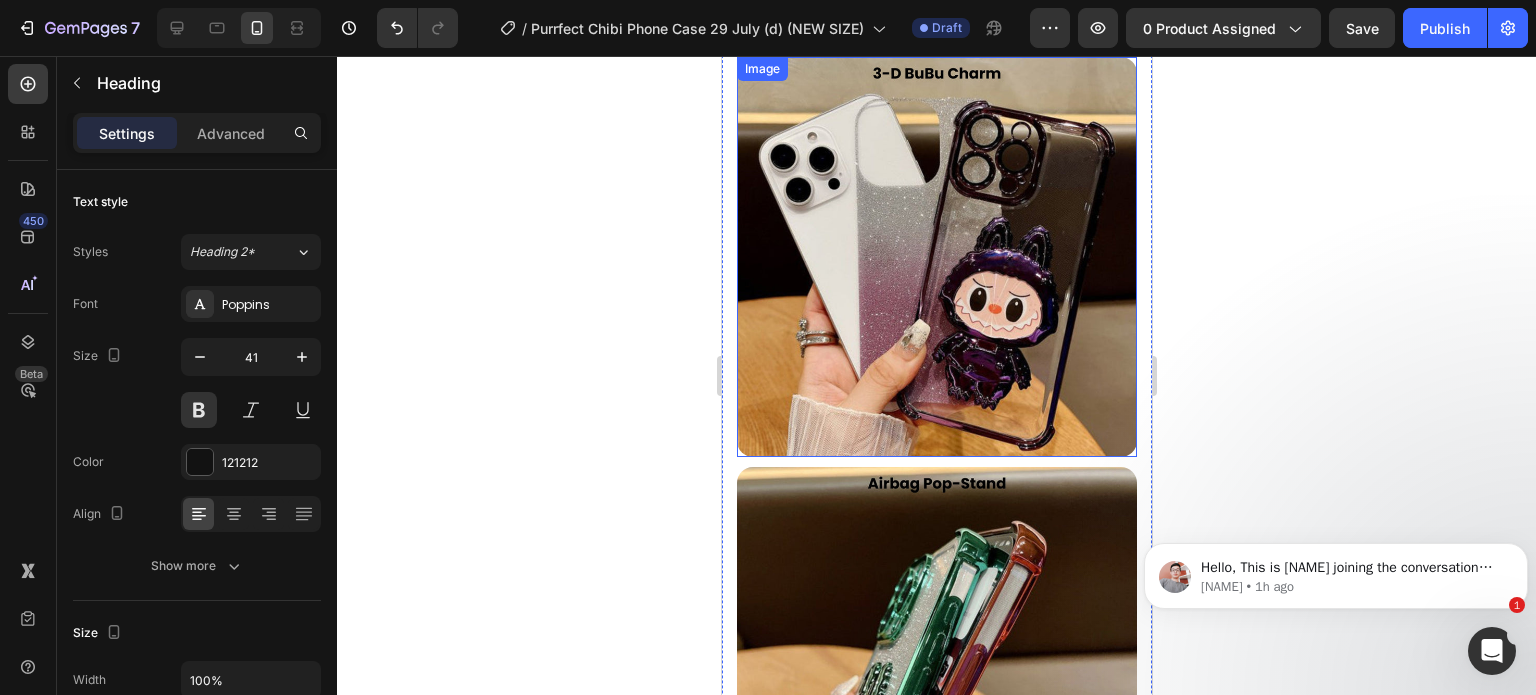 click at bounding box center (936, 257) 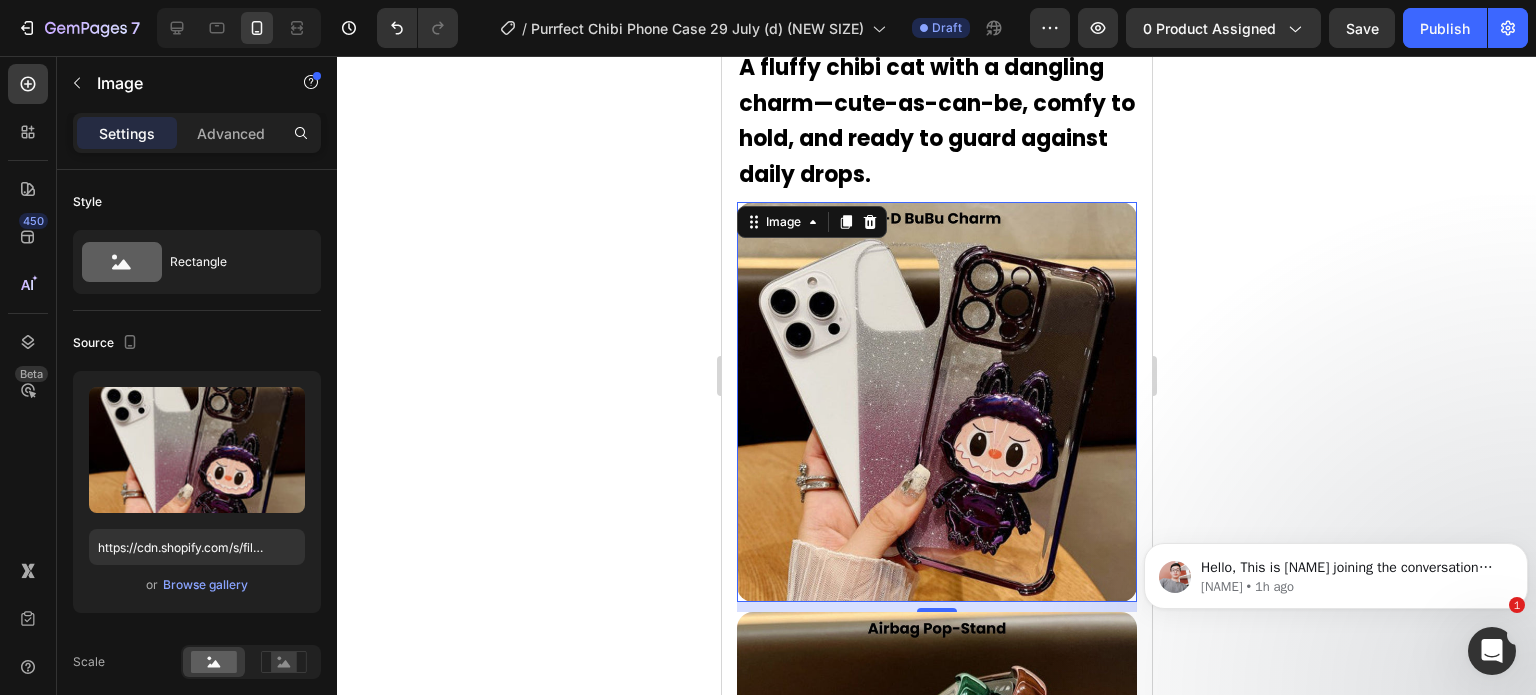 scroll, scrollTop: 3994, scrollLeft: 0, axis: vertical 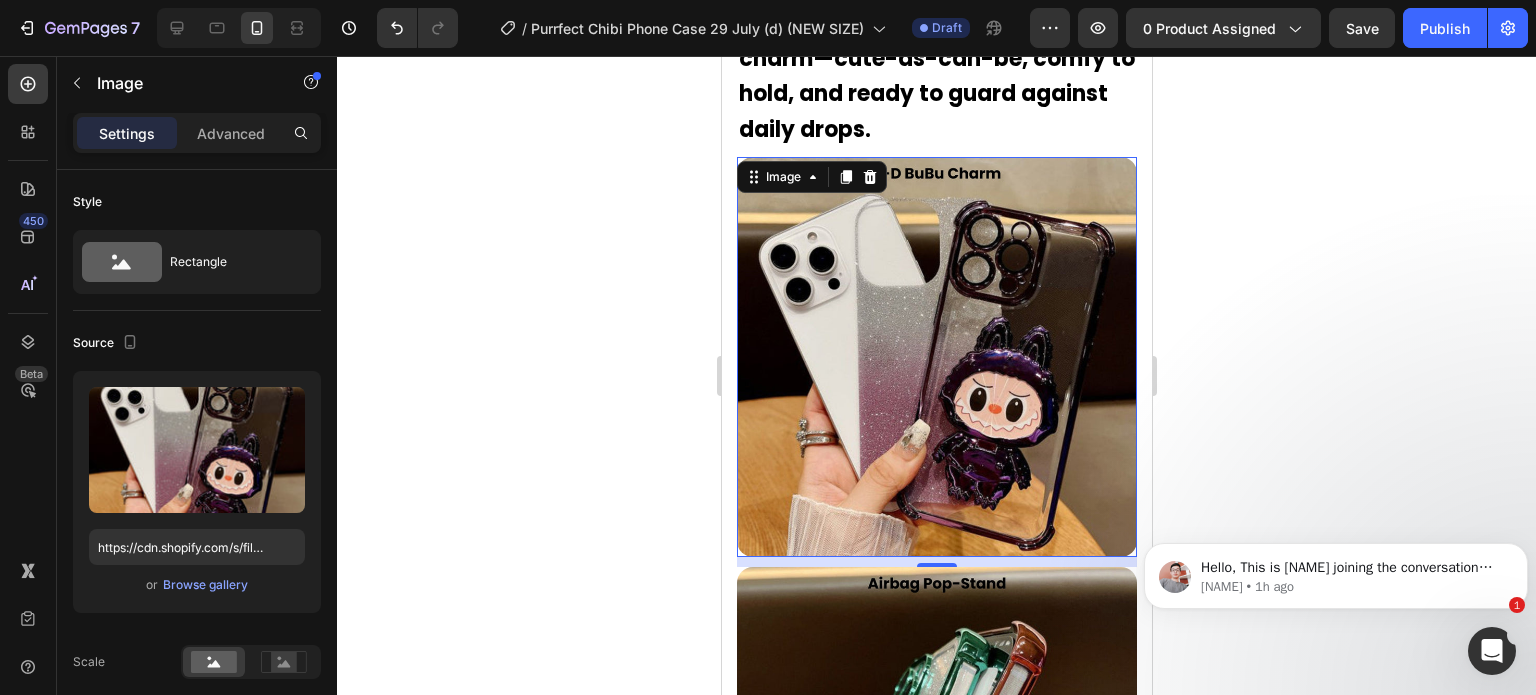 click at bounding box center (936, 357) 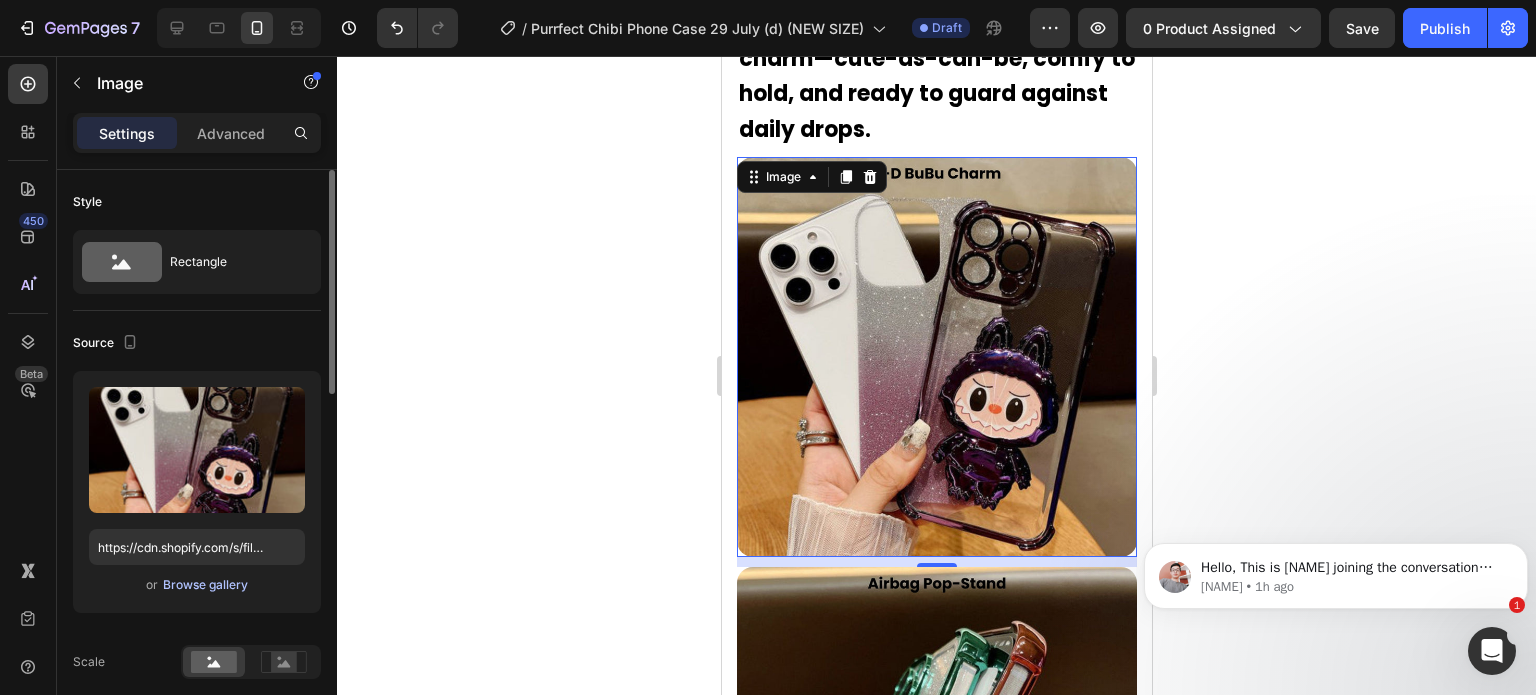 click on "Browse gallery" at bounding box center [205, 585] 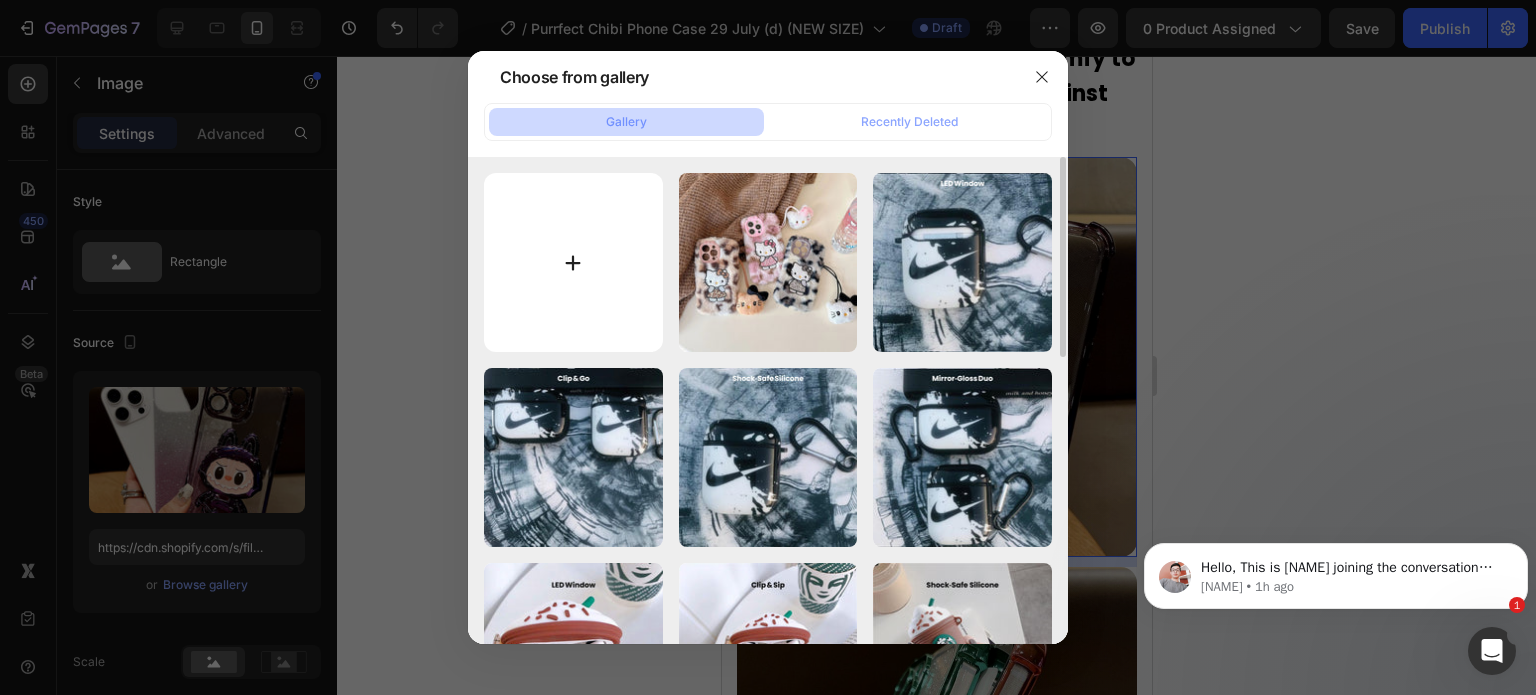 click at bounding box center (573, 262) 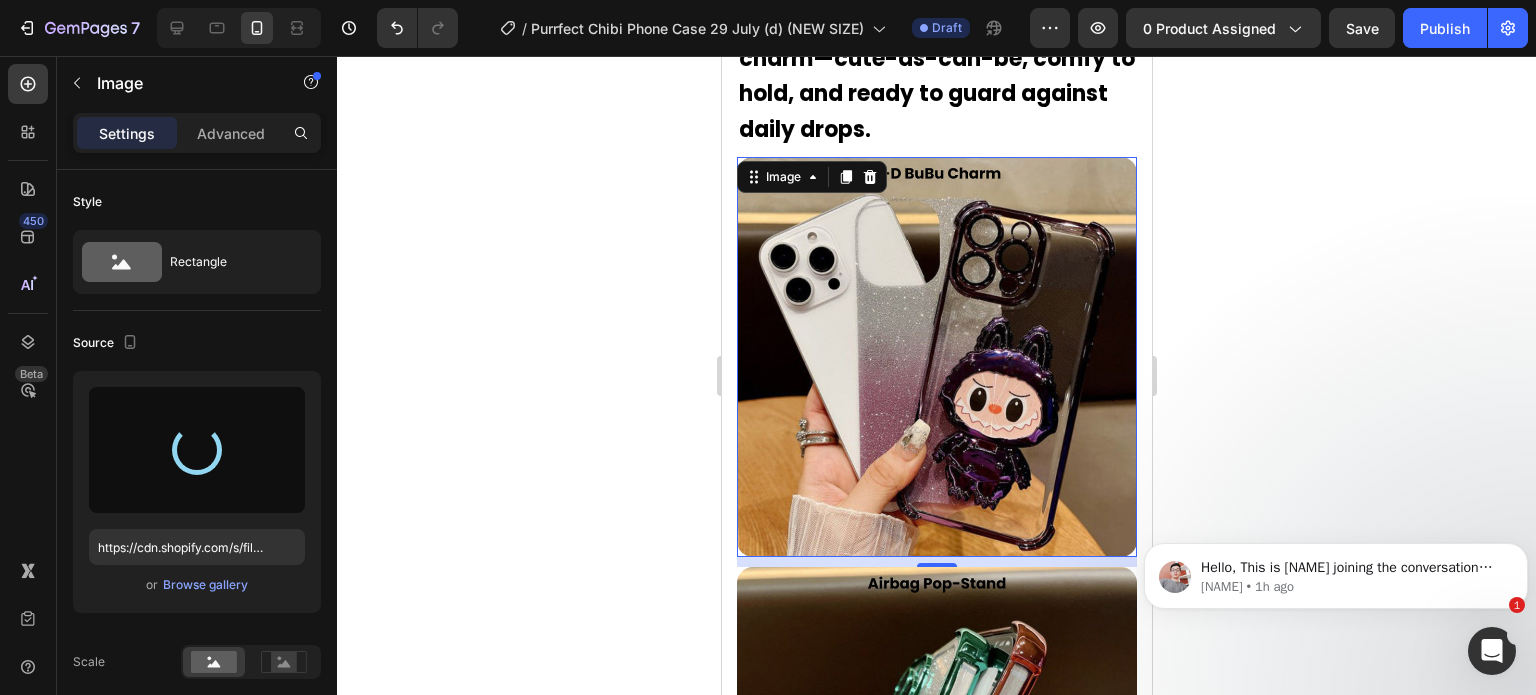 scroll, scrollTop: 4294, scrollLeft: 0, axis: vertical 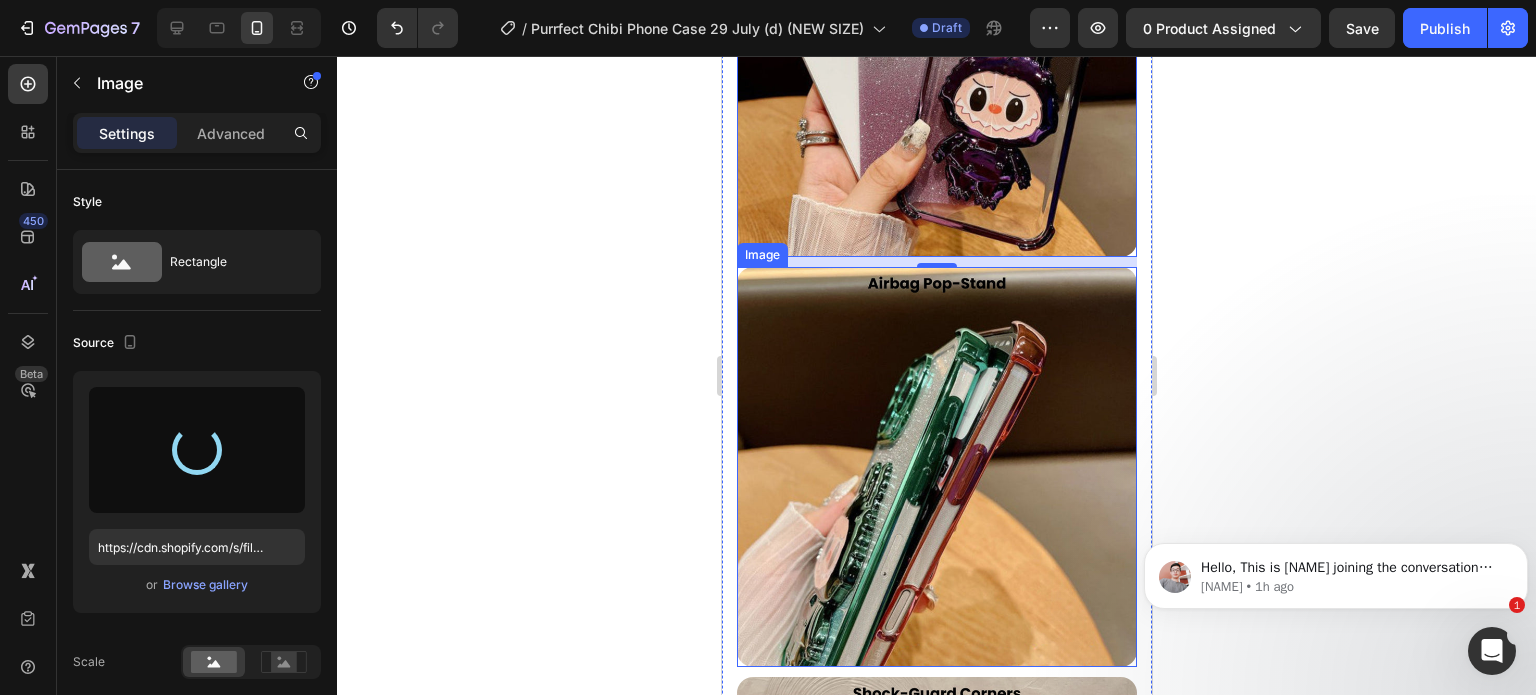 type on "https://cdn.shopify.com/s/files/1/0835/5119/1341/files/gempages_553512382287054019-3536a16e-b294-4998-875c-68bb696a7716.jpg" 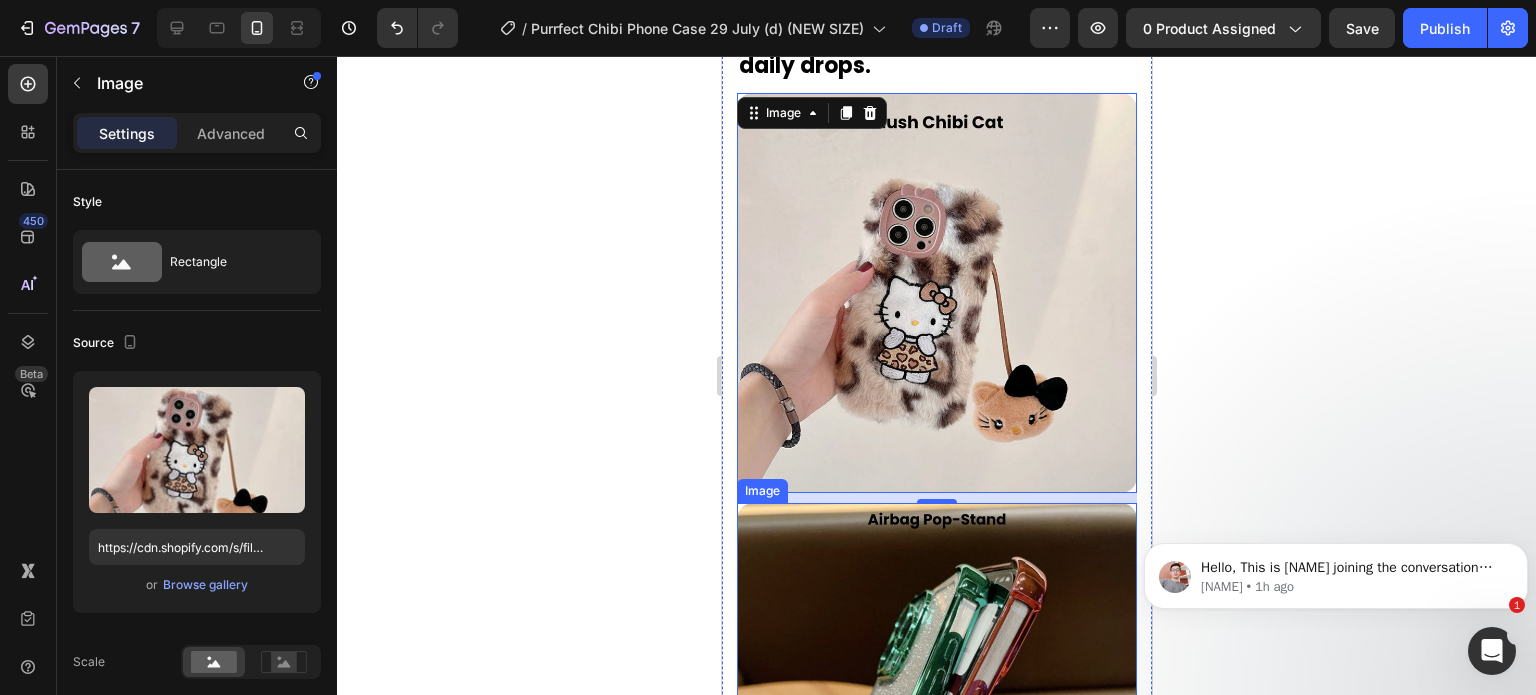 scroll, scrollTop: 4294, scrollLeft: 0, axis: vertical 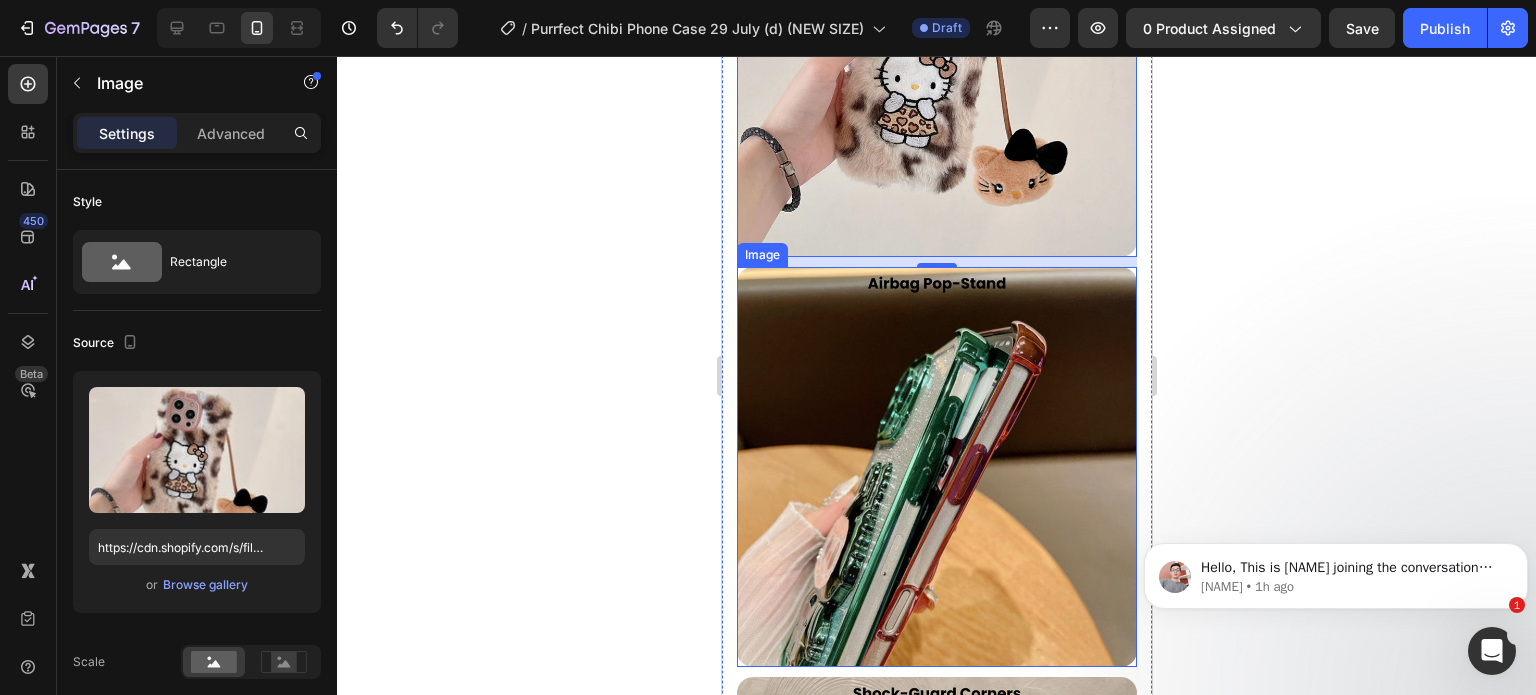 click at bounding box center (936, 467) 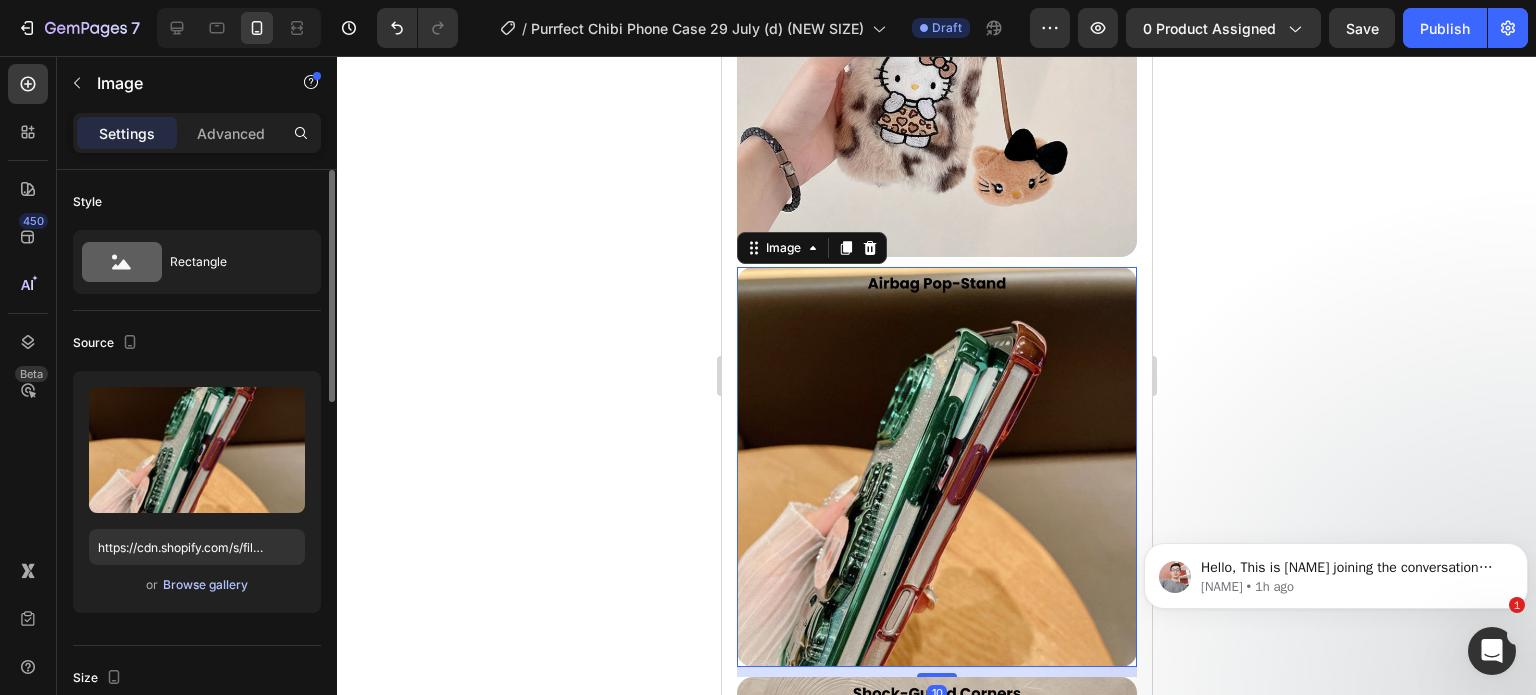 click on "Browse gallery" at bounding box center (205, 585) 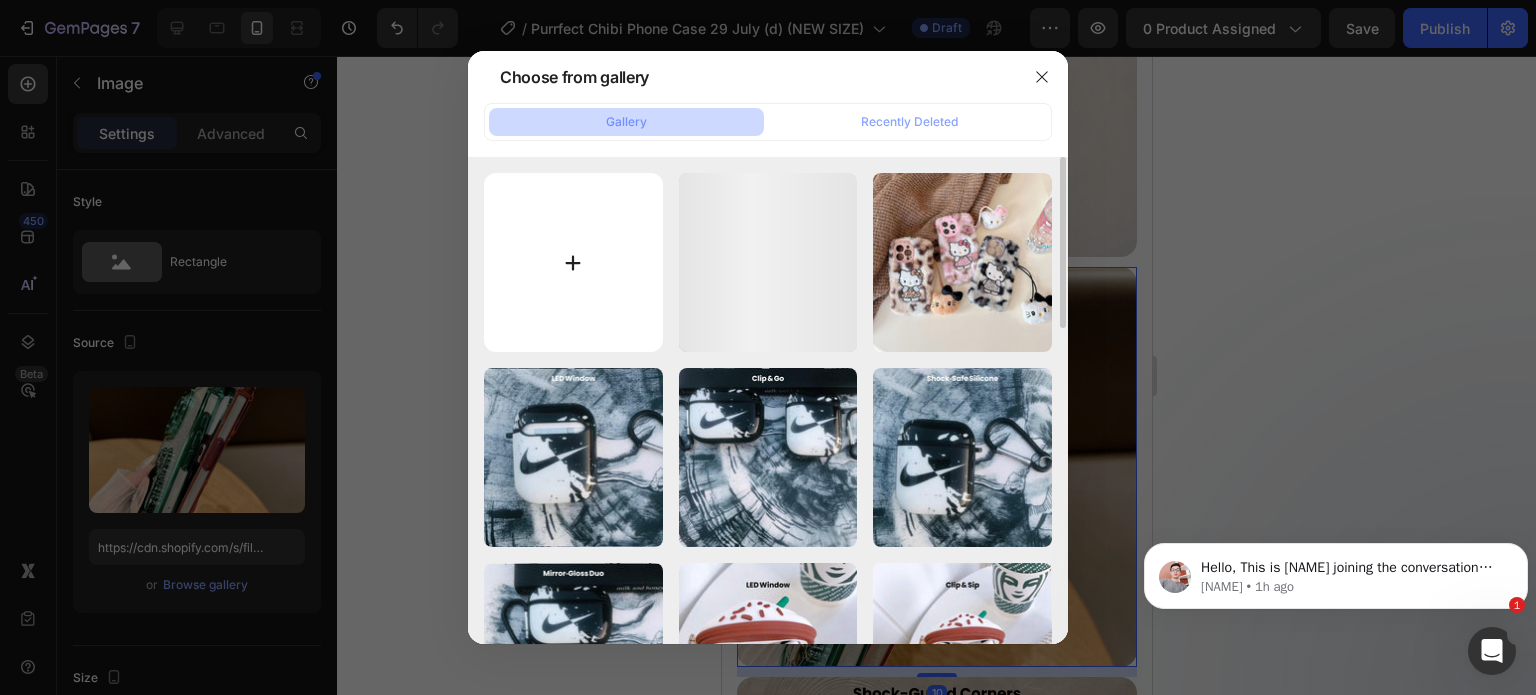 click at bounding box center [573, 262] 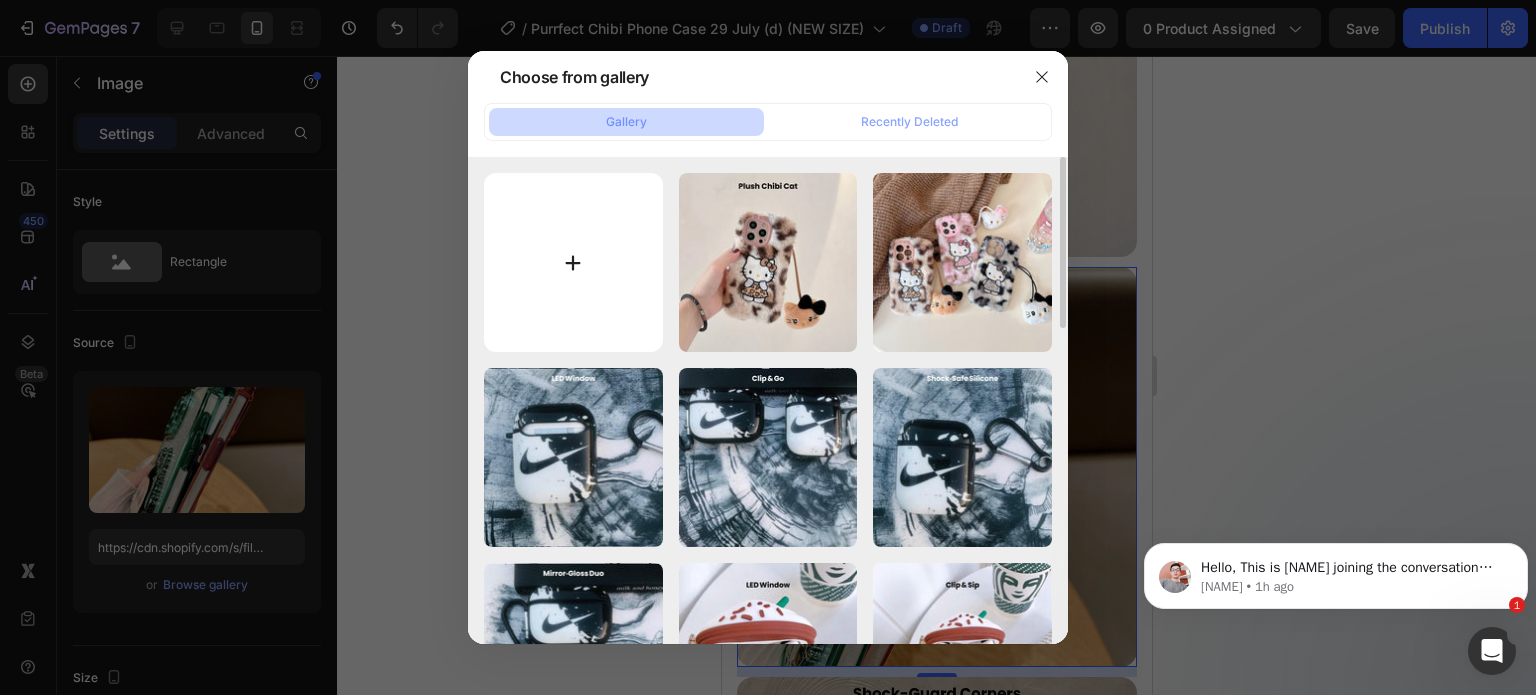 type on "C:\fakepath\Rhinestone Sparkle Frame - 2025-08-02T155848.986.jpg" 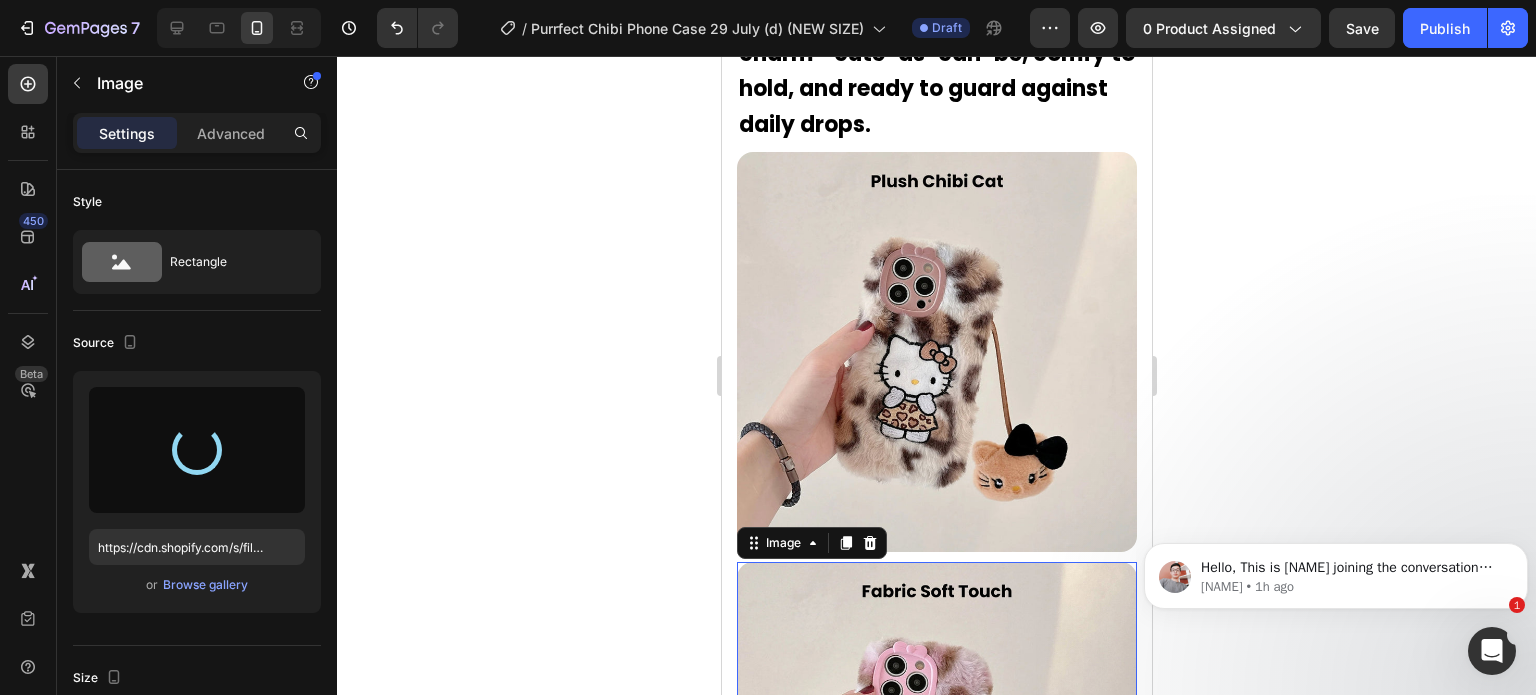 type on "https://cdn.shopify.com/s/files/1/0835/5119/1341/files/gempages_553512382287054019-c2337b8b-4a4c-4a82-8d33-0abbfe72c127.jpg" 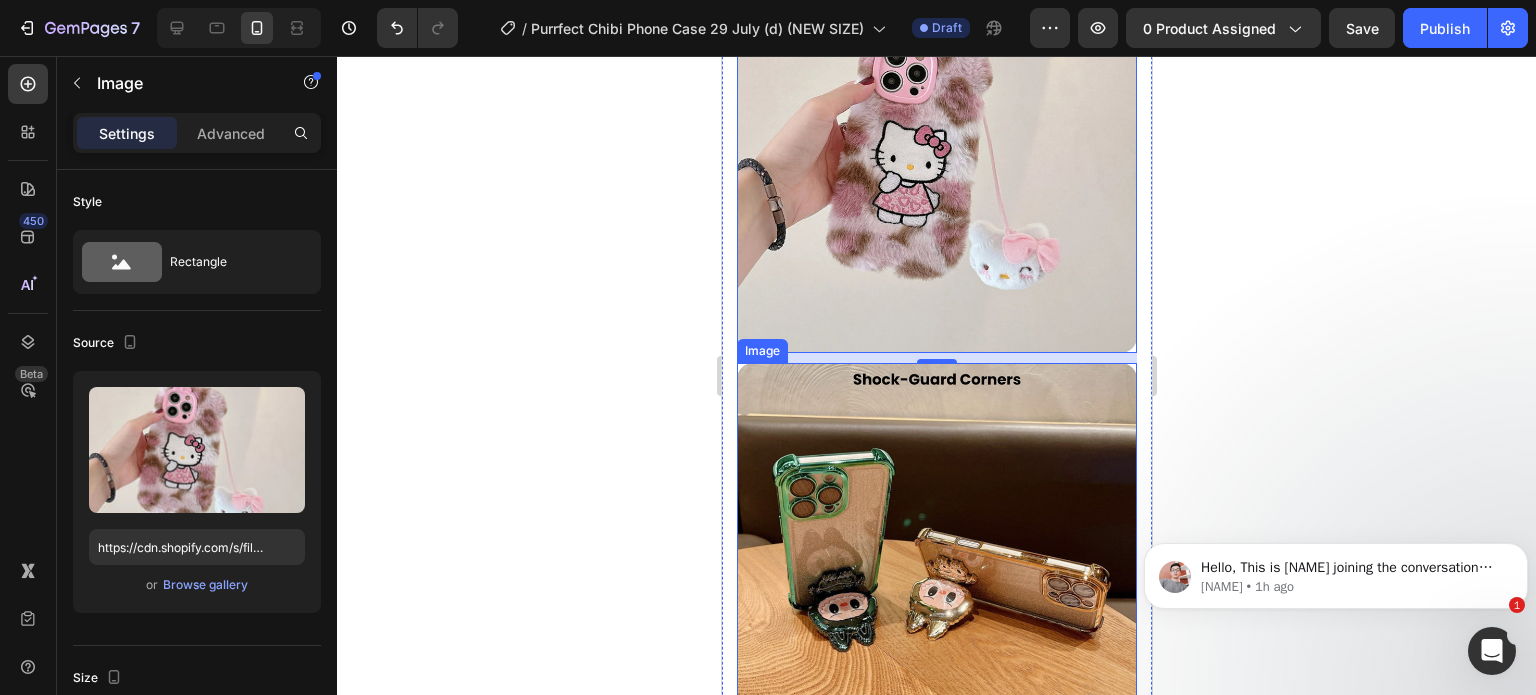 scroll, scrollTop: 4794, scrollLeft: 0, axis: vertical 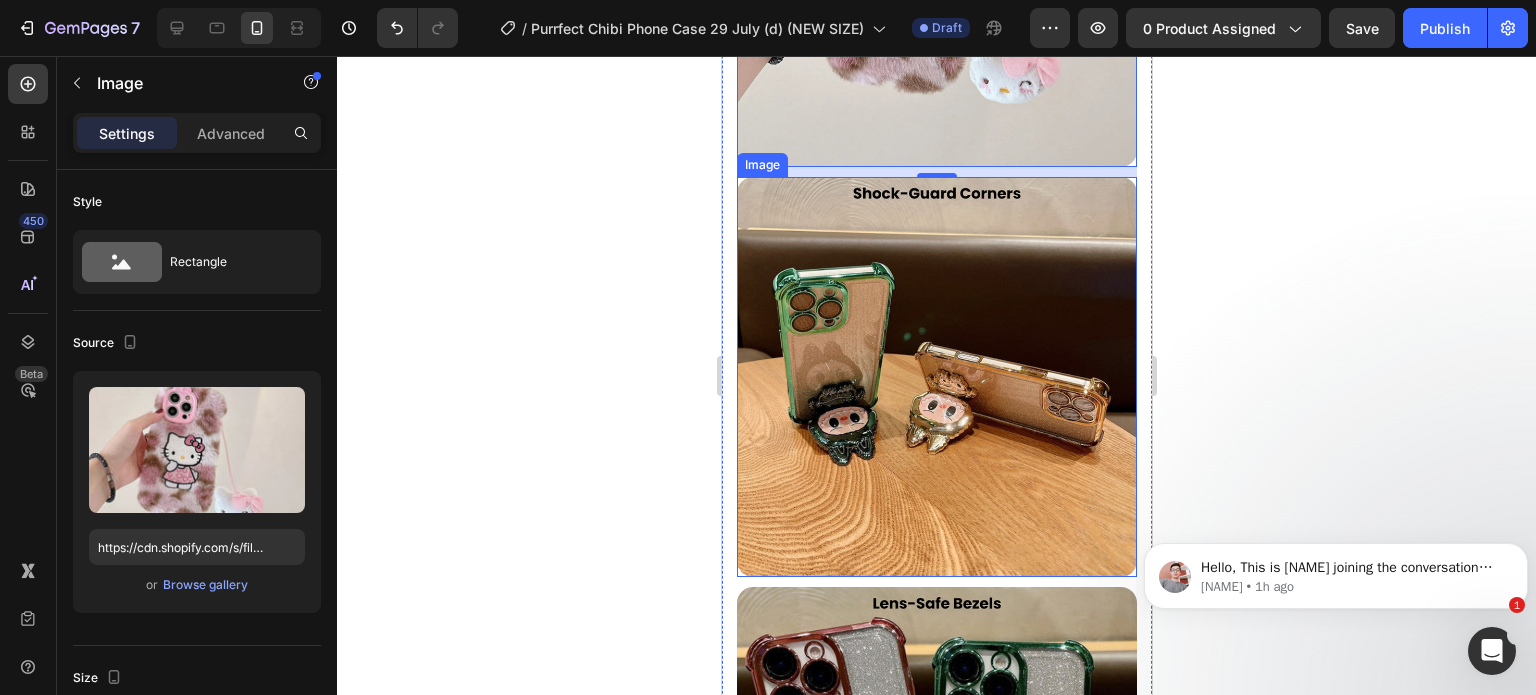 click at bounding box center (936, 377) 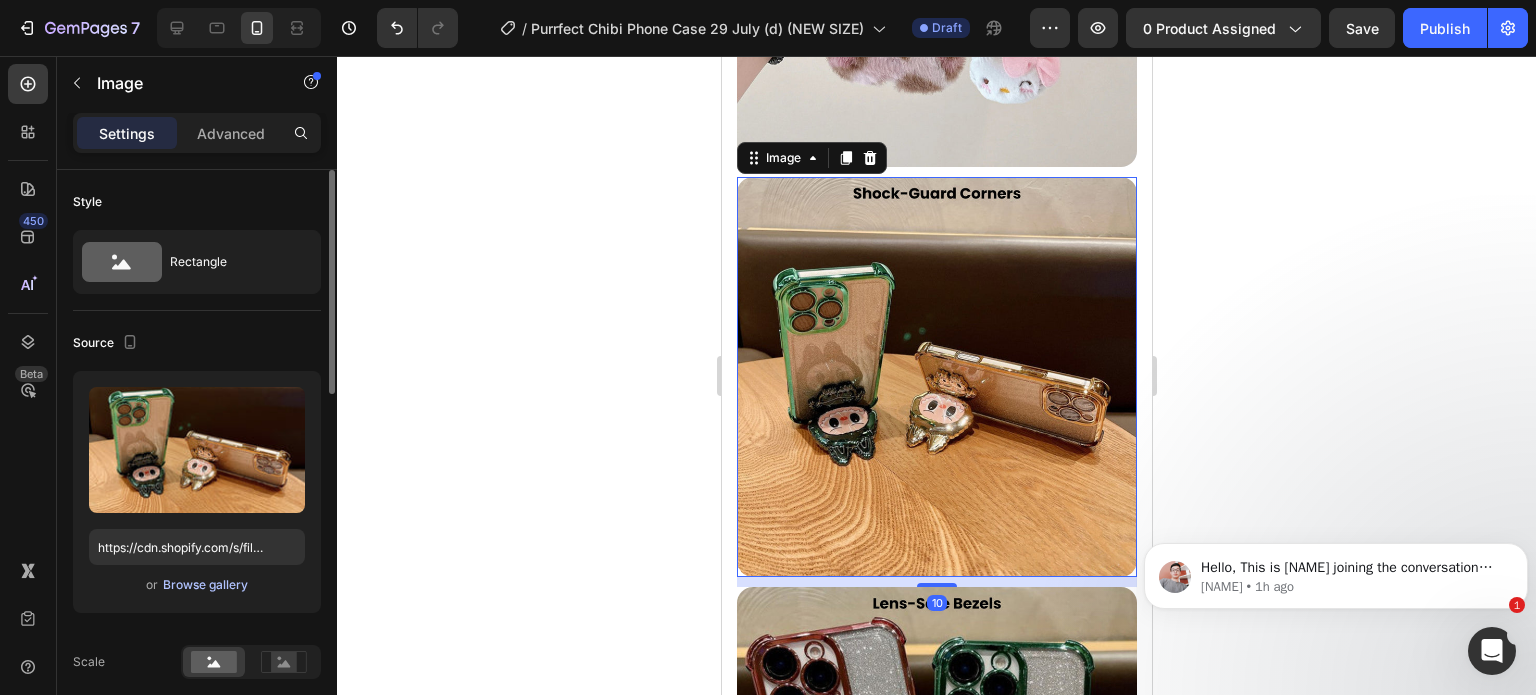 click on "Browse gallery" at bounding box center [205, 585] 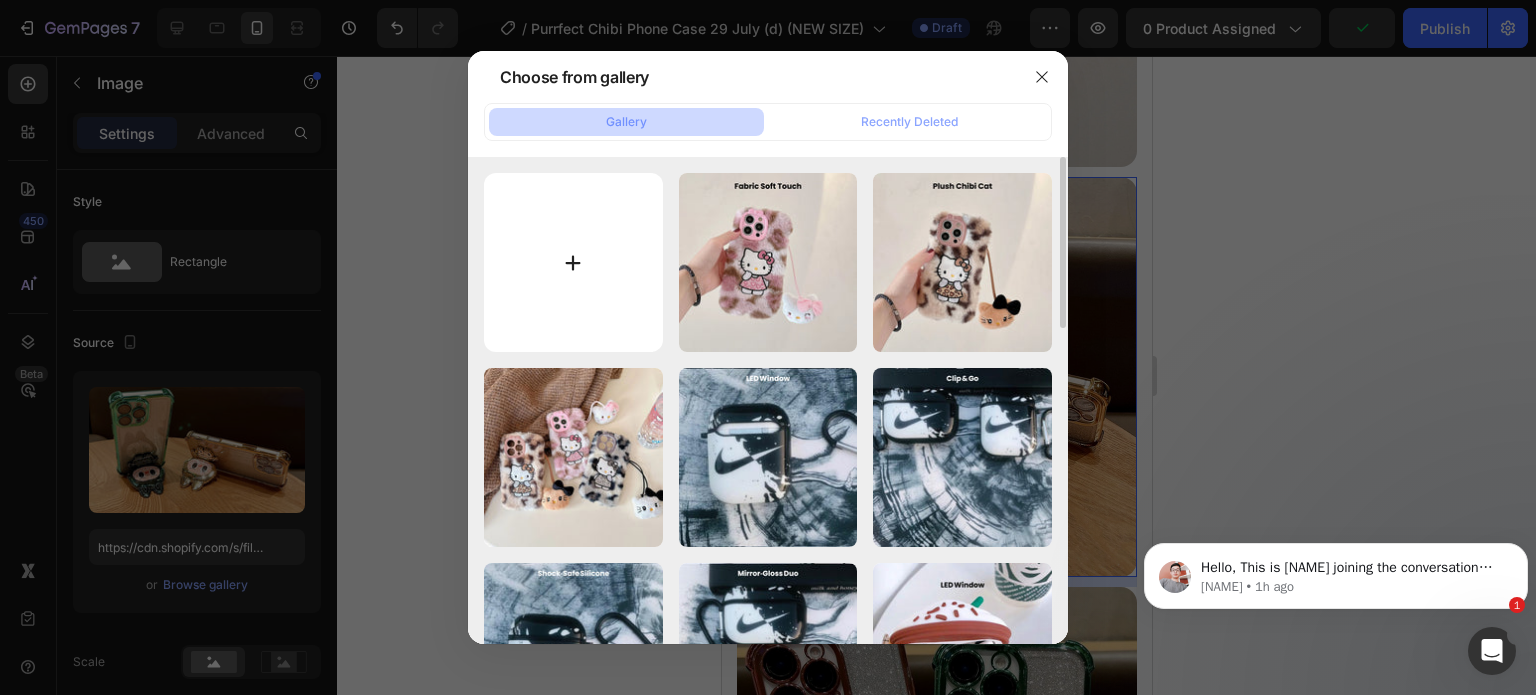 click at bounding box center [573, 262] 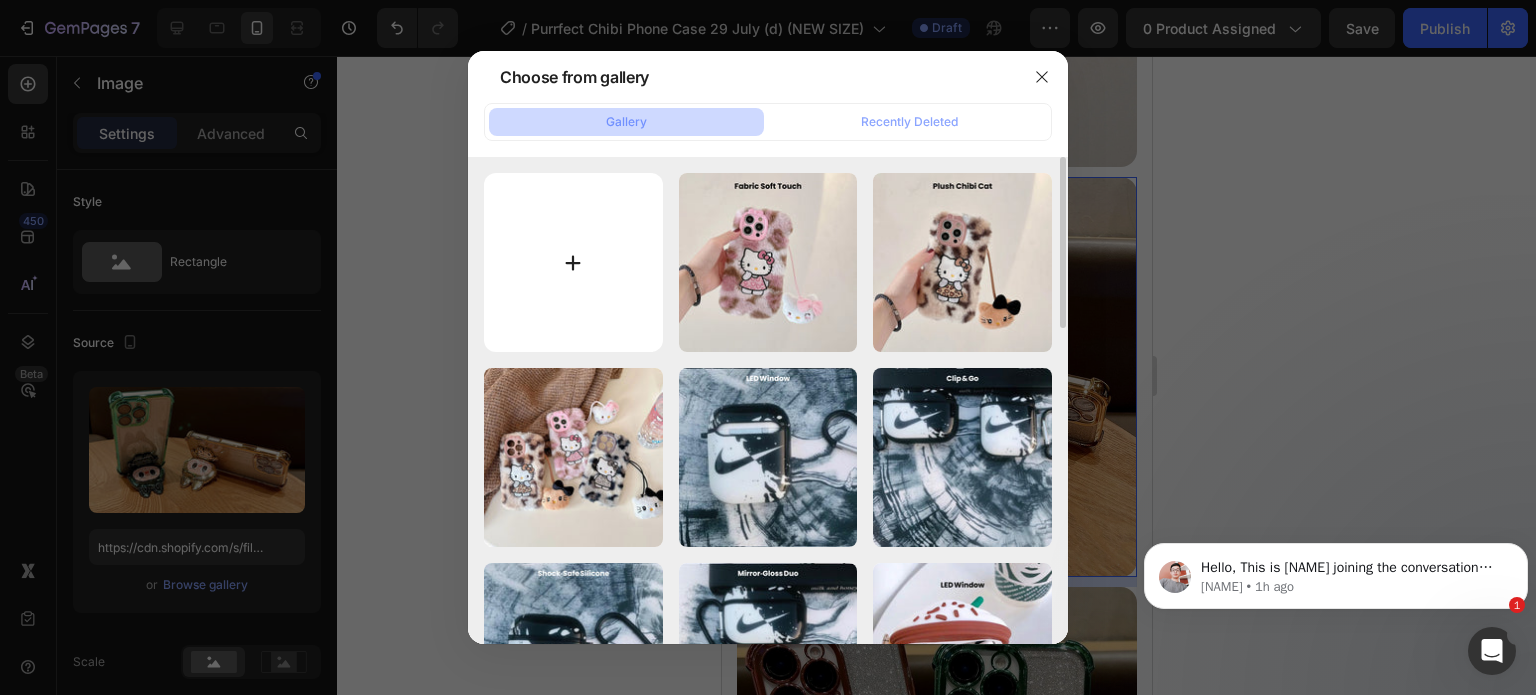 type on "C:\fakepath\Rhinestone Sparkle Frame - 2025-08-02T155931.614.jpg" 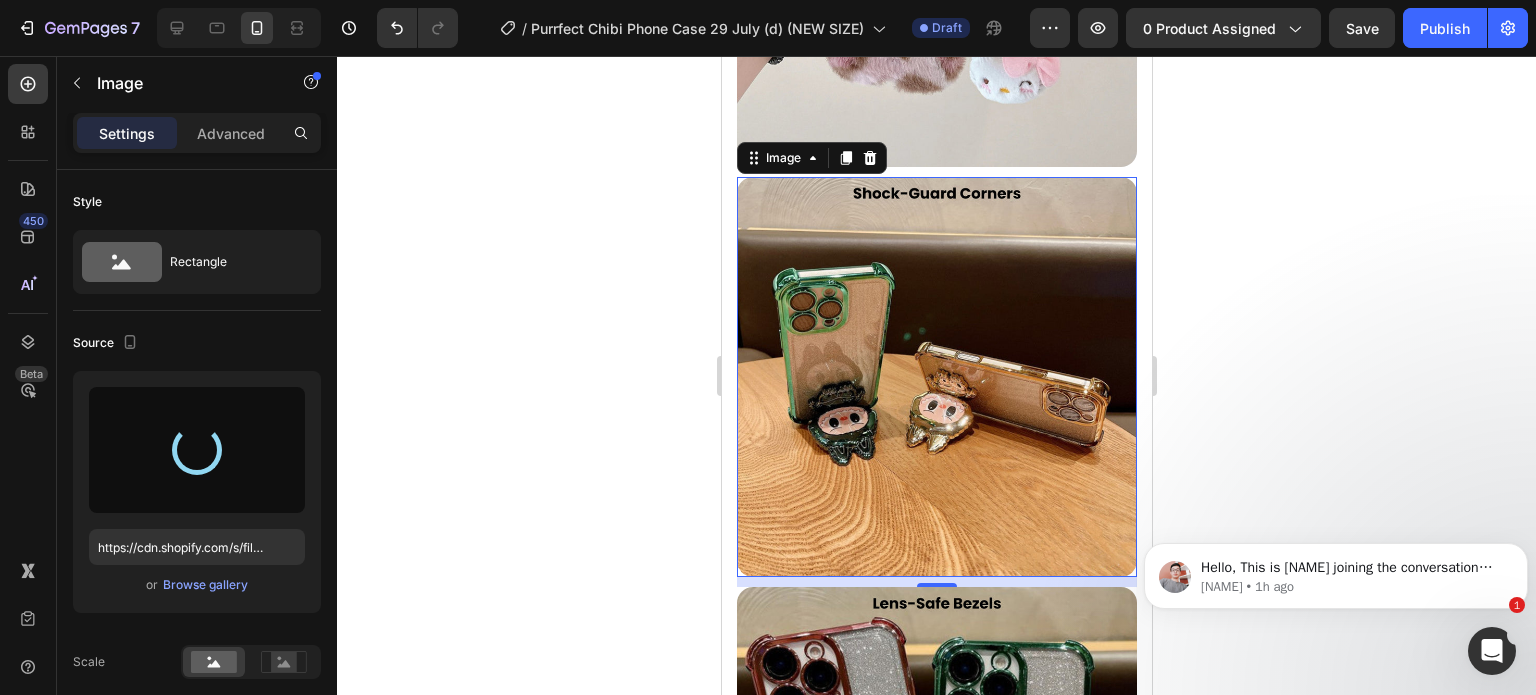 type on "https://cdn.shopify.com/s/files/1/0835/5119/1341/files/gempages_553512382287054019-43cb2e70-12b0-4d2b-834c-3efd557ead04.jpg" 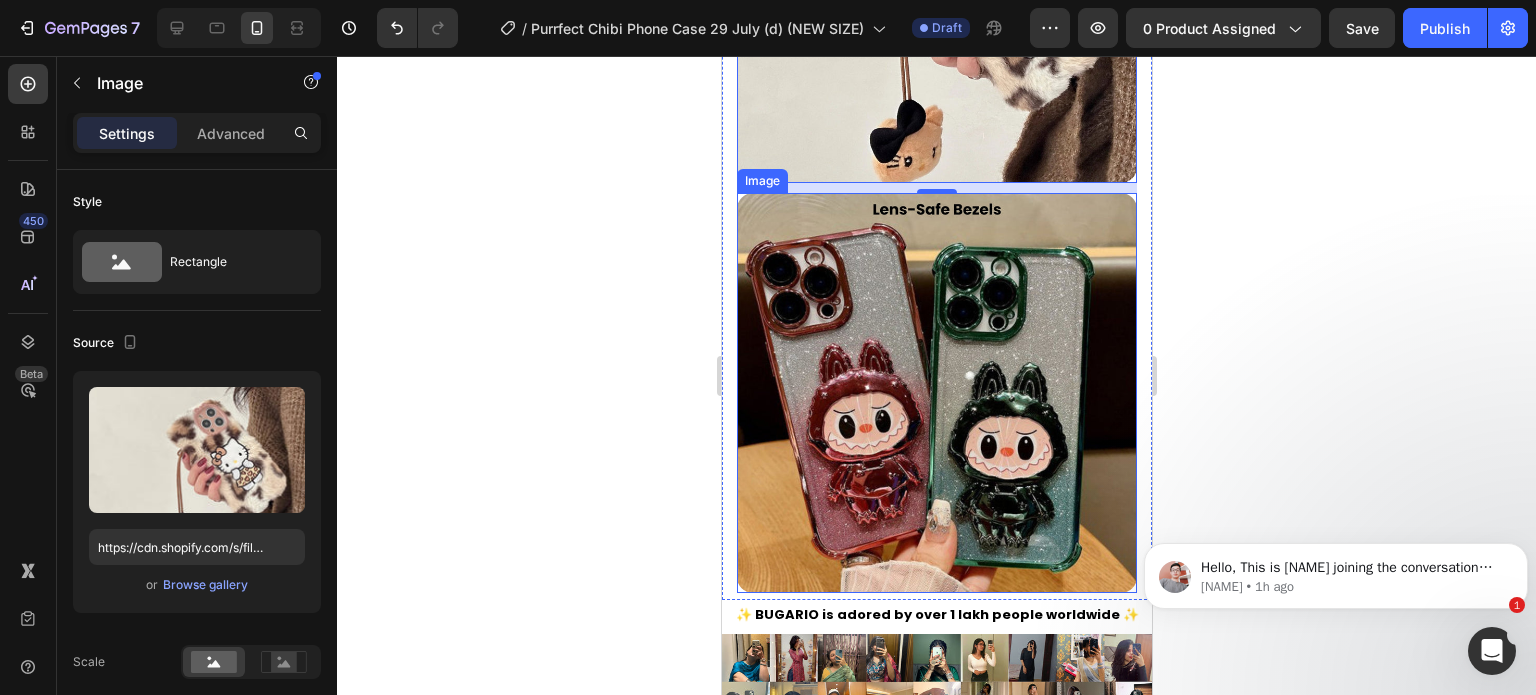 scroll, scrollTop: 5194, scrollLeft: 0, axis: vertical 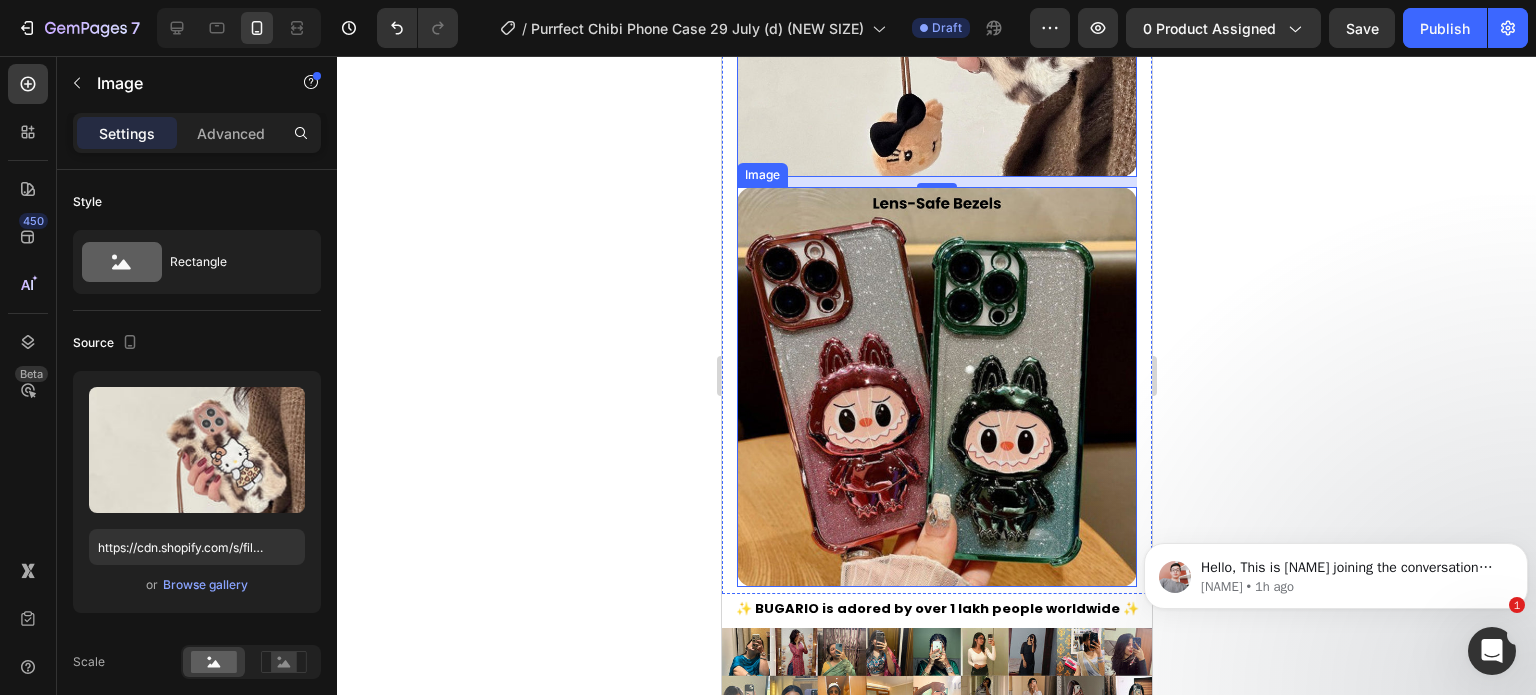 click at bounding box center [936, 387] 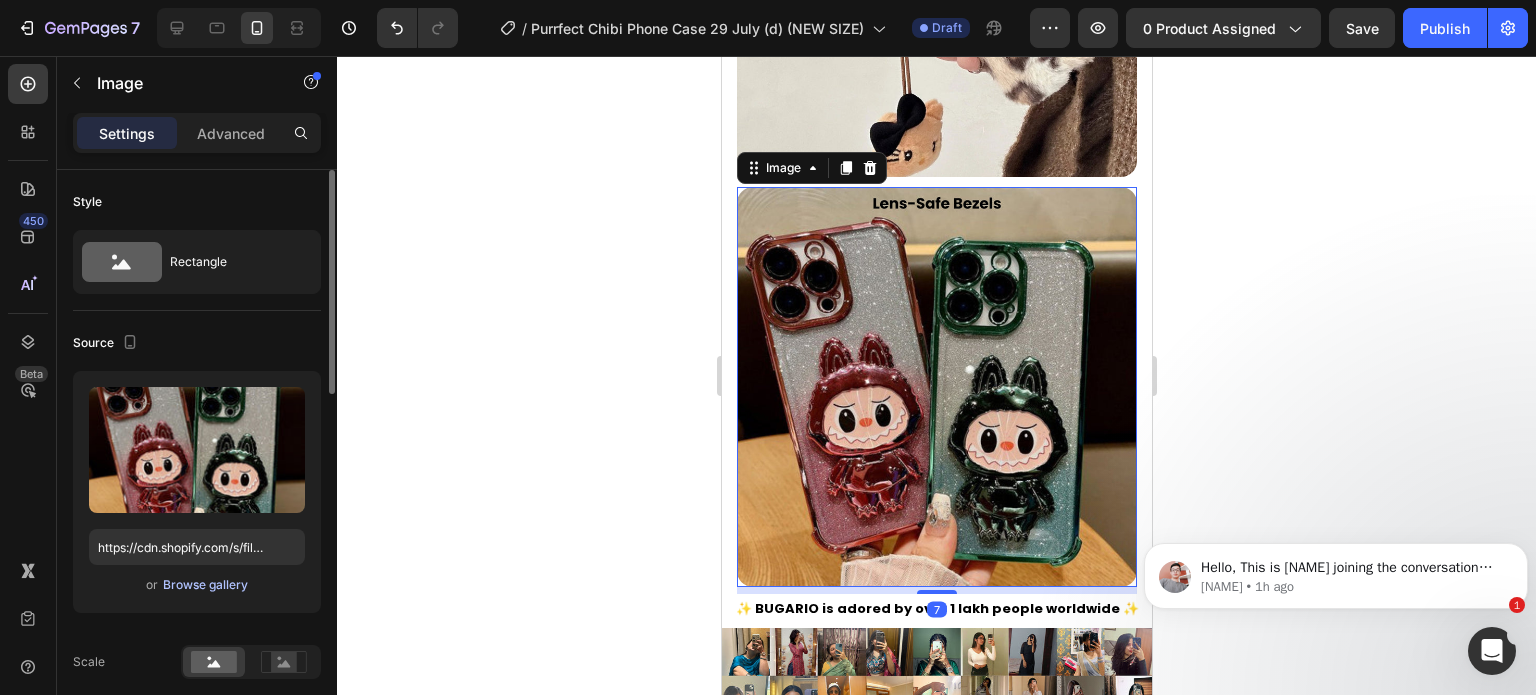 click on "Browse gallery" at bounding box center [205, 585] 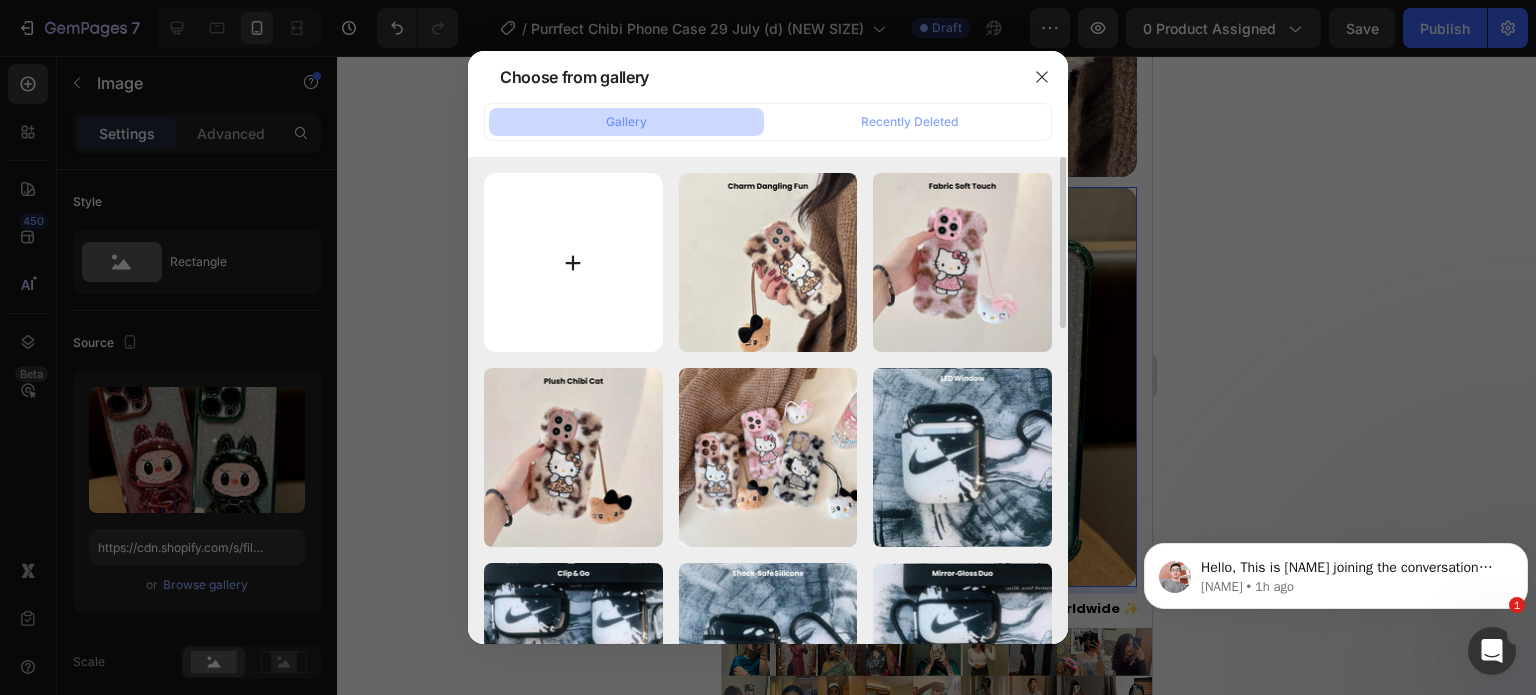 click at bounding box center (573, 262) 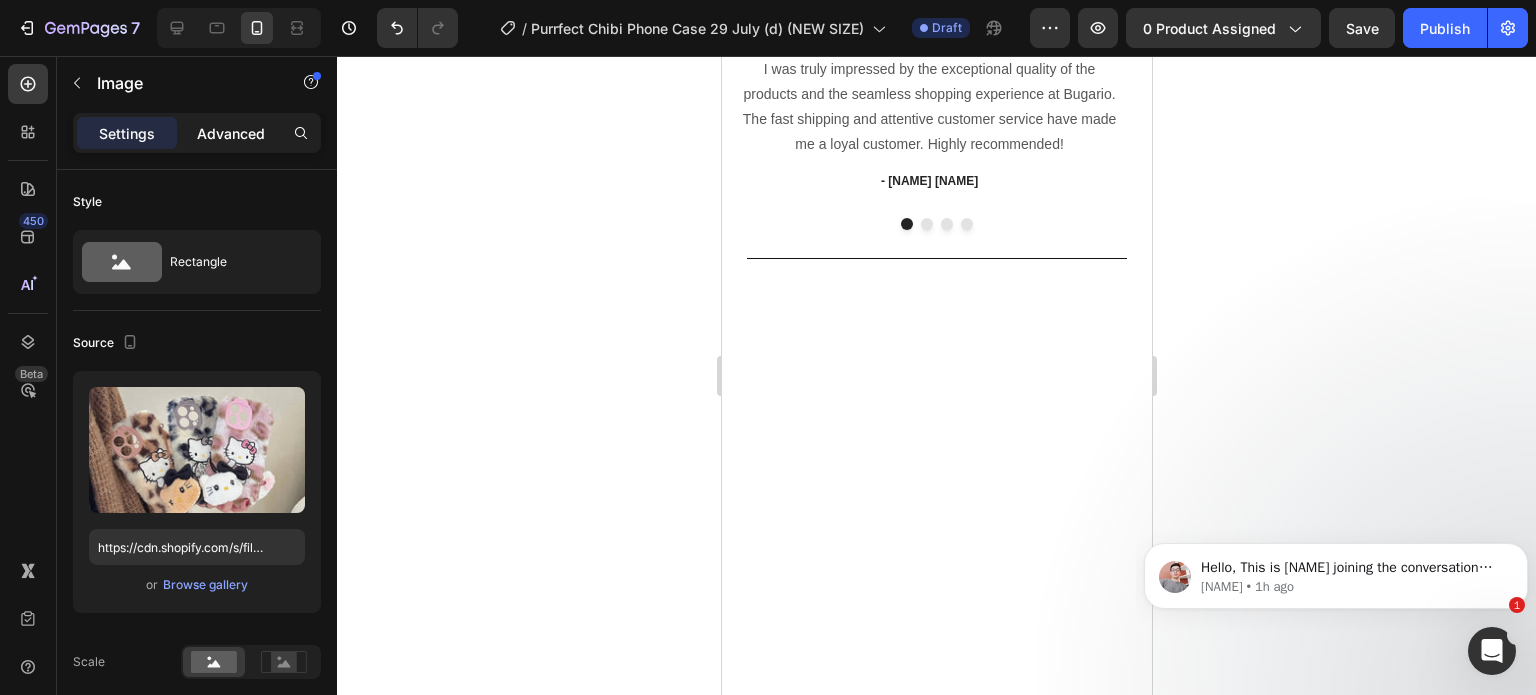 scroll, scrollTop: 2494, scrollLeft: 0, axis: vertical 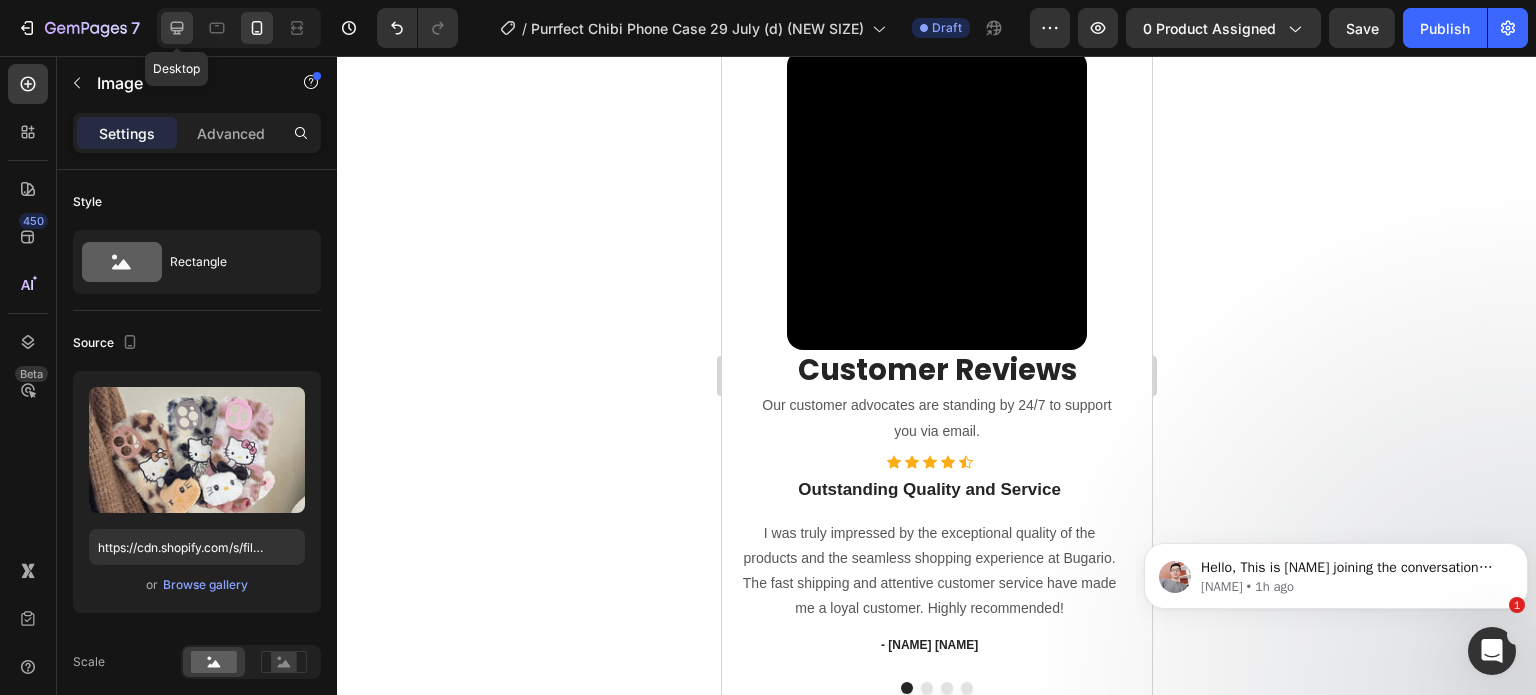 click 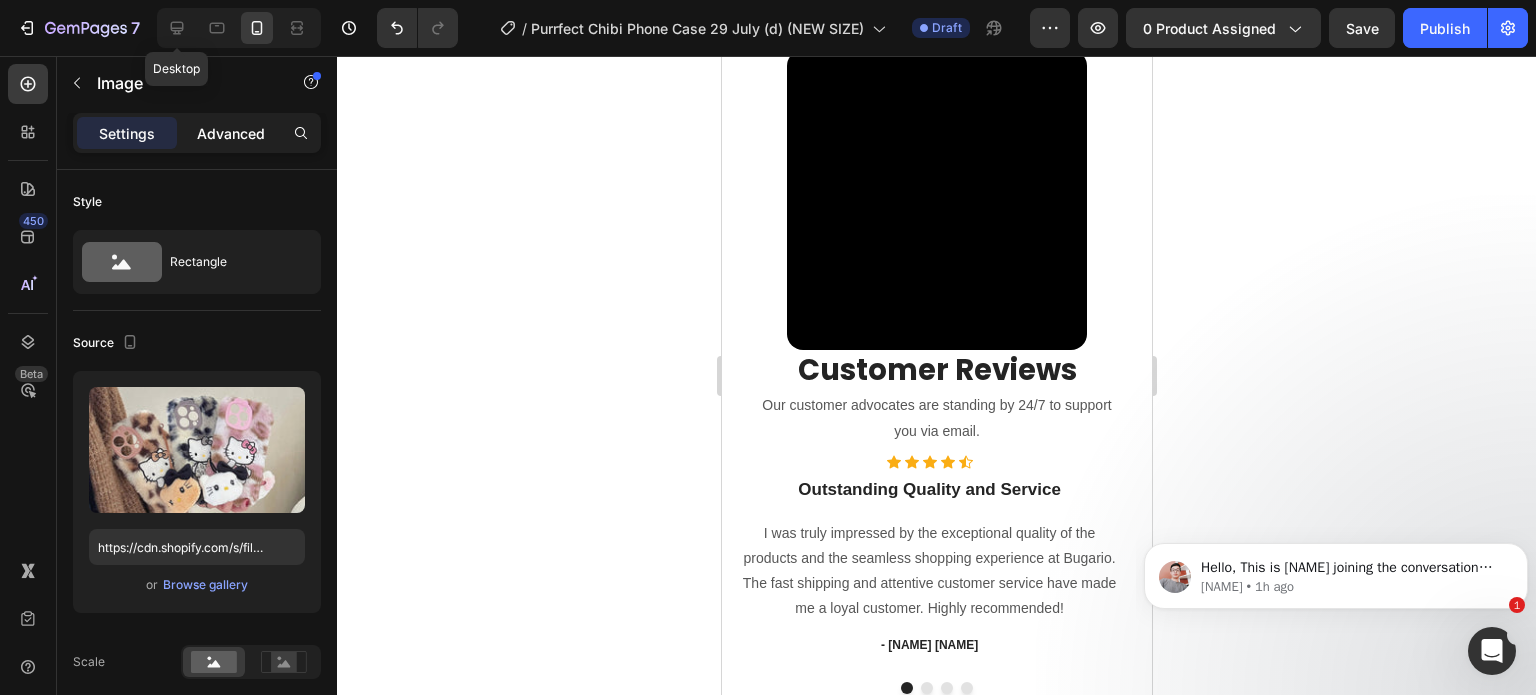 type on "https://cdn.shopify.com/s/files/1/0835/5119/1341/files/gempages_553512382287054019-35c3908e-f352-4ece-8a9b-0258e7e752c4.jpg" 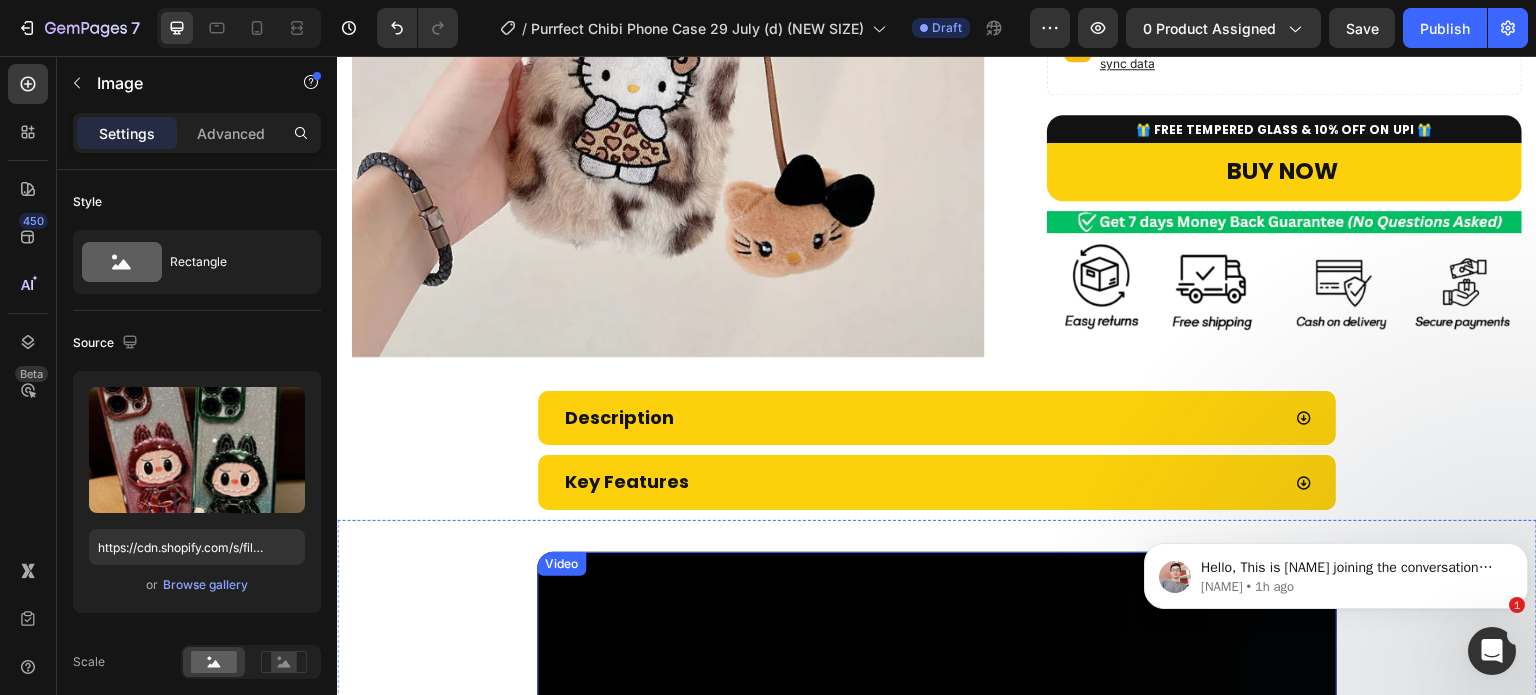 scroll, scrollTop: 600, scrollLeft: 0, axis: vertical 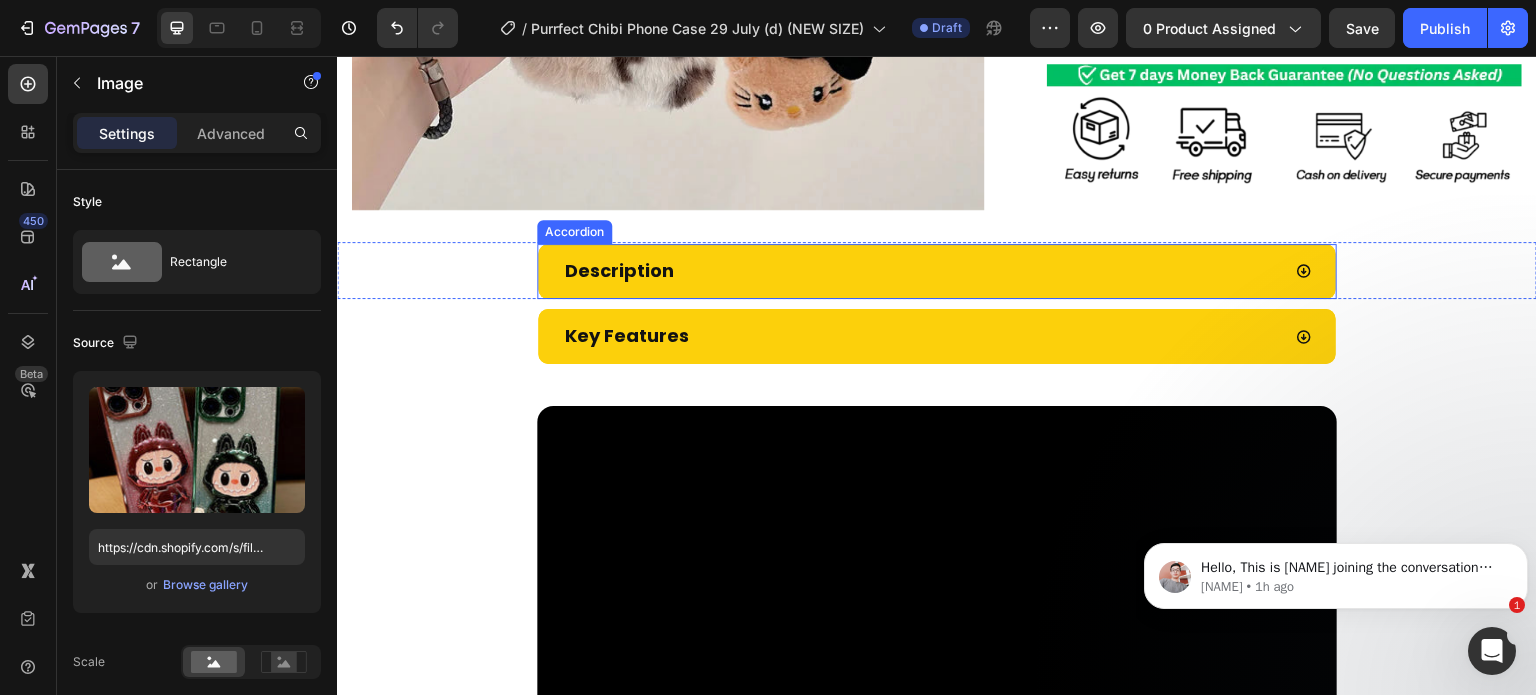 click on "Description" at bounding box center (921, 271) 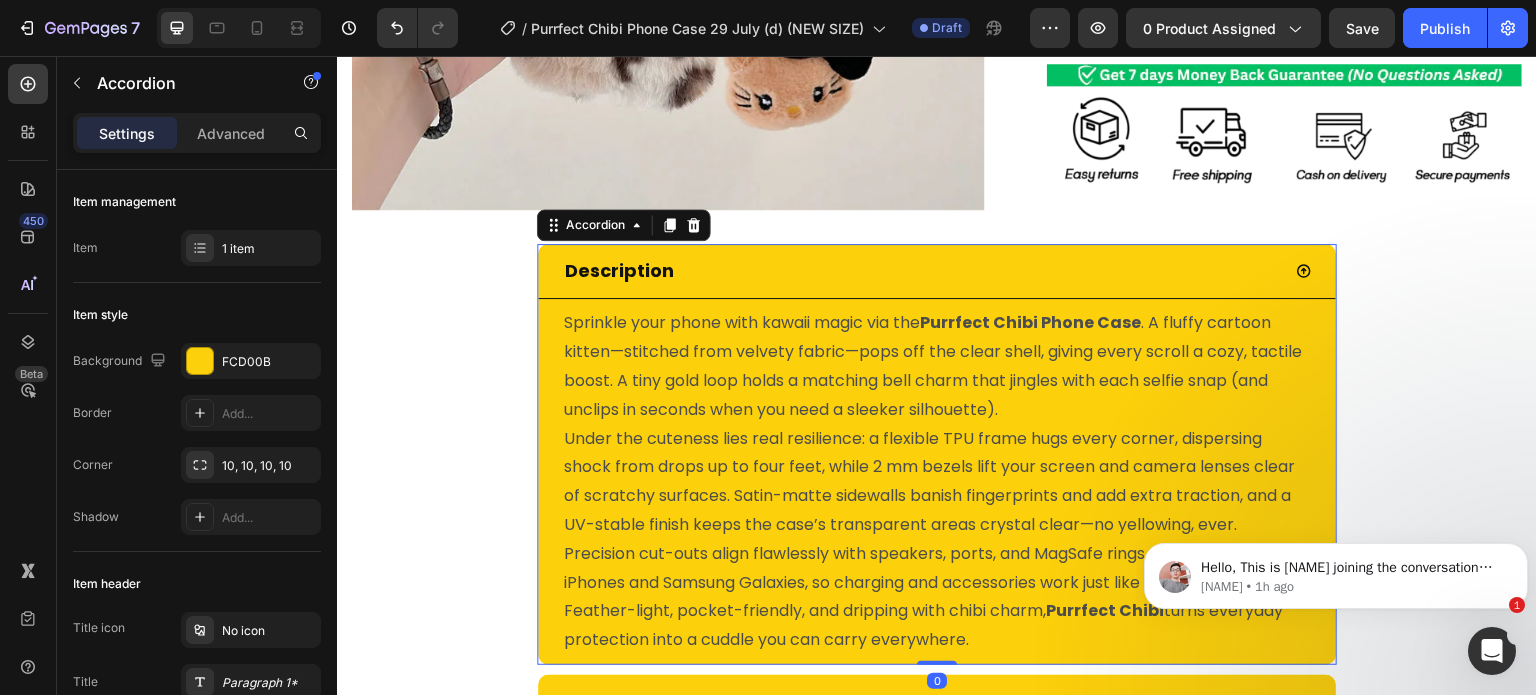 scroll, scrollTop: 900, scrollLeft: 0, axis: vertical 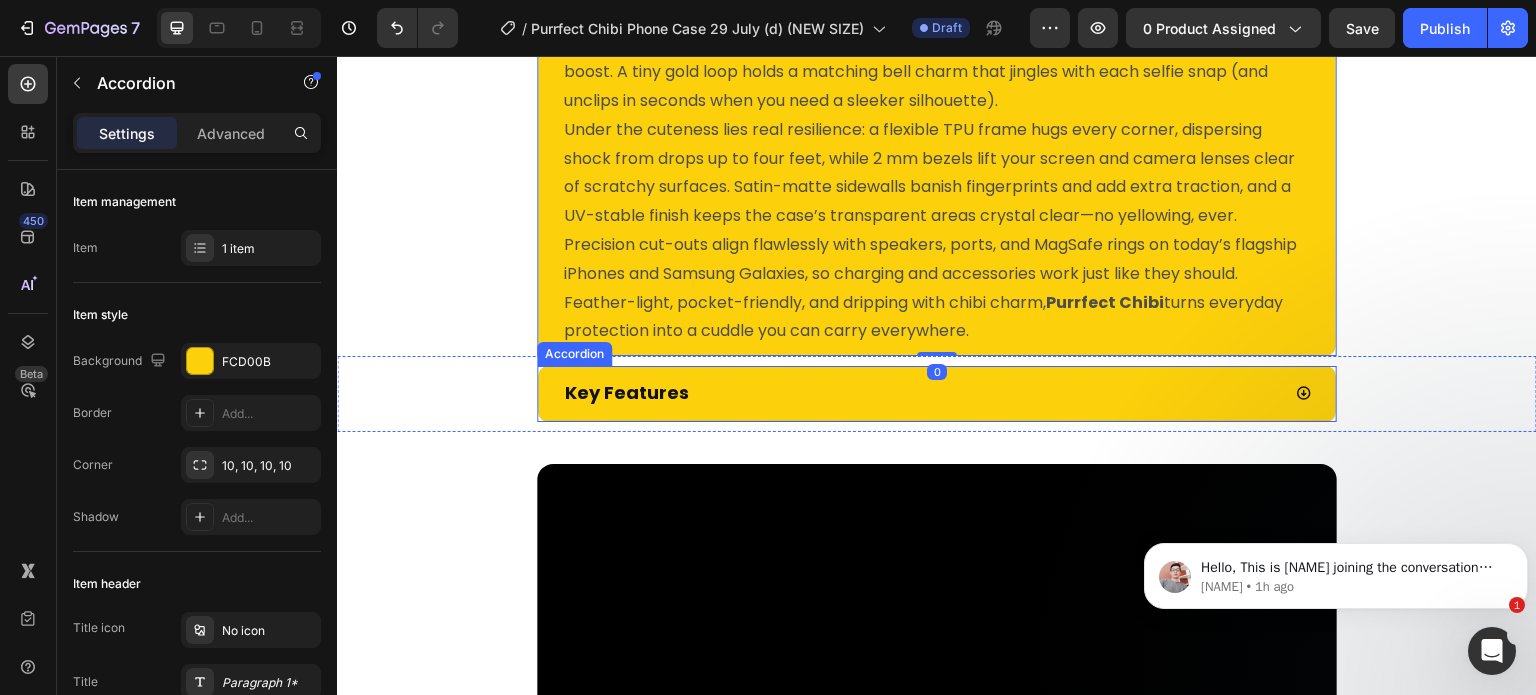 click on "Key Features" at bounding box center (921, 393) 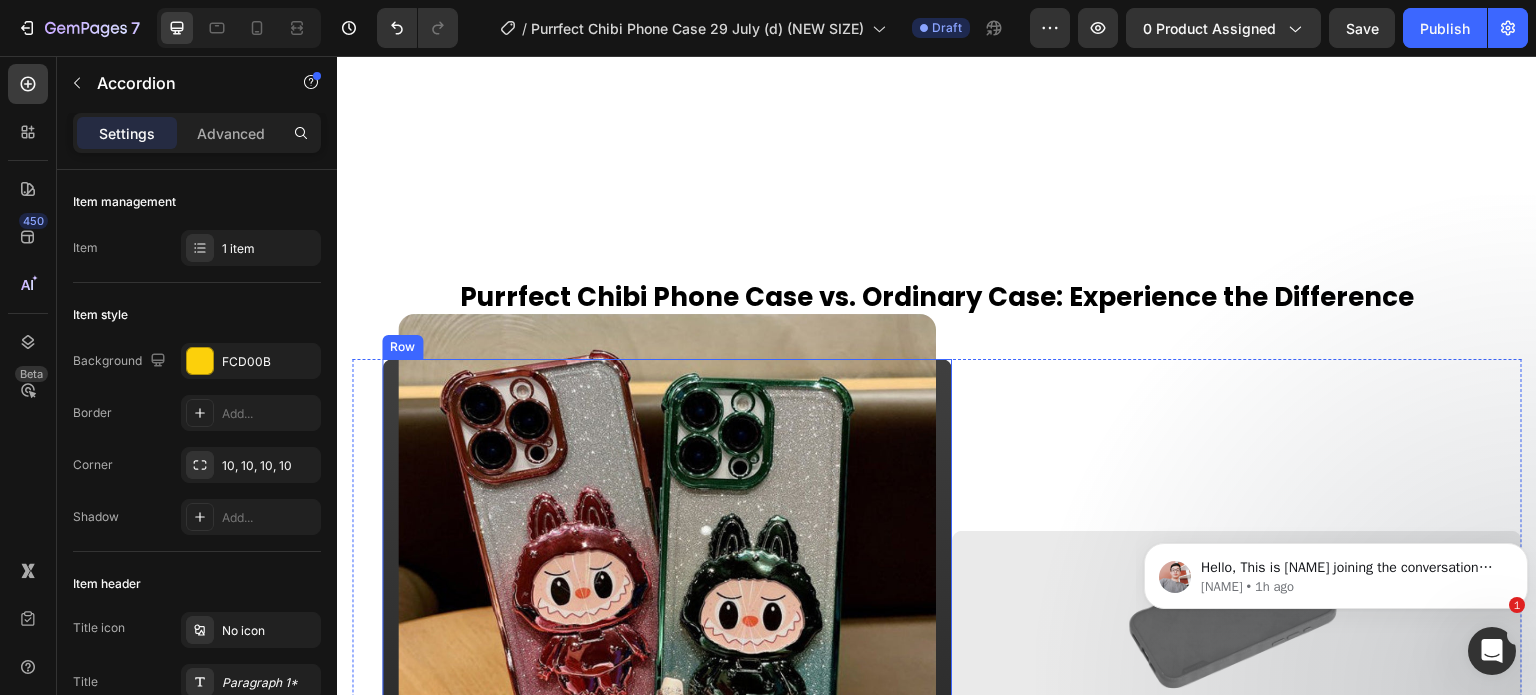 scroll, scrollTop: 3400, scrollLeft: 0, axis: vertical 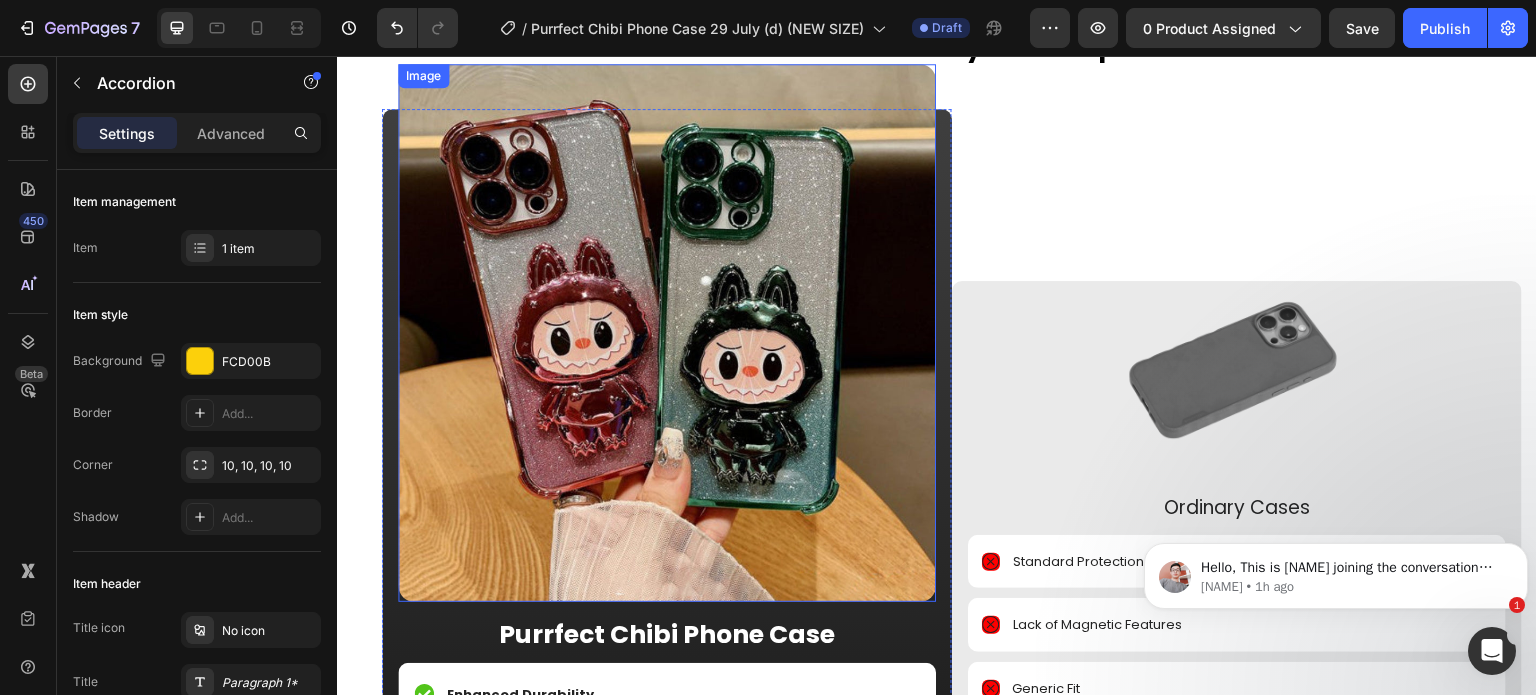click at bounding box center [667, 333] 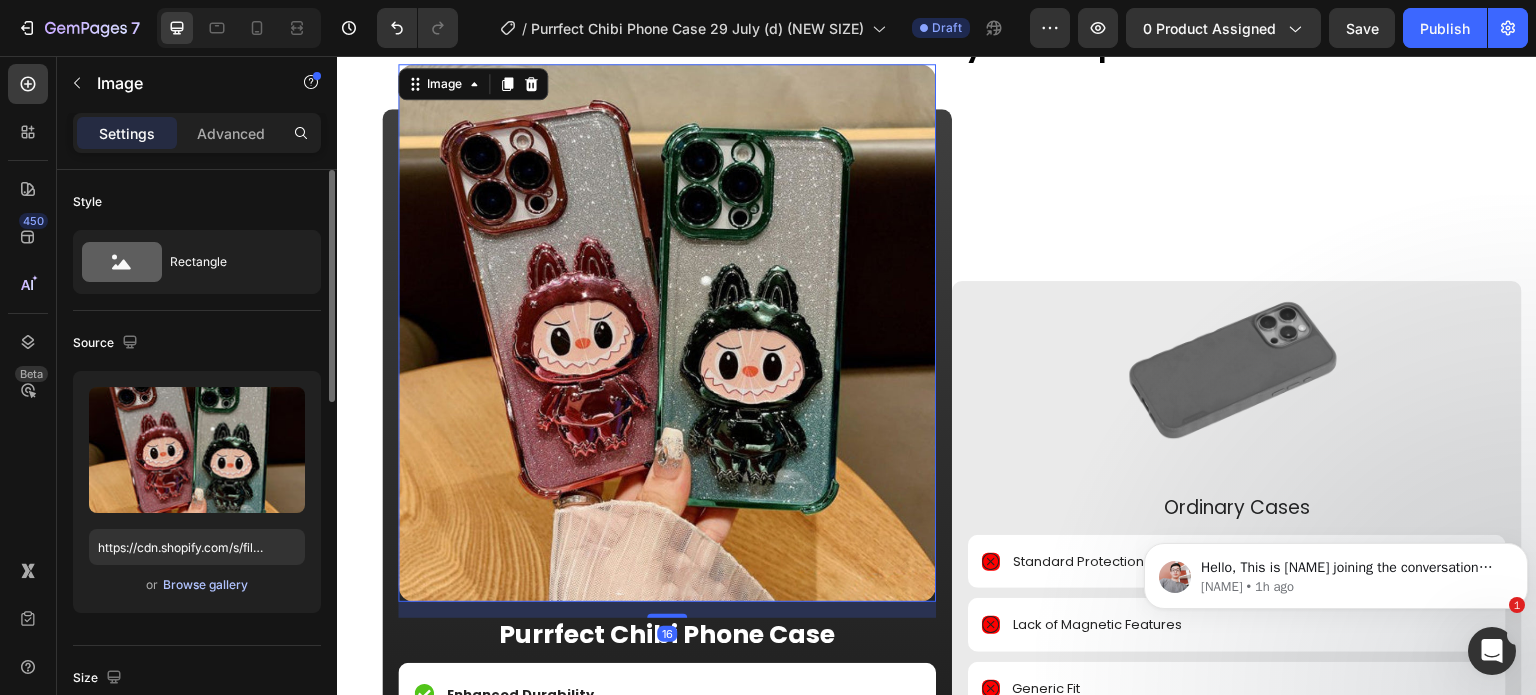 click on "Browse gallery" at bounding box center [205, 585] 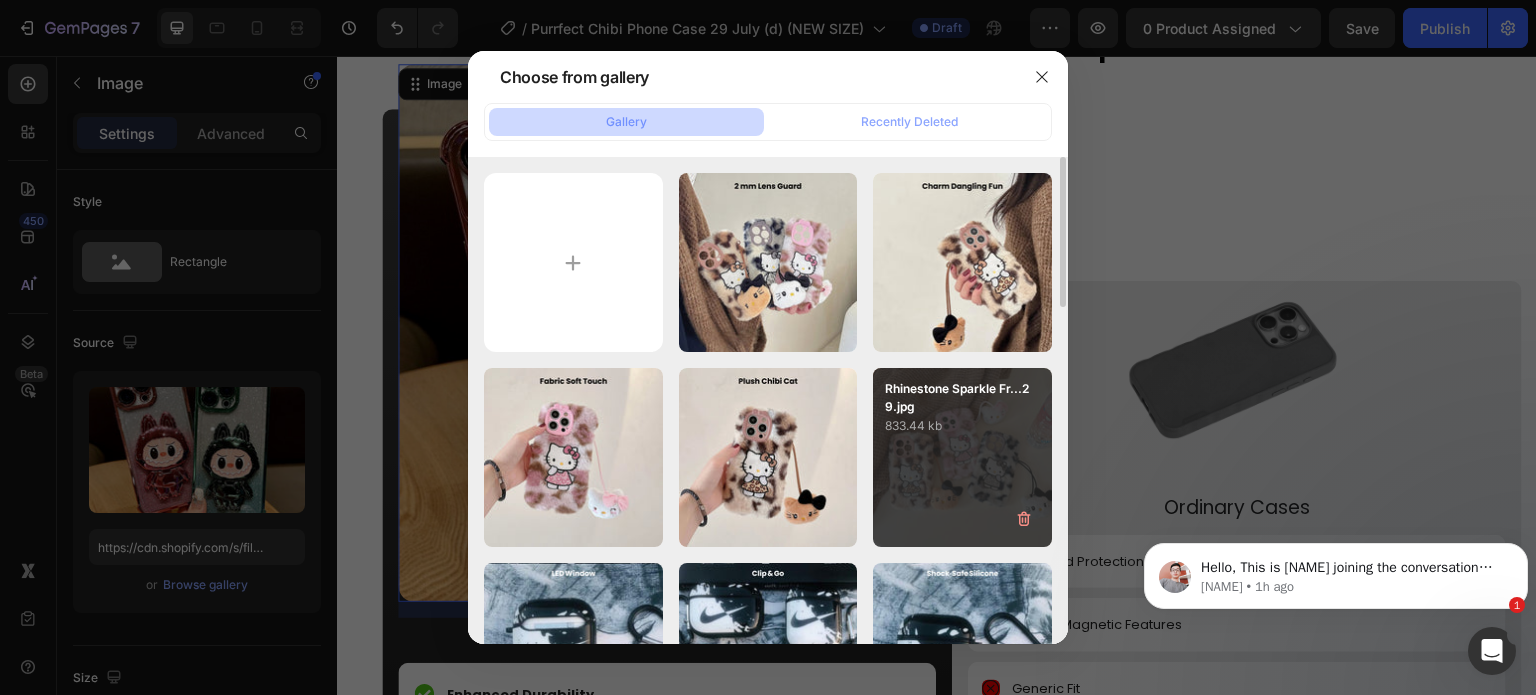 click on "Rhinestone Sparkle Fr...29.jpg 833.44 kb" at bounding box center (962, 457) 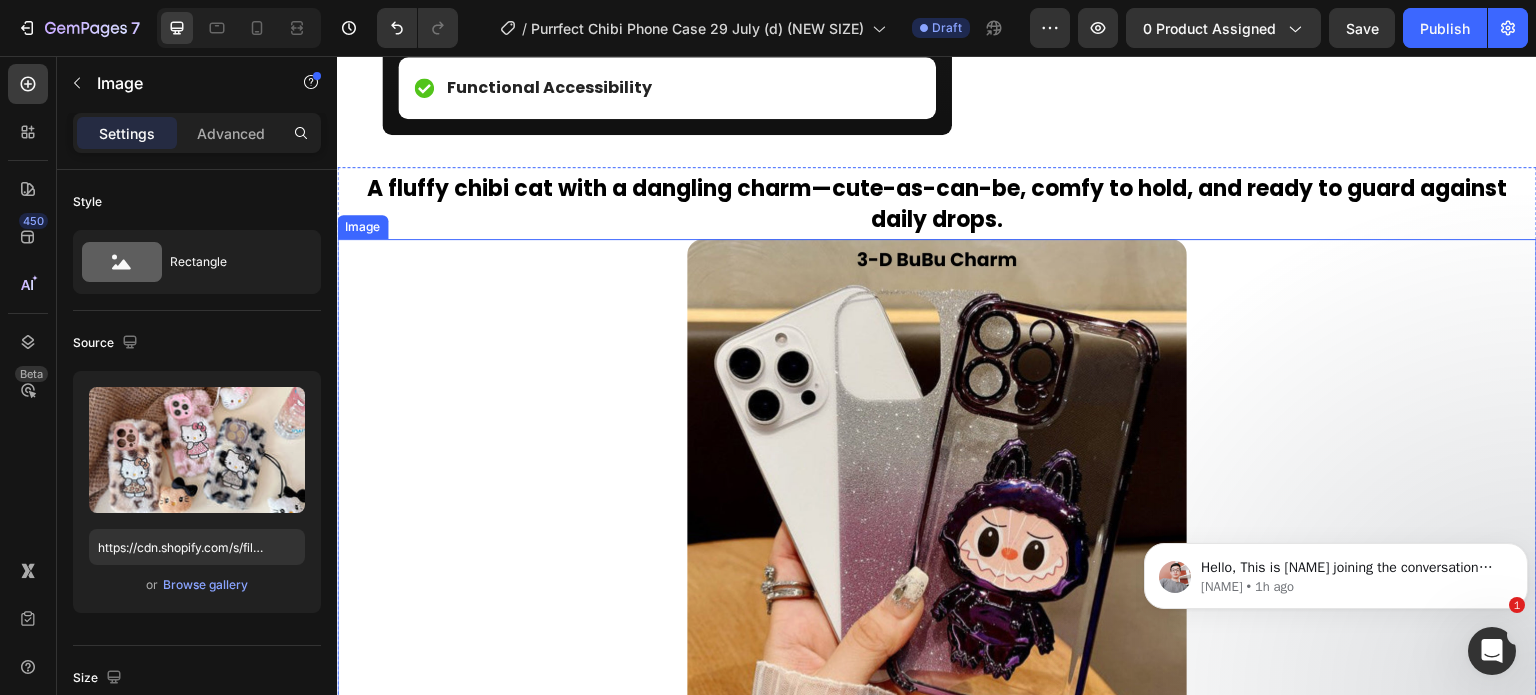 scroll, scrollTop: 4400, scrollLeft: 0, axis: vertical 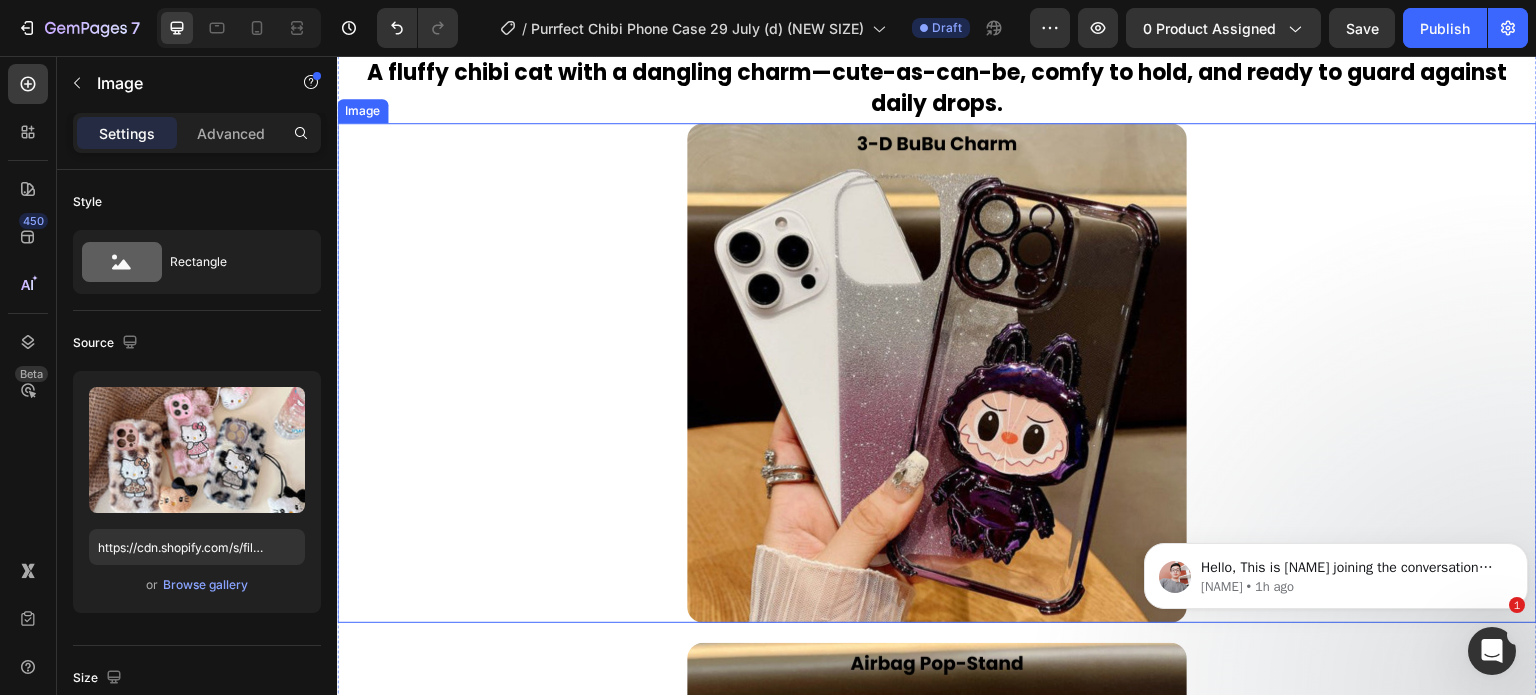 click at bounding box center (937, 373) 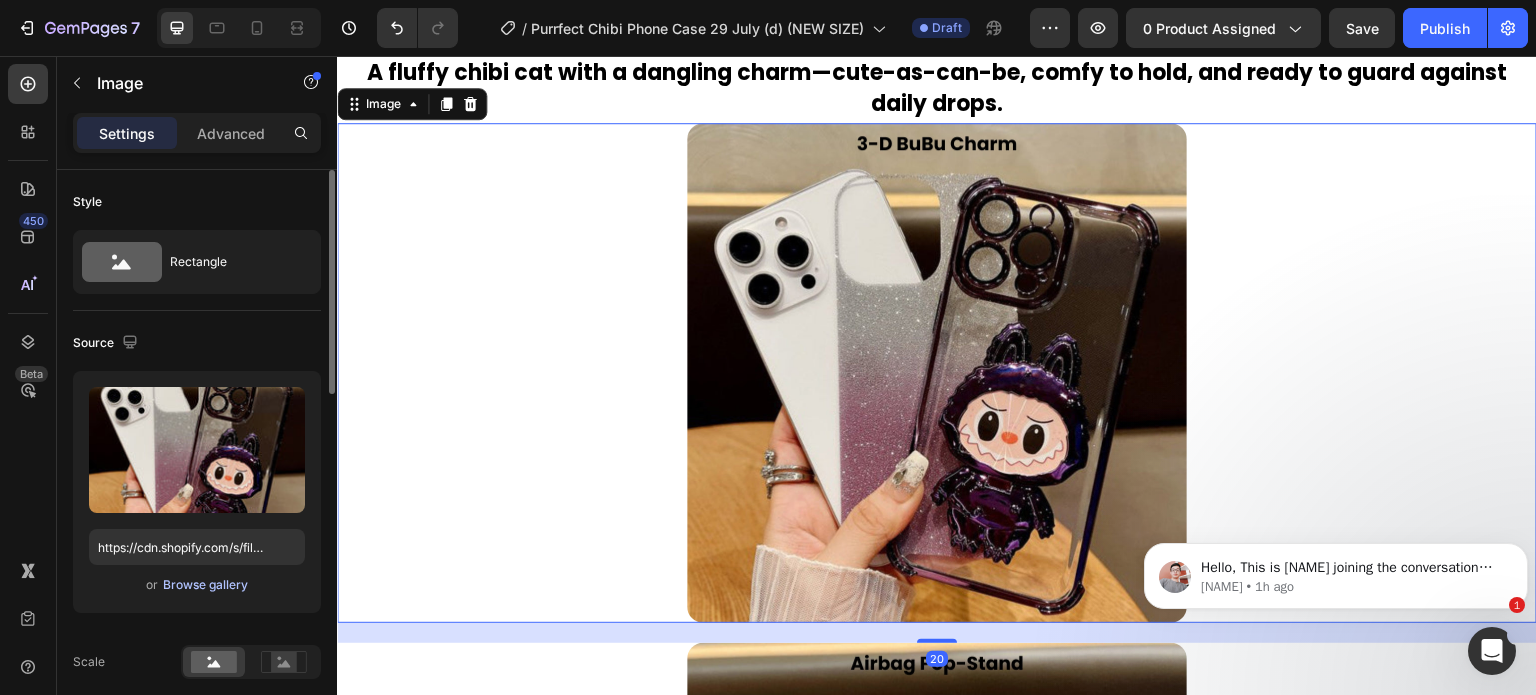 click on "Browse gallery" at bounding box center (205, 585) 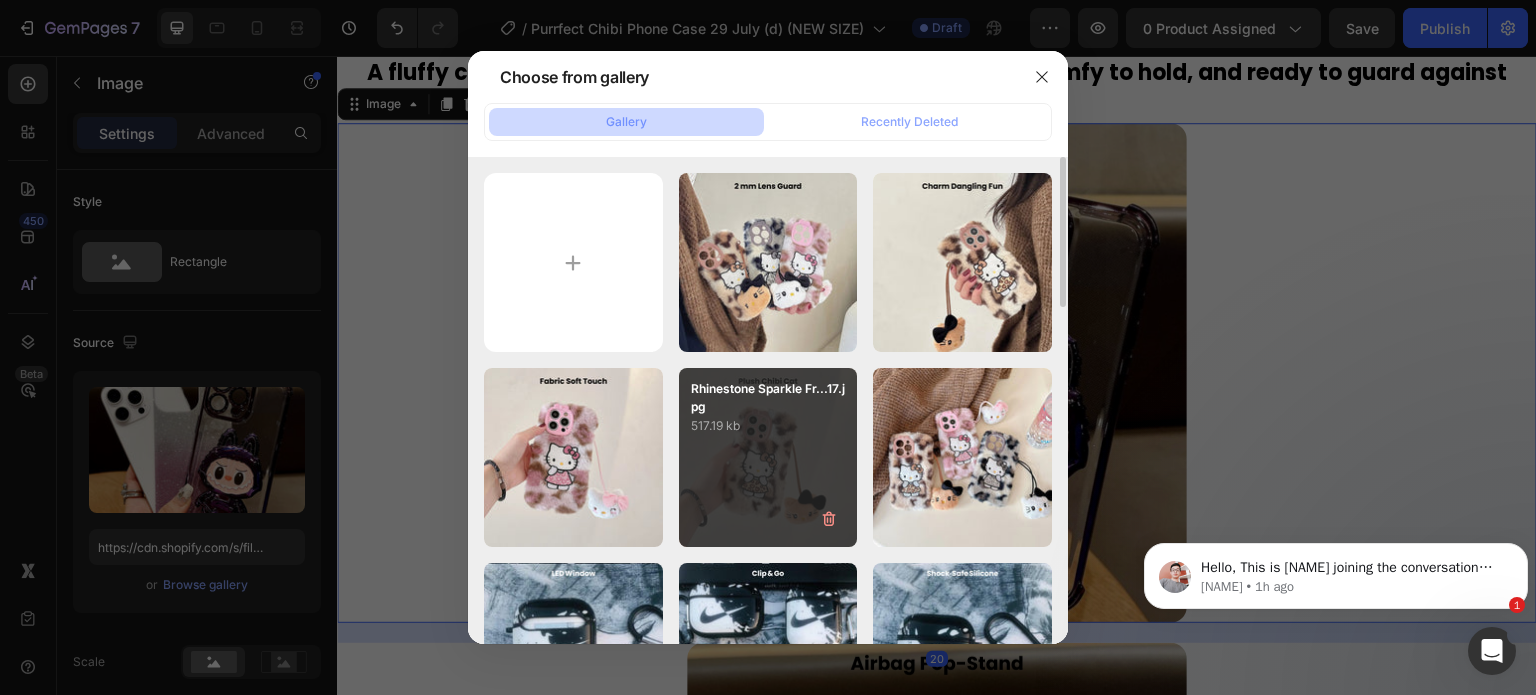 click on "Rhinestone Sparkle Fr...17.jpg 517.19 kb" at bounding box center [768, 457] 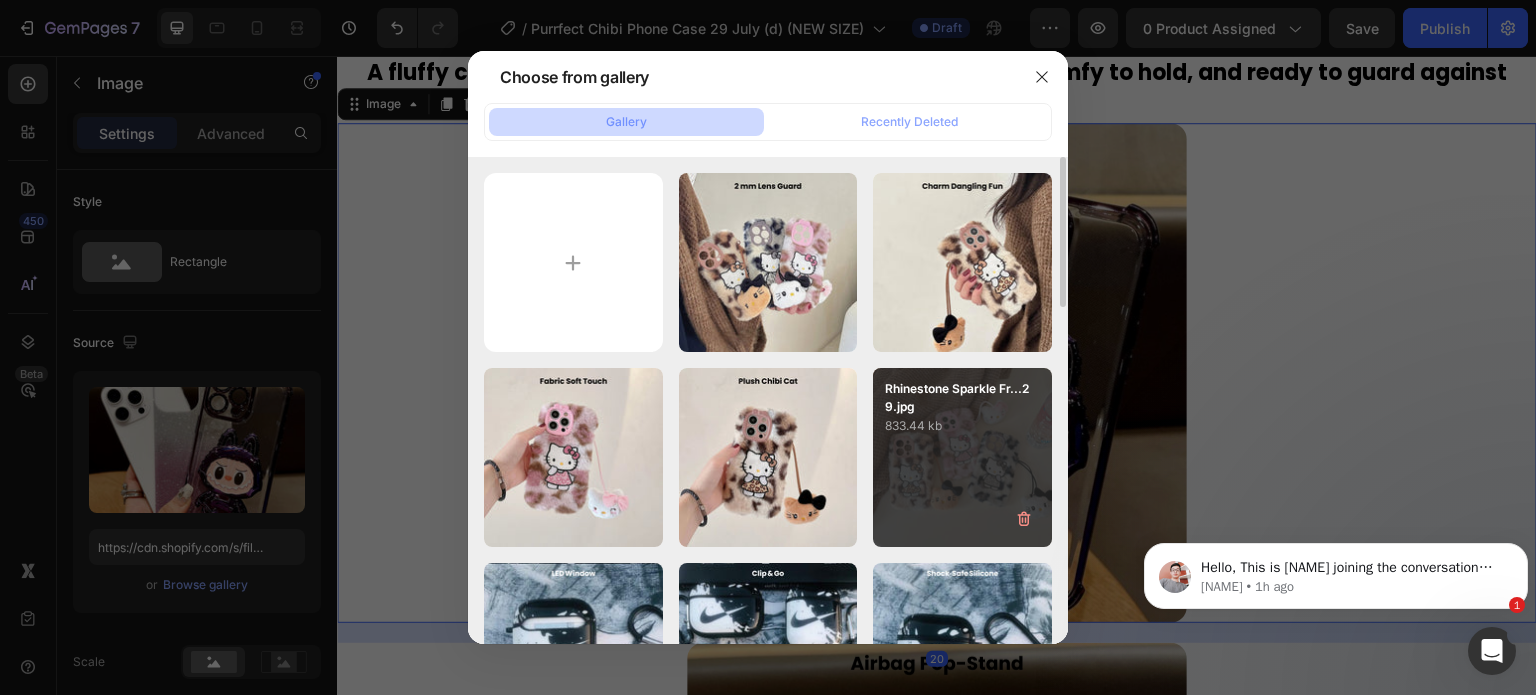 type on "https://cdn.shopify.com/s/files/1/0835/5119/1341/files/gempages_553512382287054019-3536a16e-b294-4998-875c-68bb696a7716.jpg" 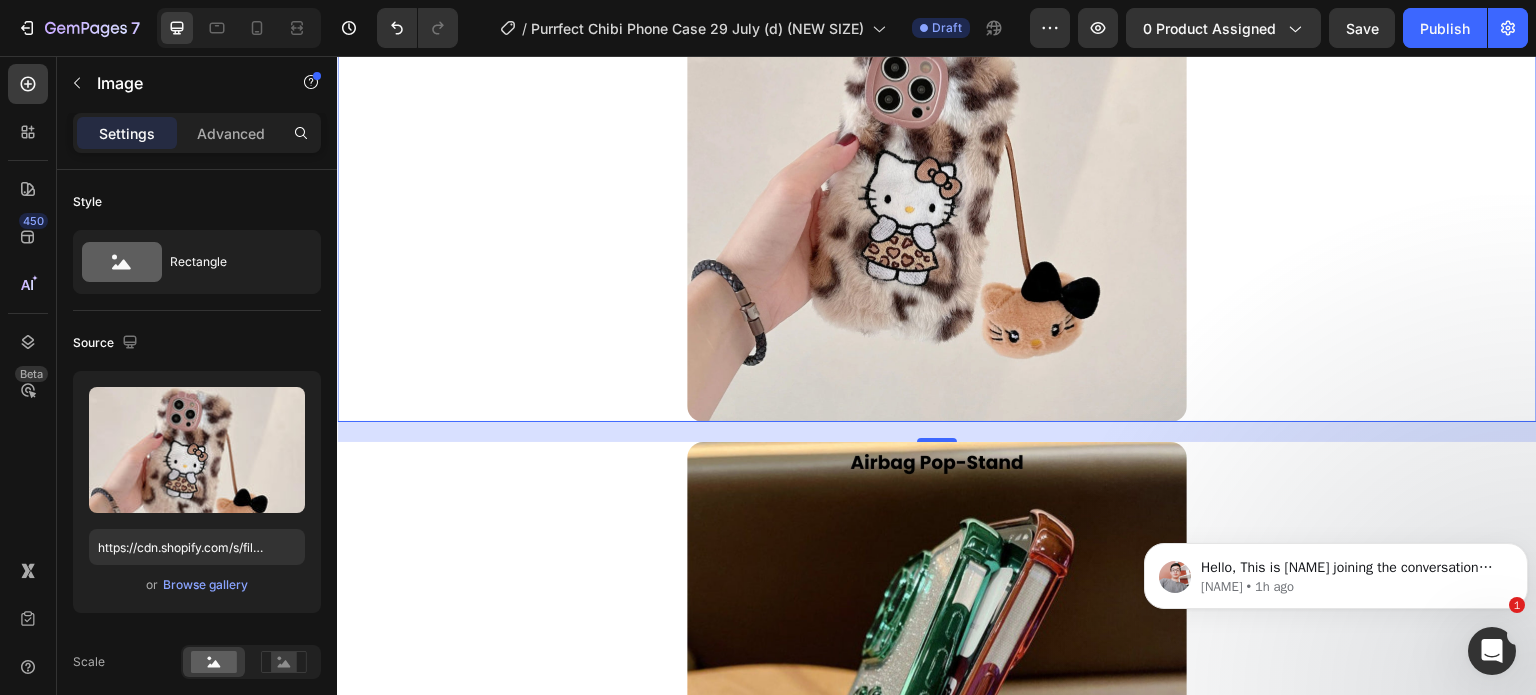 scroll, scrollTop: 4900, scrollLeft: 0, axis: vertical 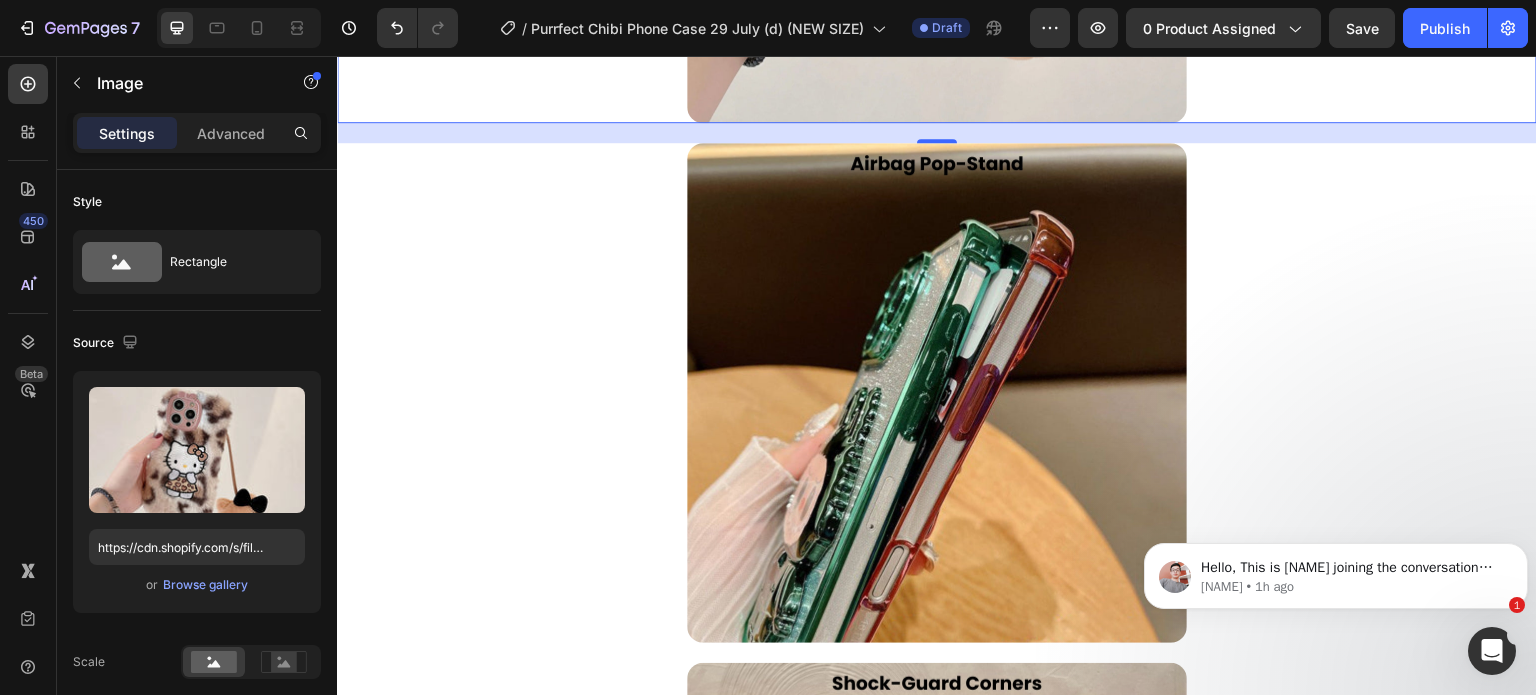 click at bounding box center [937, 393] 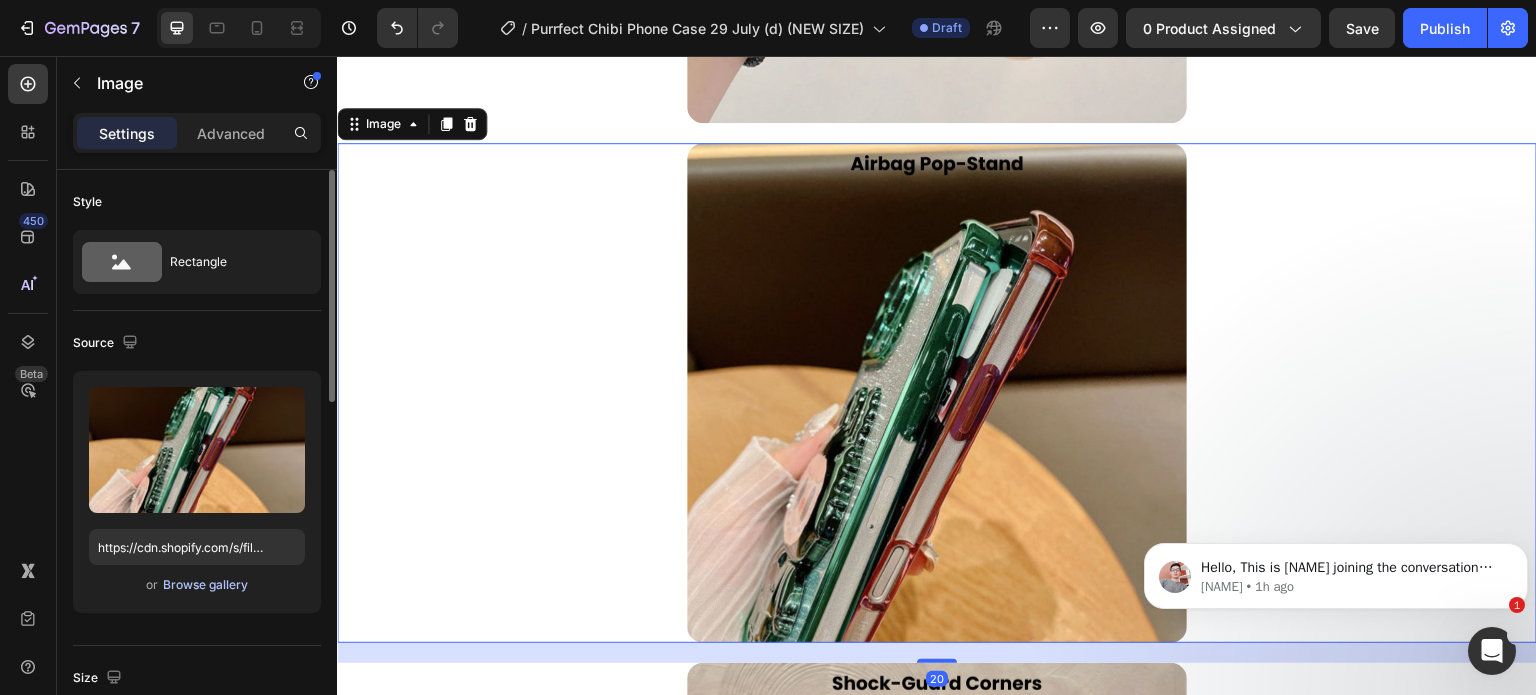 click on "Browse gallery" at bounding box center (205, 585) 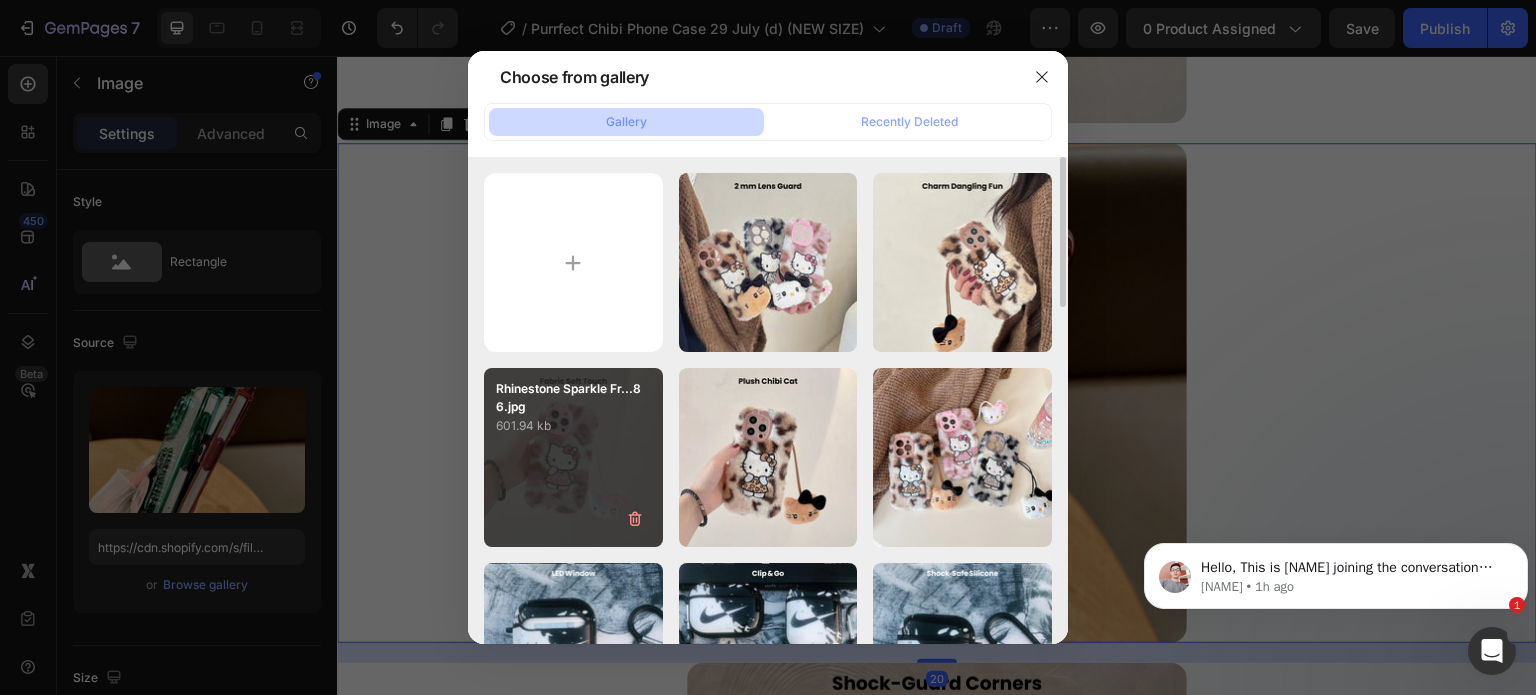 click on "Rhinestone Sparkle Fr...86.jpg 601.94 kb" at bounding box center [573, 457] 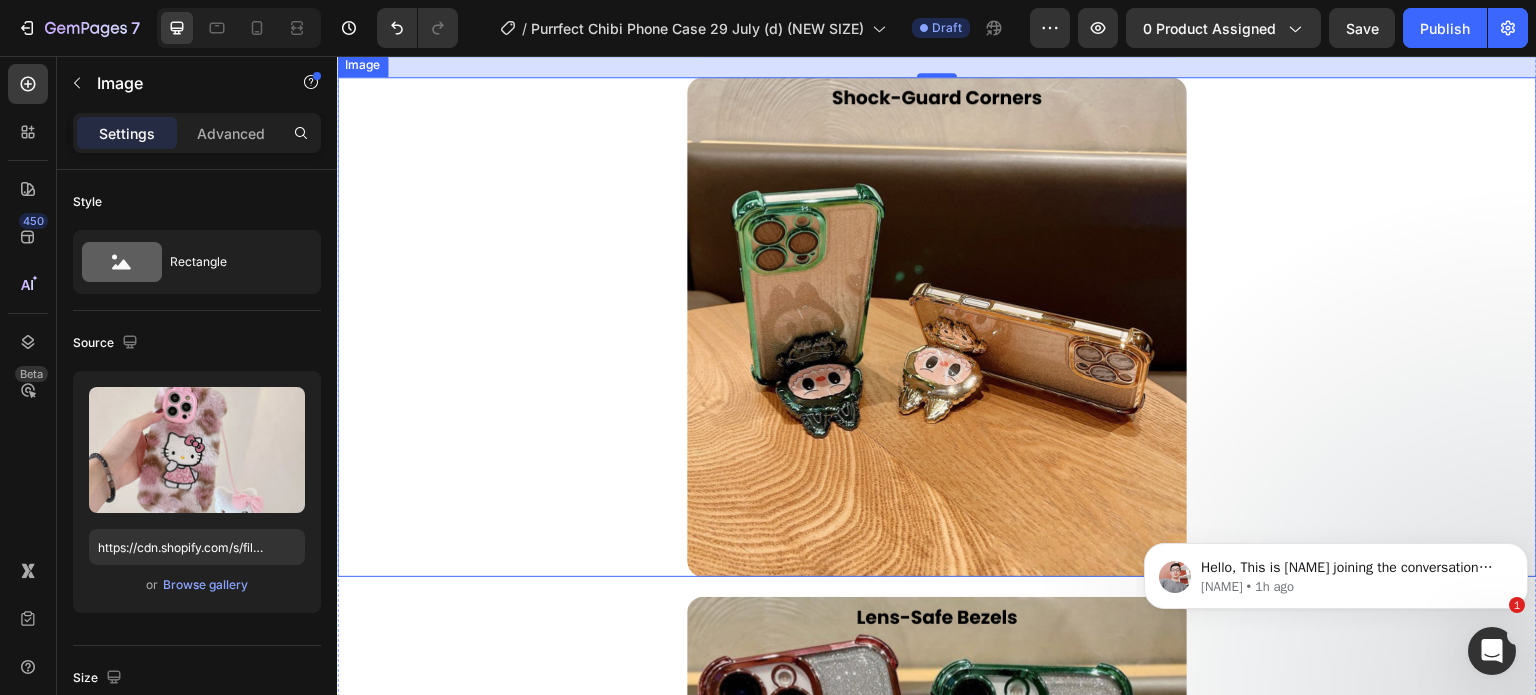 scroll, scrollTop: 5500, scrollLeft: 0, axis: vertical 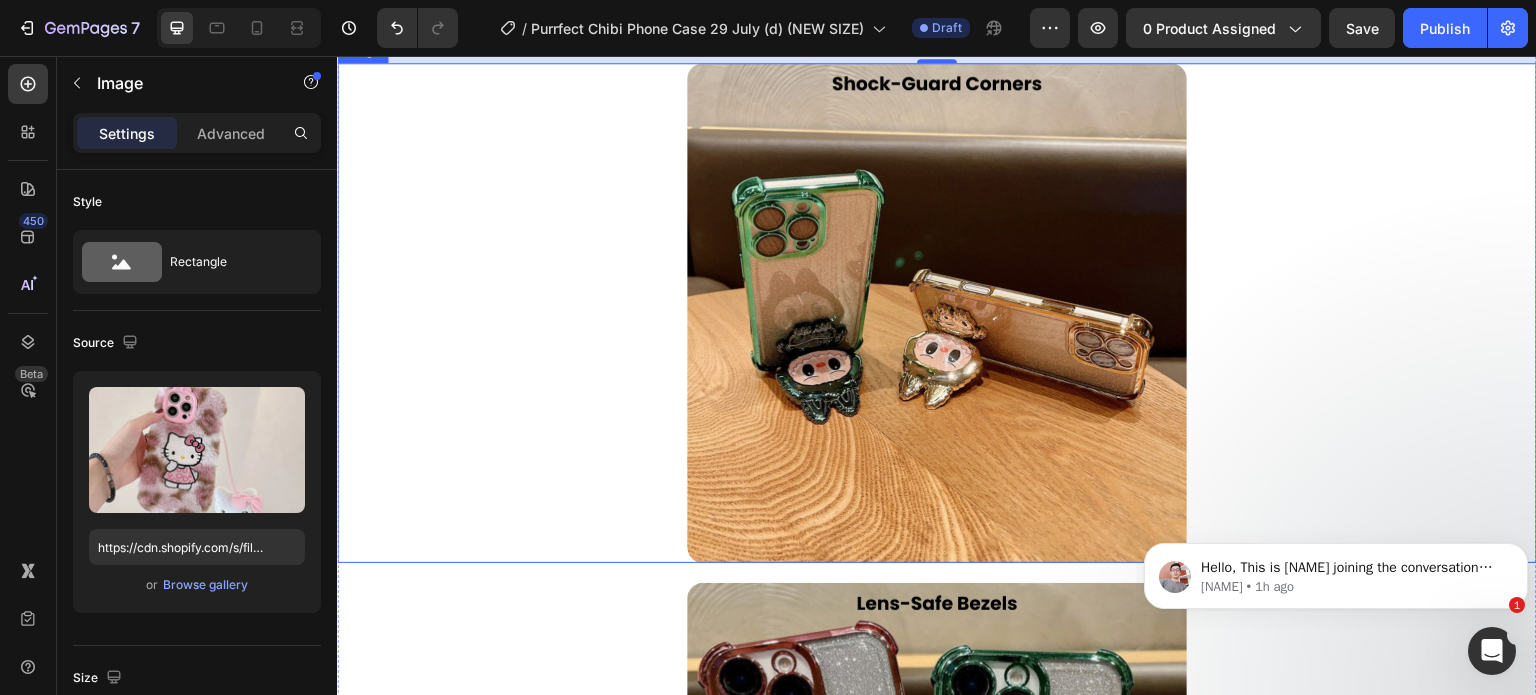 click at bounding box center [937, 313] 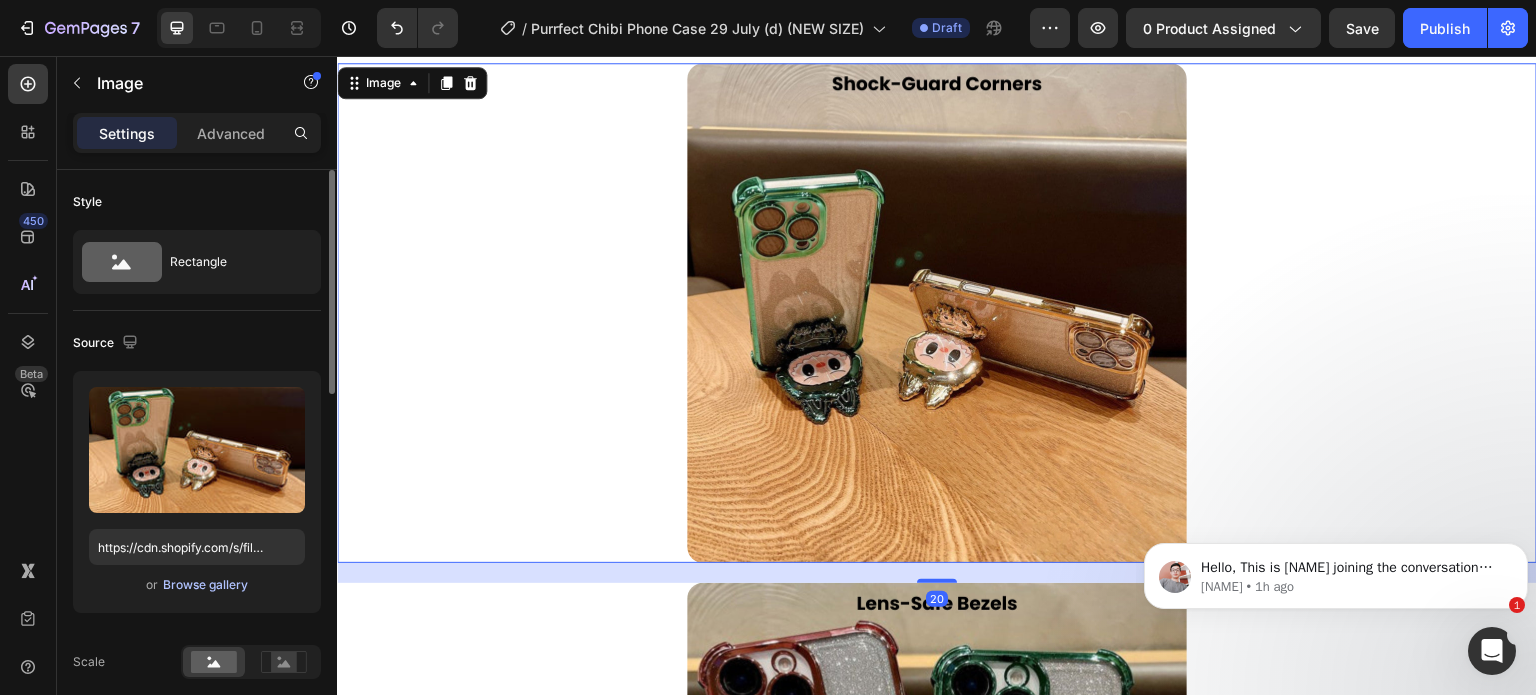 click on "Browse gallery" at bounding box center [205, 585] 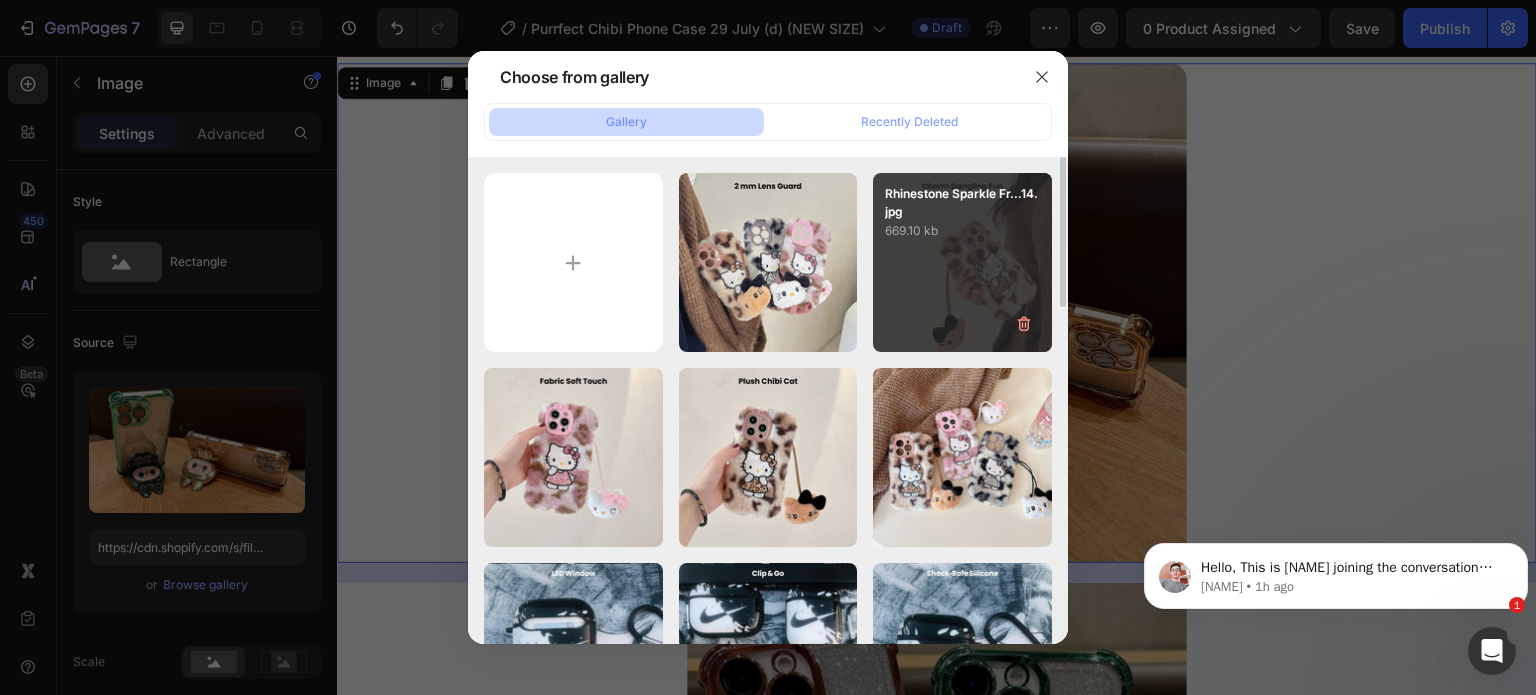 click on "Rhinestone Sparkle Fr...14.jpg 669.10 kb" at bounding box center (962, 262) 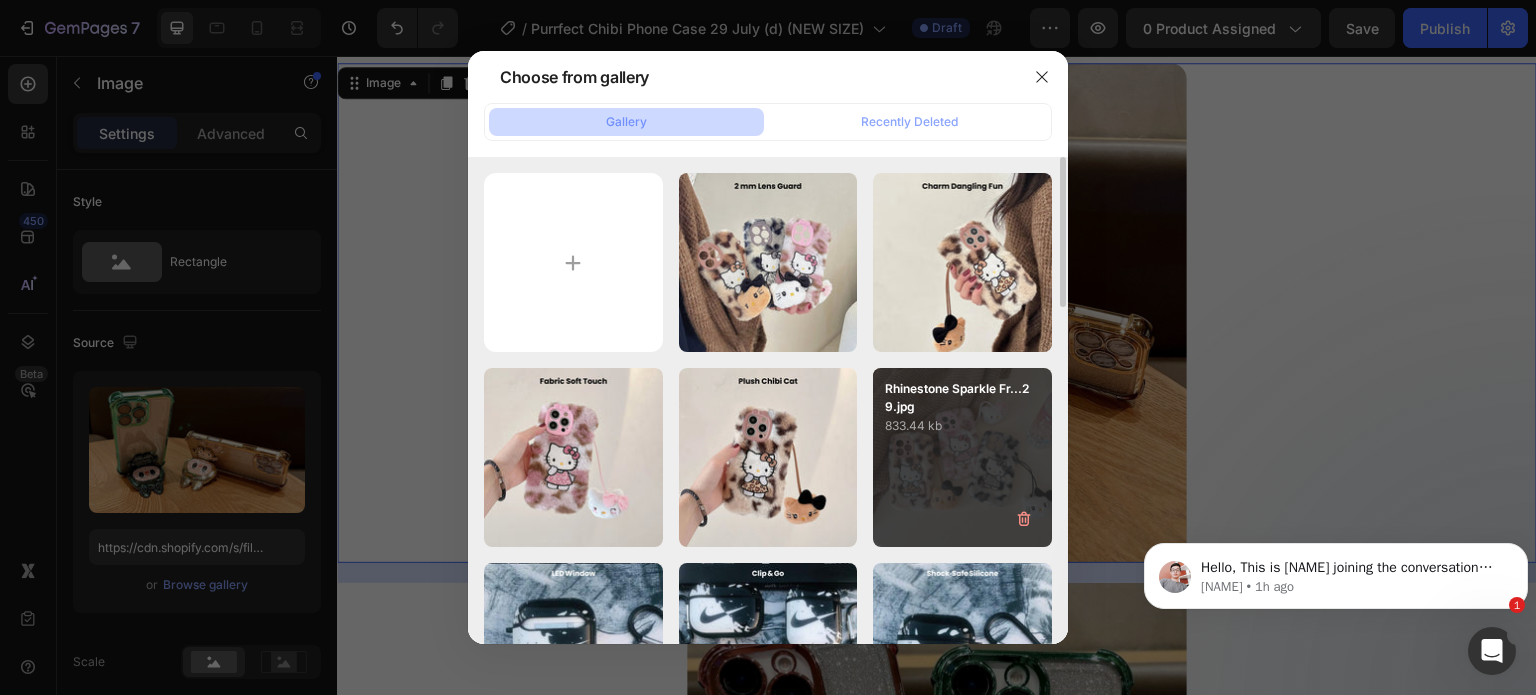 type on "https://cdn.shopify.com/s/files/1/0835/5119/1341/files/gempages_553512382287054019-43cb2e70-12b0-4d2b-834c-3efd557ead04.jpg" 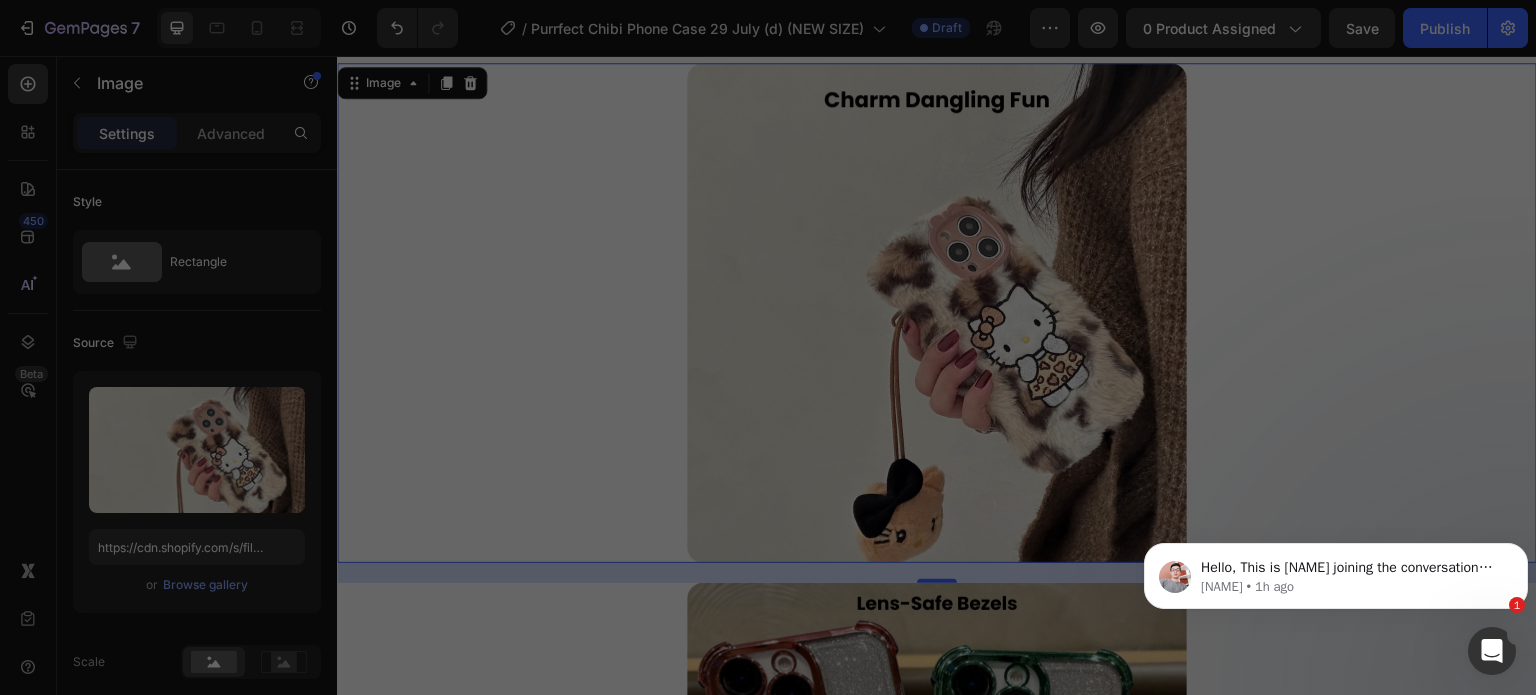 scroll, scrollTop: 0, scrollLeft: 0, axis: both 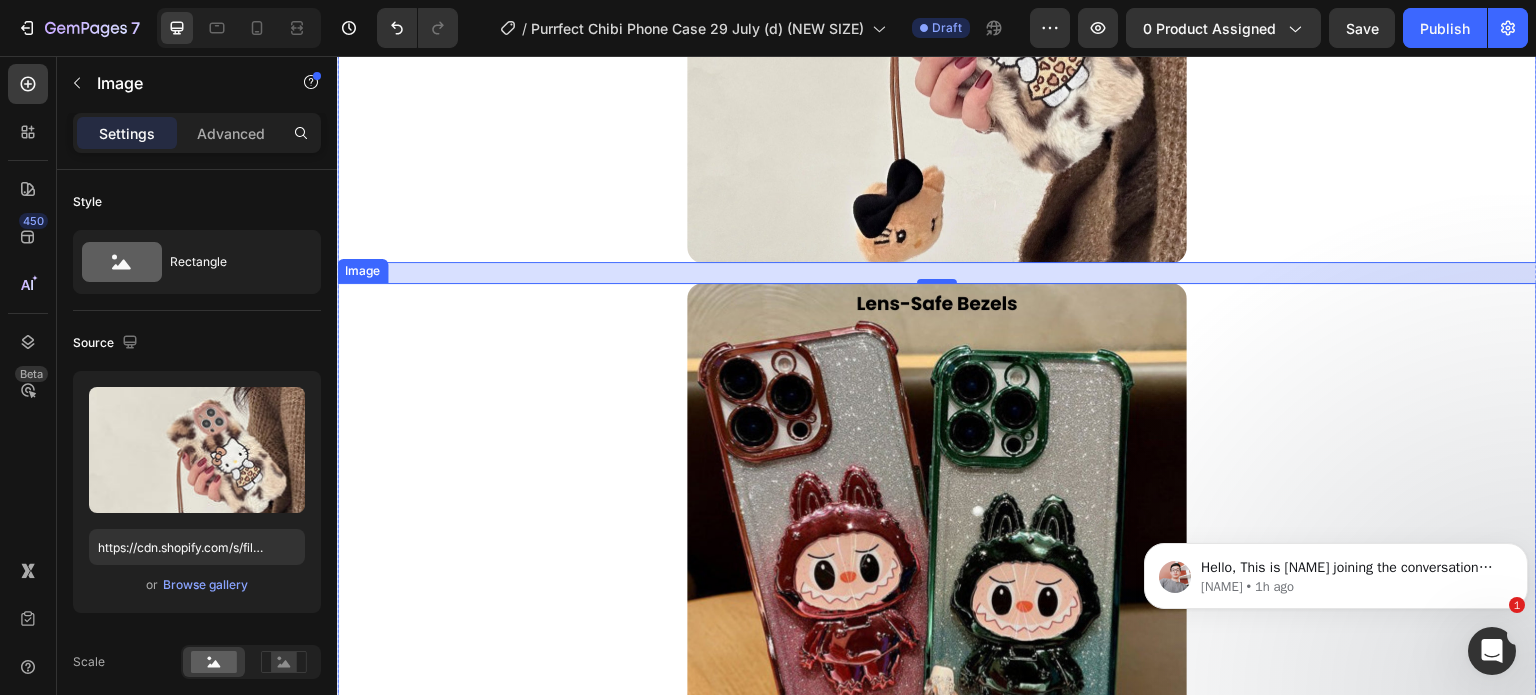 click at bounding box center (937, 533) 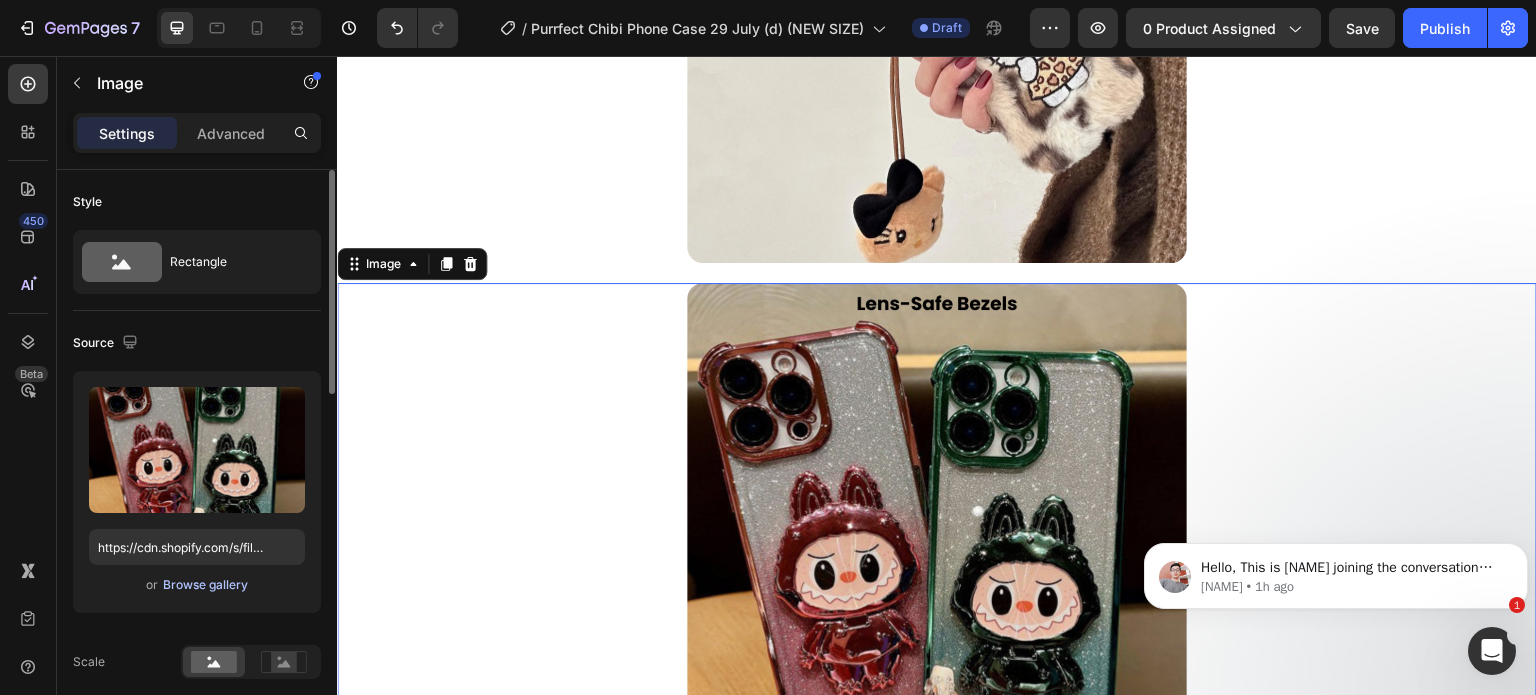 click on "Browse gallery" at bounding box center (205, 585) 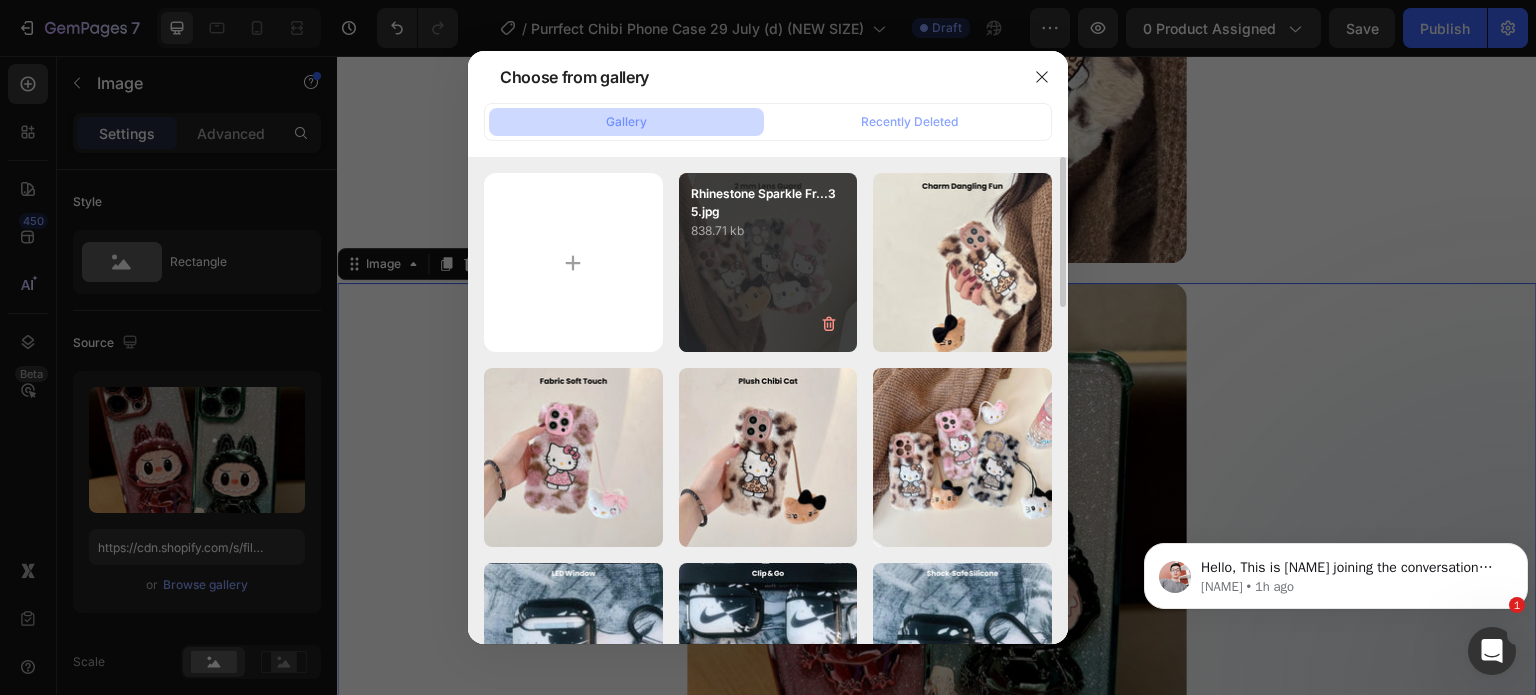 click on "Rhinestone Sparkle Fr...35.jpg 838.71 kb" at bounding box center (768, 262) 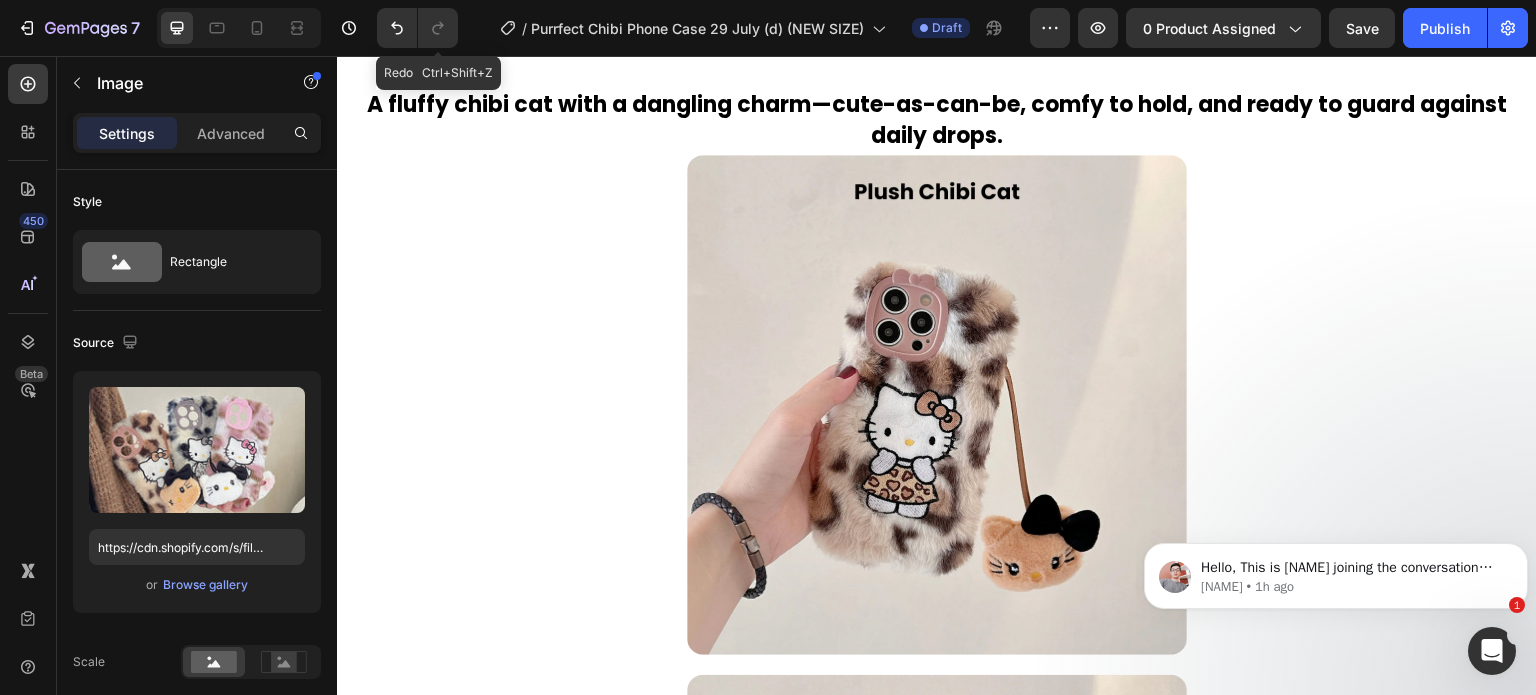 scroll, scrollTop: 4630, scrollLeft: 0, axis: vertical 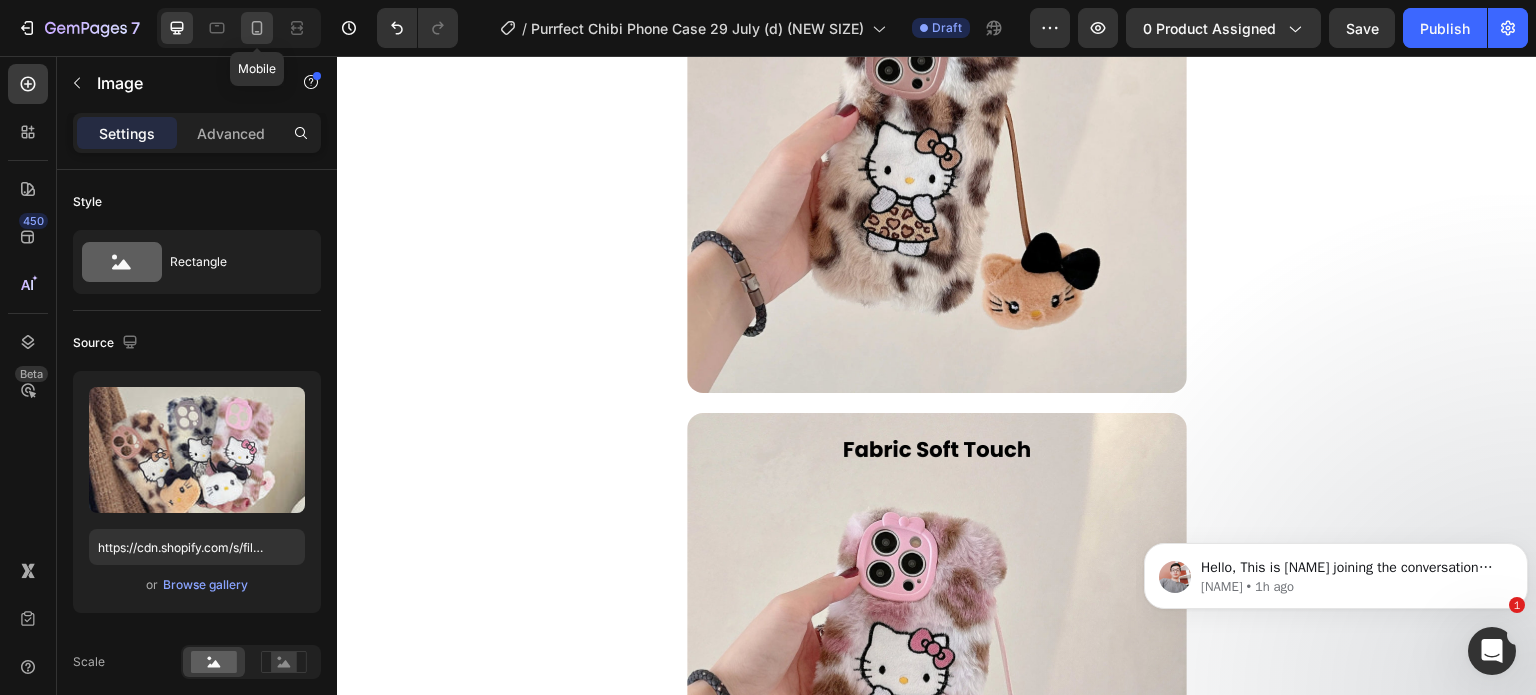 click 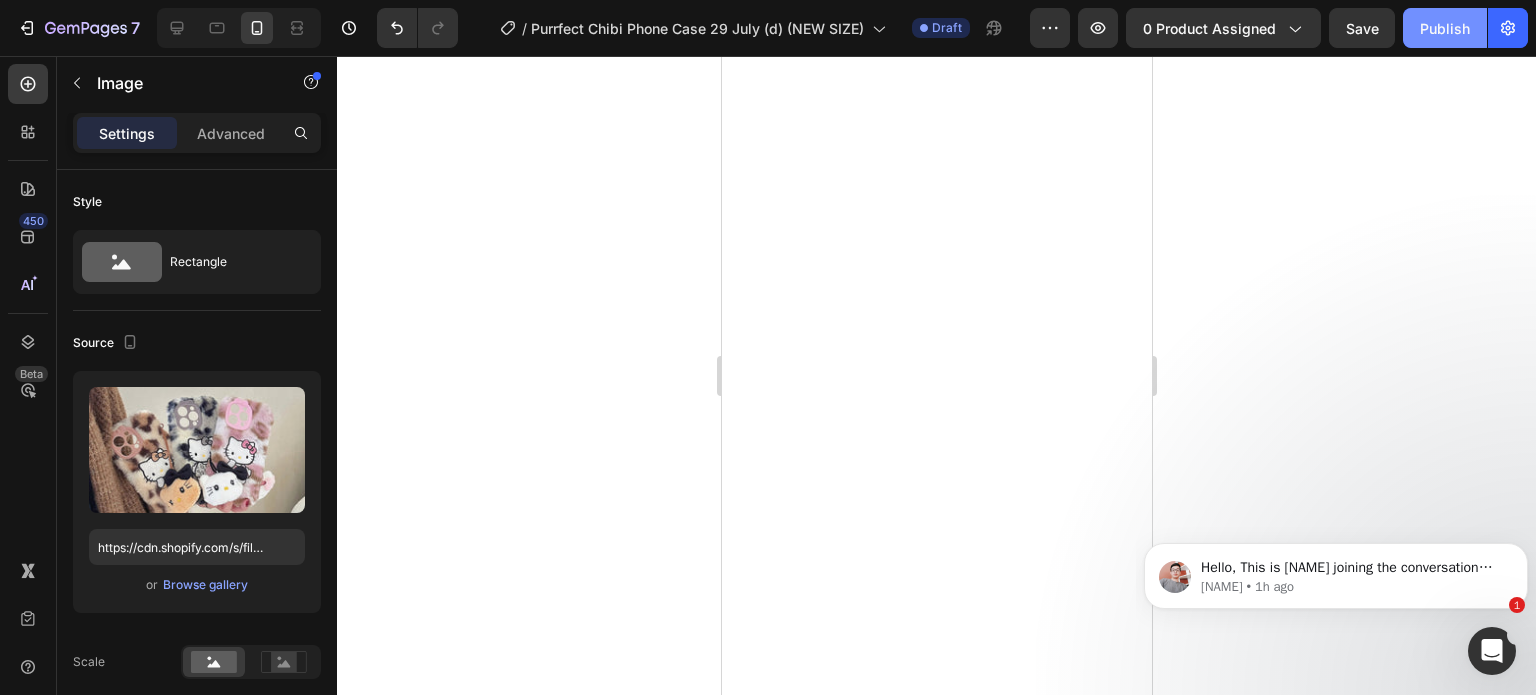 scroll, scrollTop: 2198, scrollLeft: 0, axis: vertical 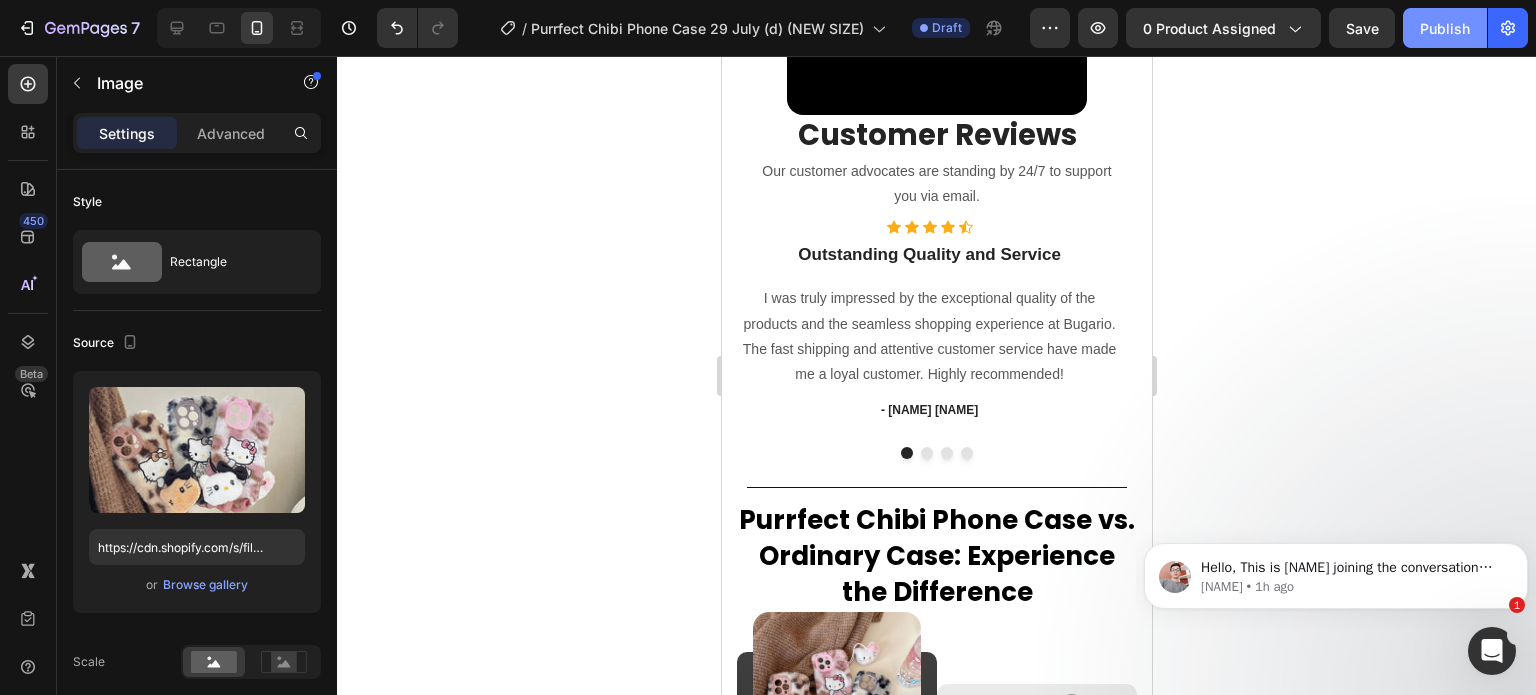click on "Publish" at bounding box center [1445, 28] 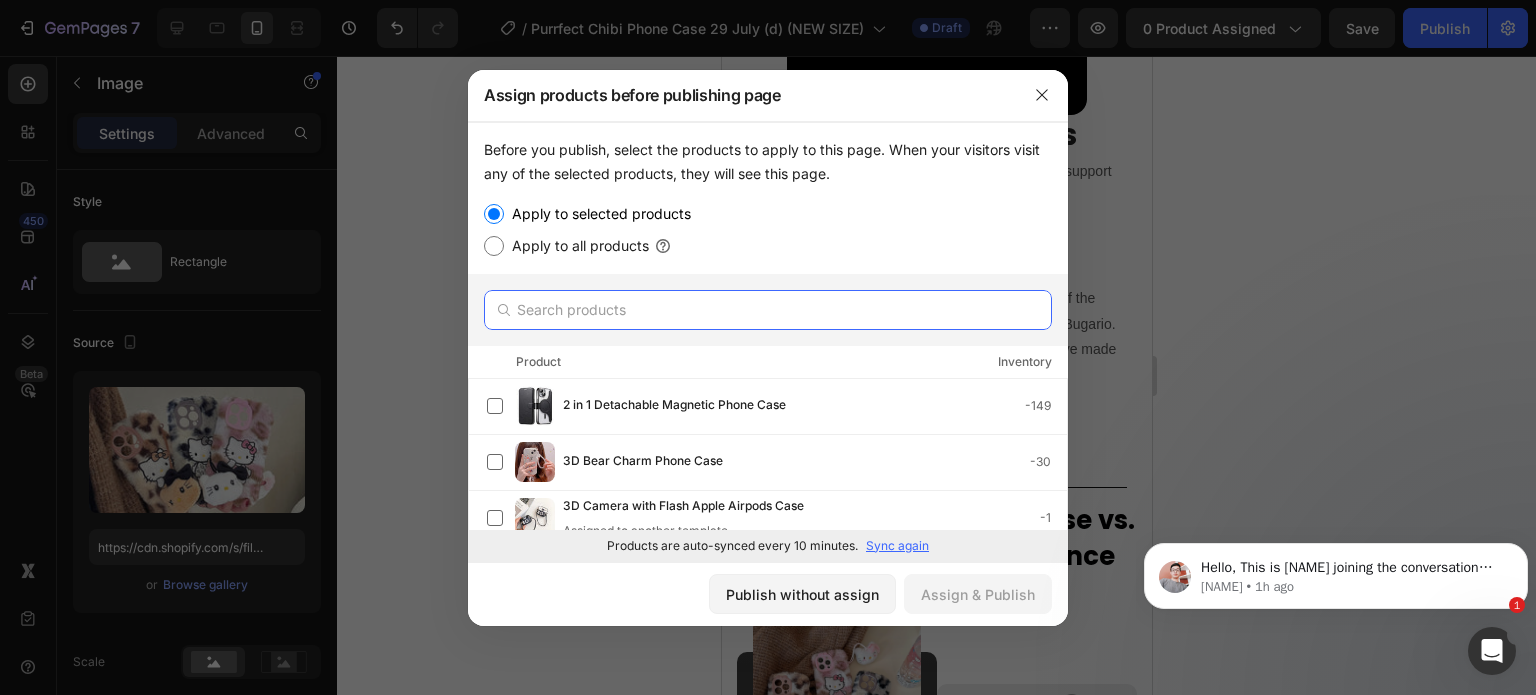 click at bounding box center (768, 310) 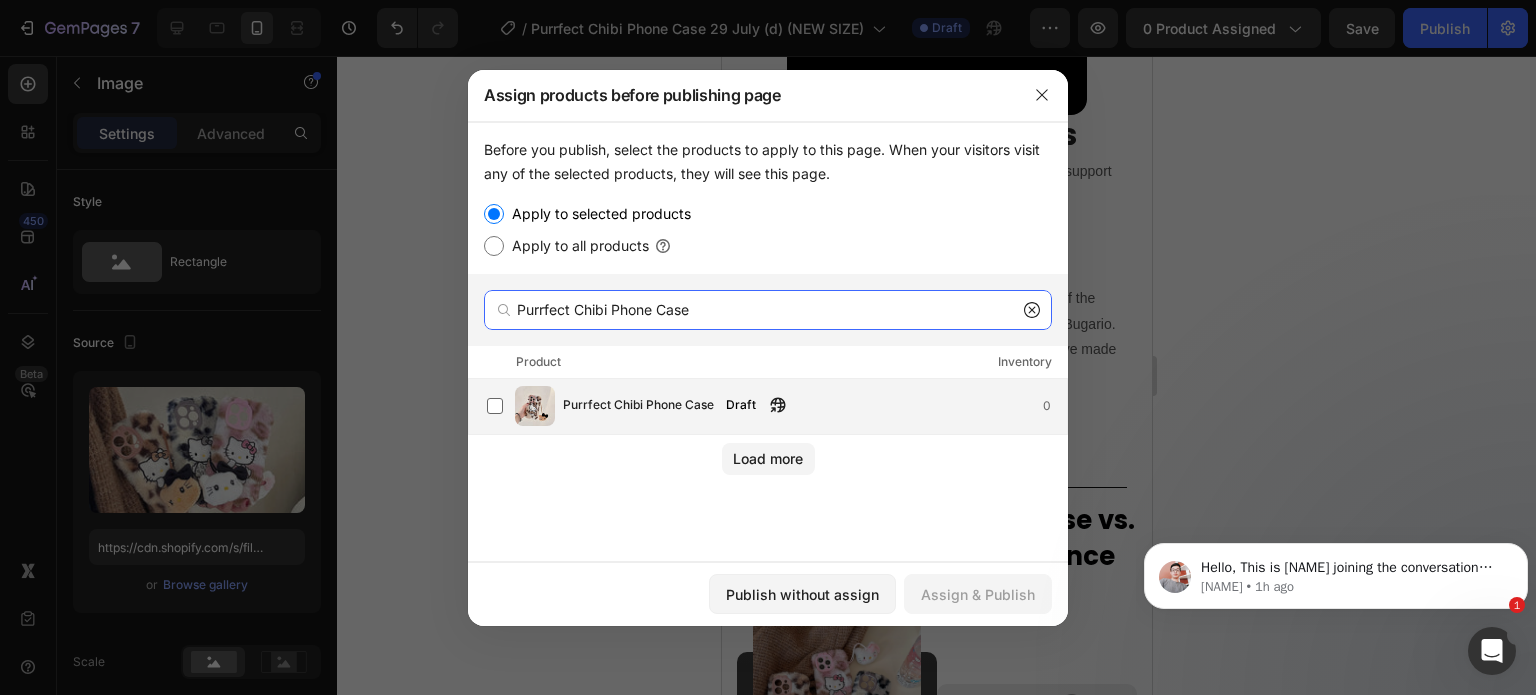 type on "Purrfect Chibi Phone Case" 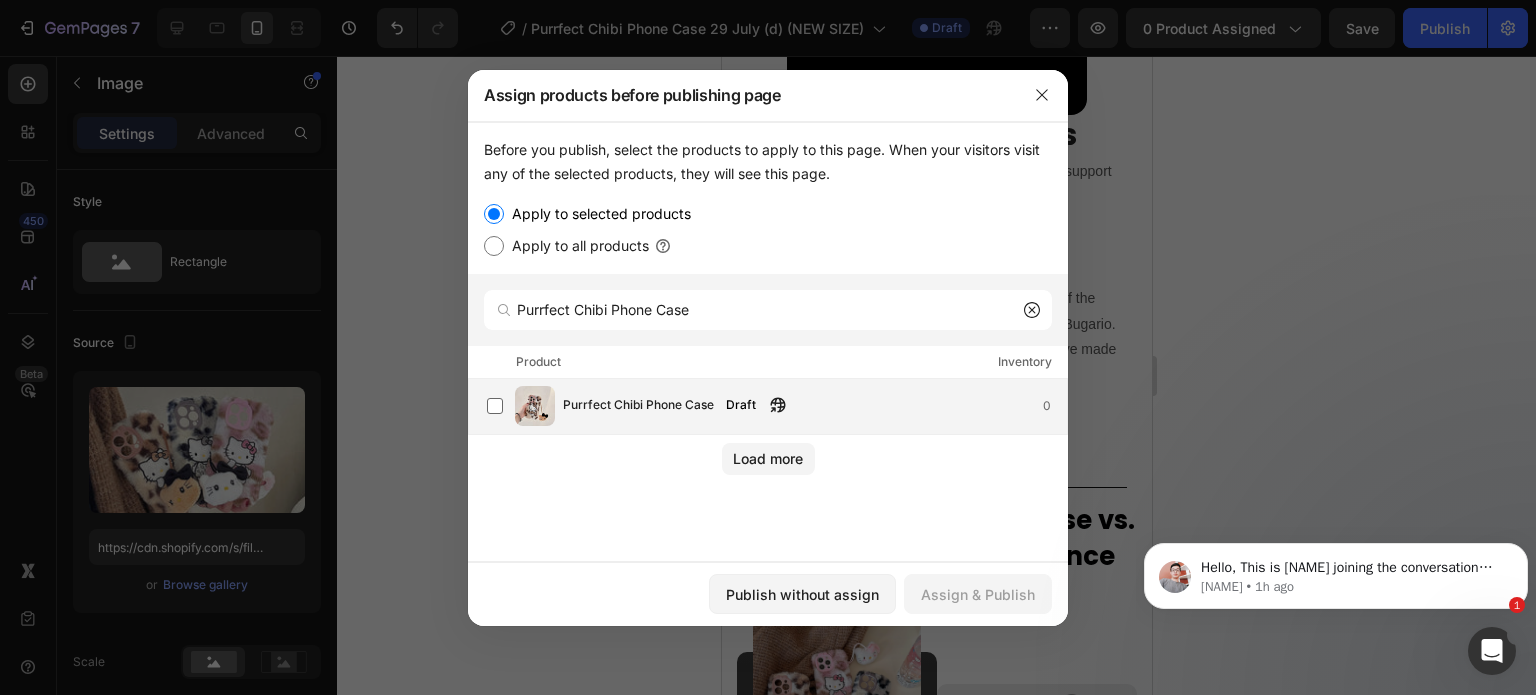 click on "Purrfect Chibi Phone Case" at bounding box center [638, 406] 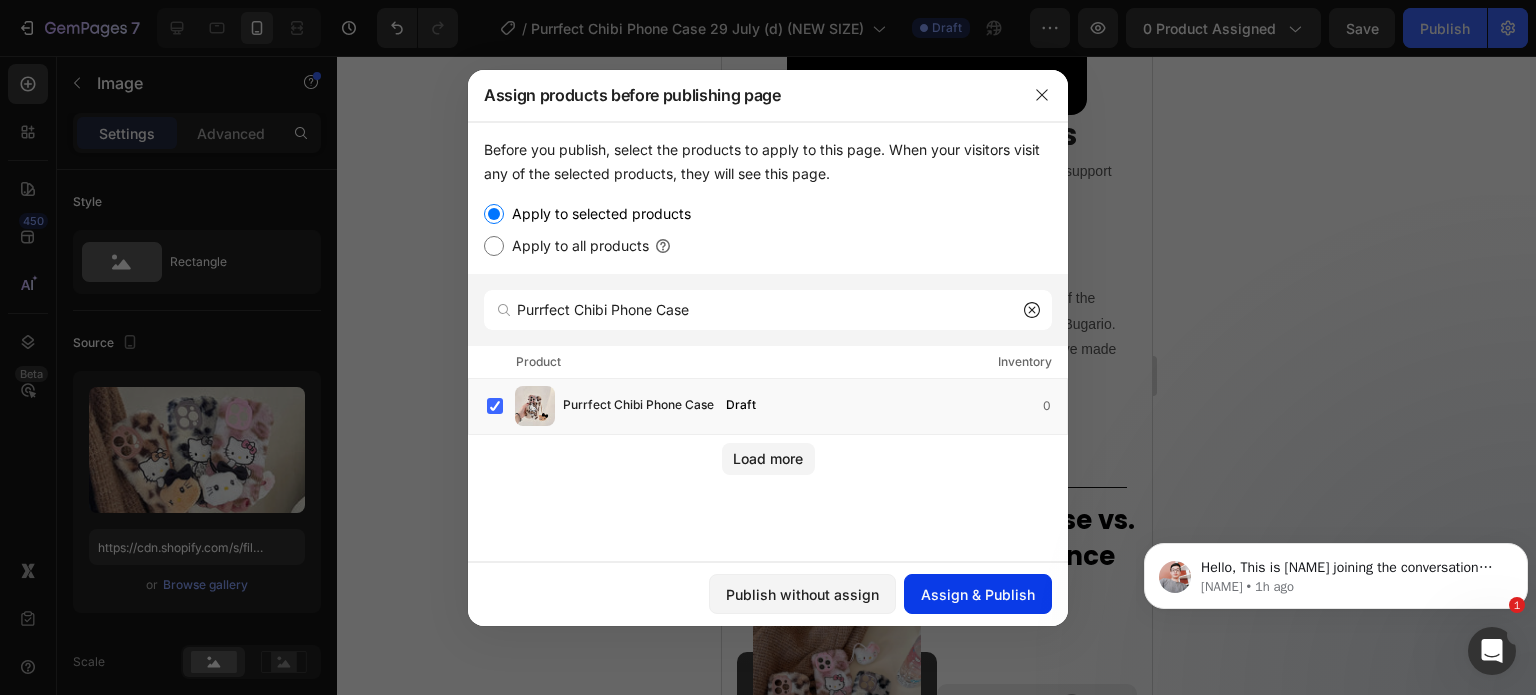 click on "Assign & Publish" at bounding box center (978, 594) 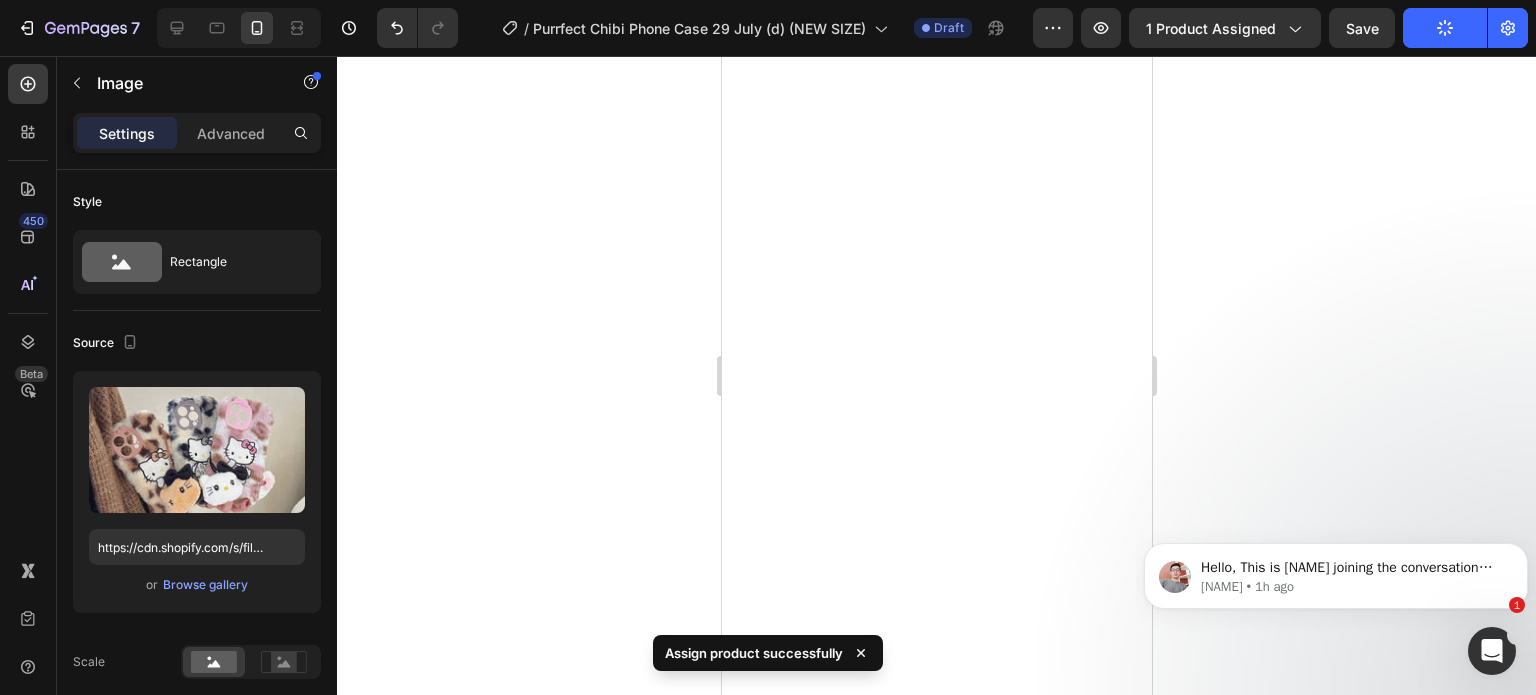 scroll, scrollTop: 0, scrollLeft: 0, axis: both 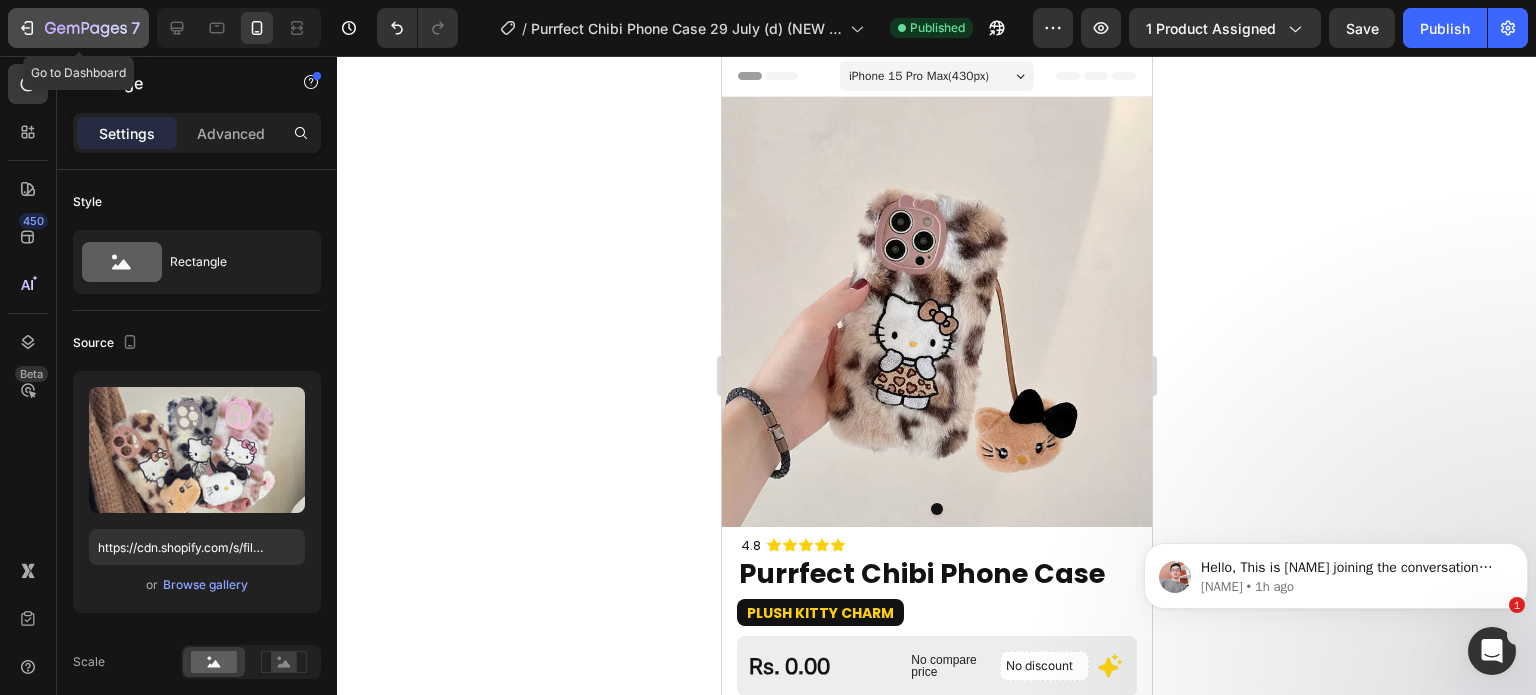 click 